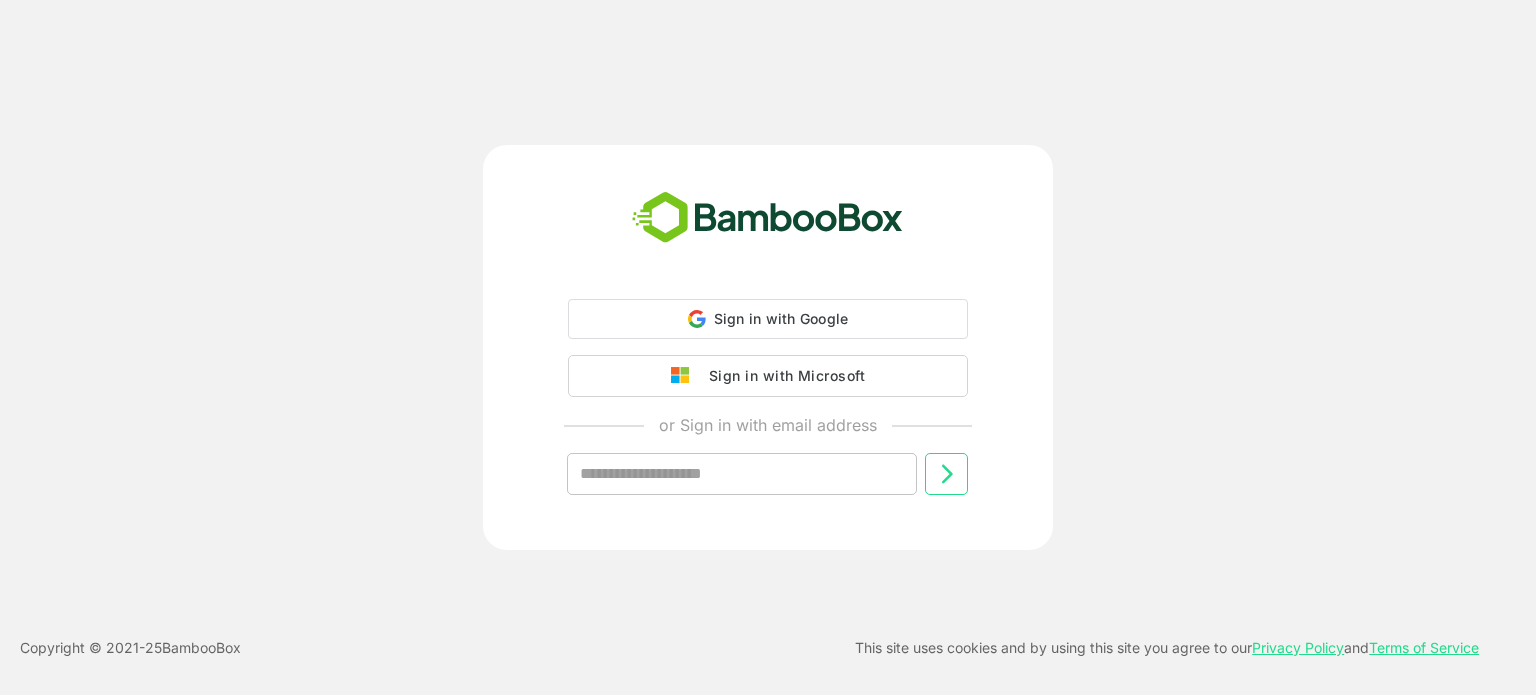 scroll, scrollTop: 0, scrollLeft: 0, axis: both 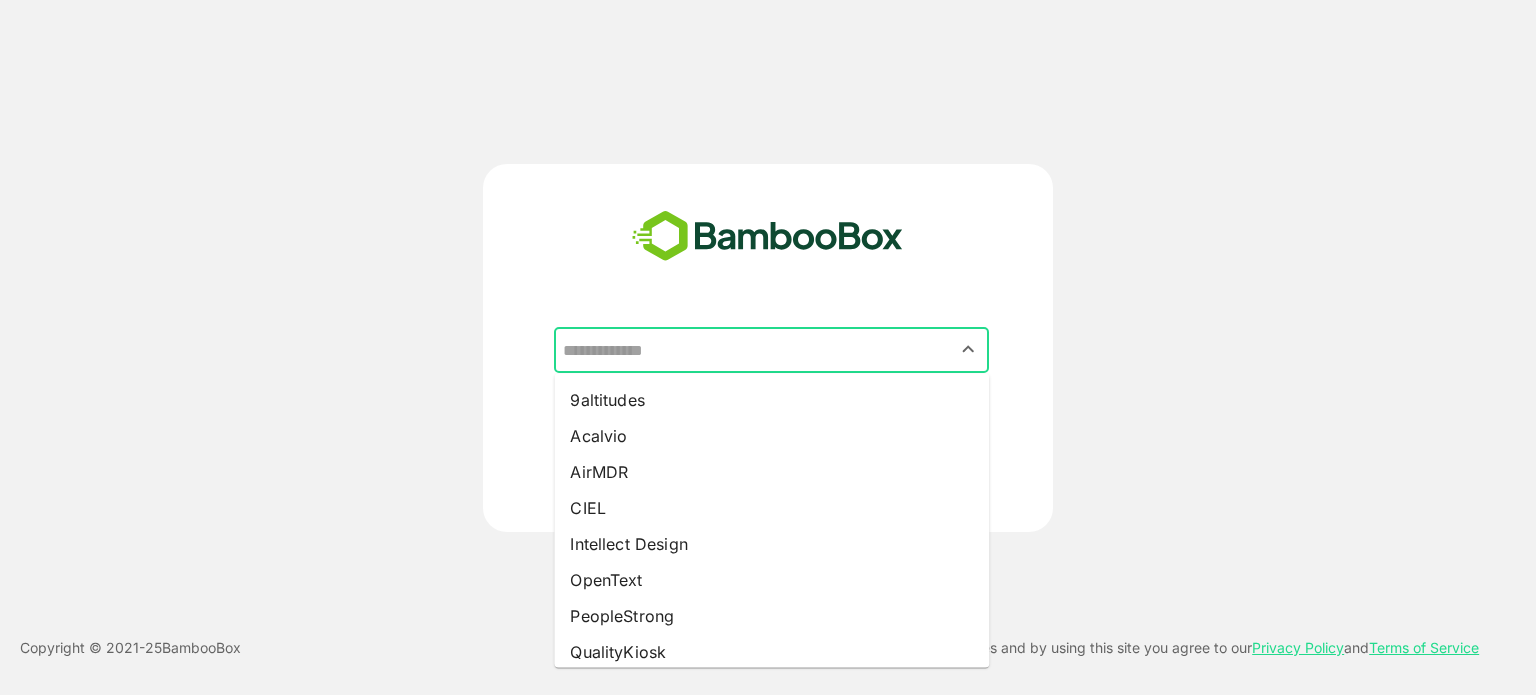 click at bounding box center (771, 350) 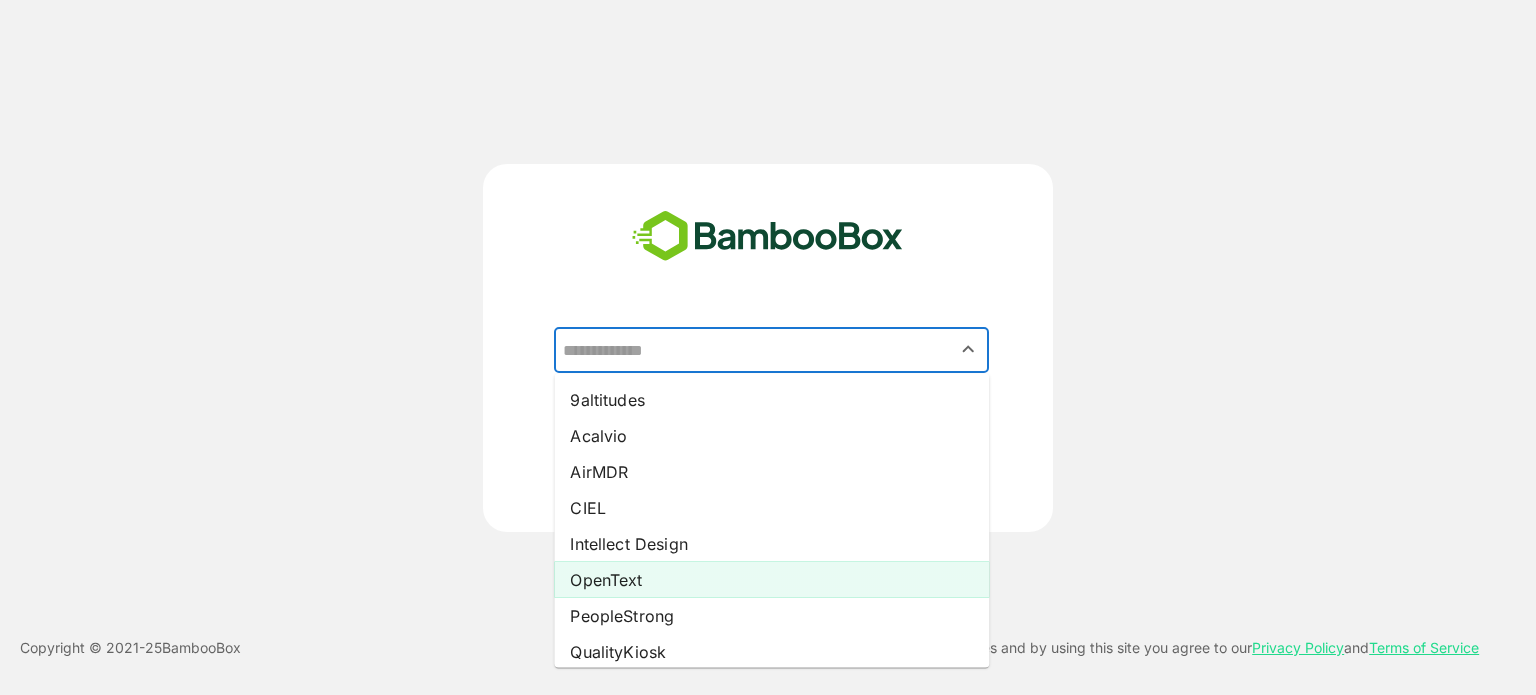 click on "OpenText" at bounding box center [771, 580] 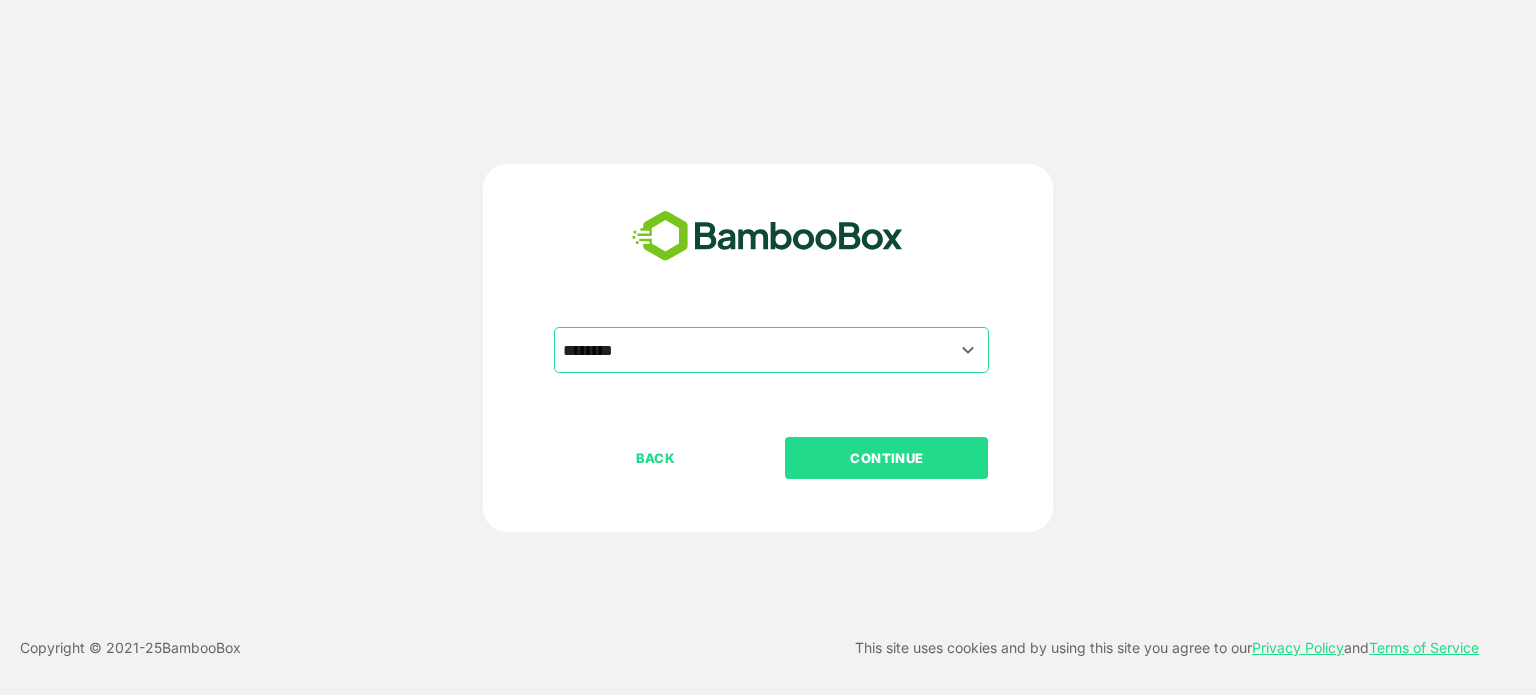 click on "CONTINUE" at bounding box center [887, 458] 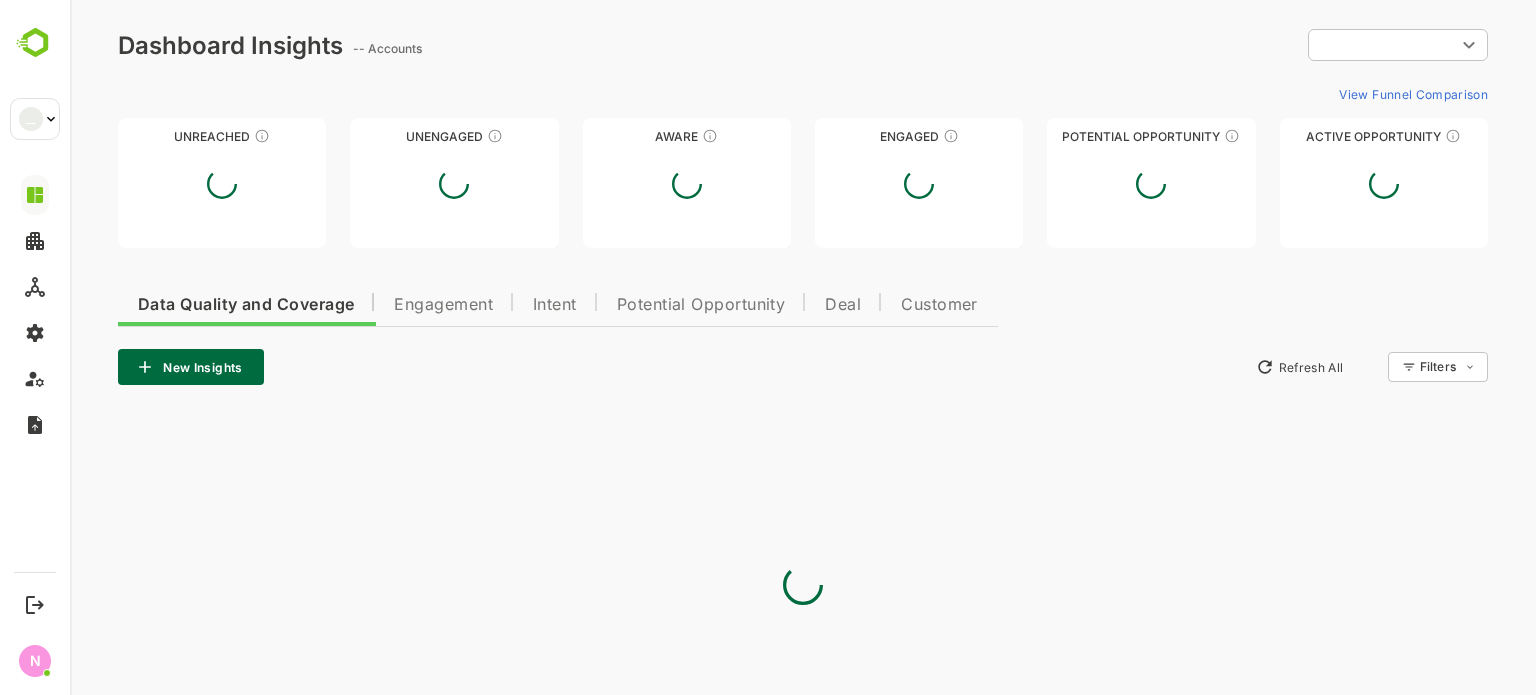scroll, scrollTop: 0, scrollLeft: 0, axis: both 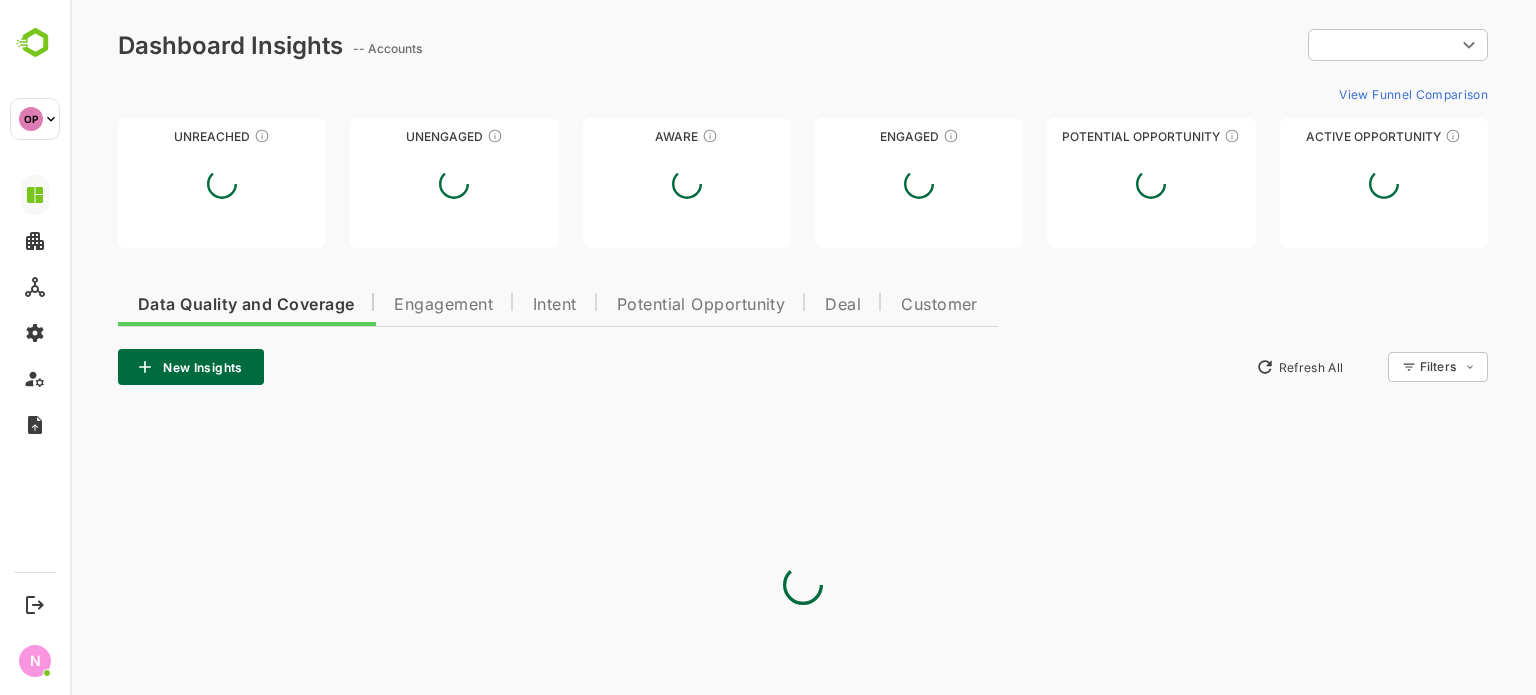 type on "**********" 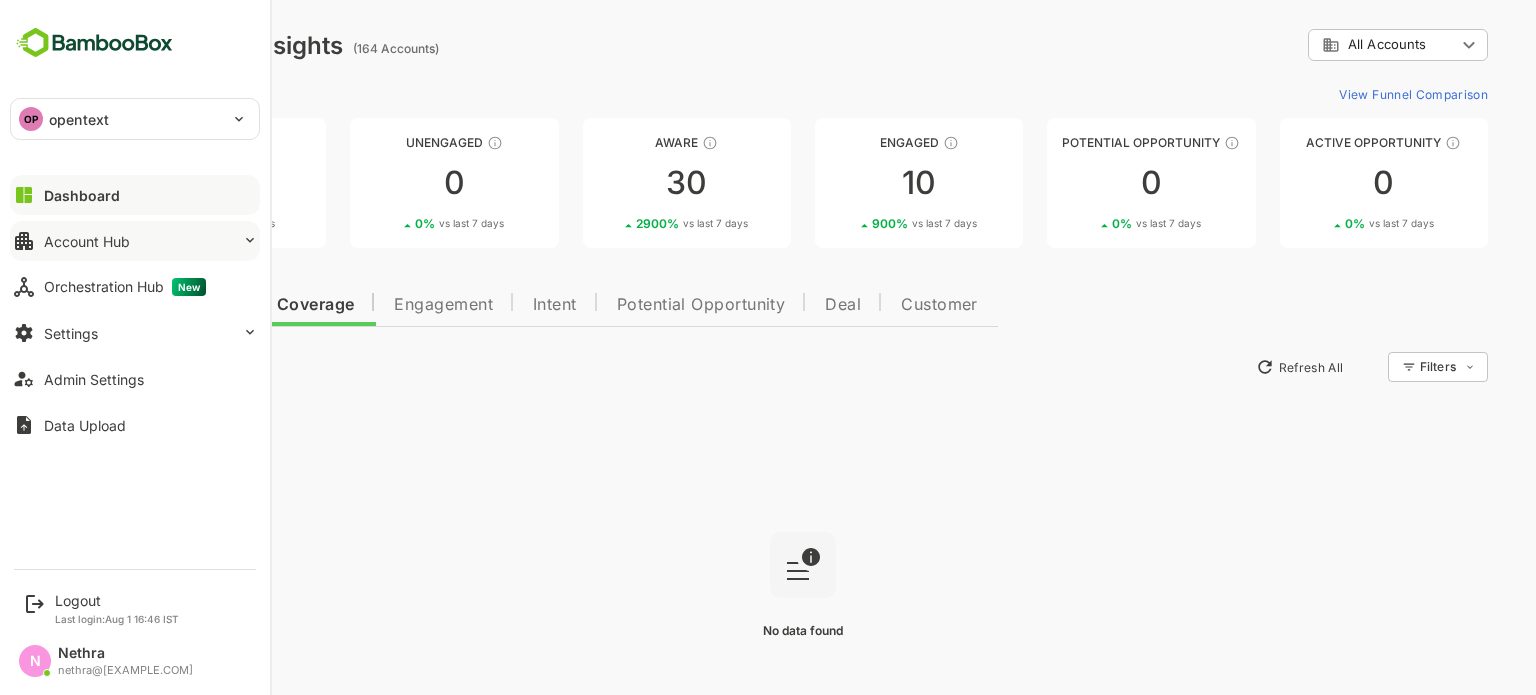 click on "Account Hub" at bounding box center [87, 241] 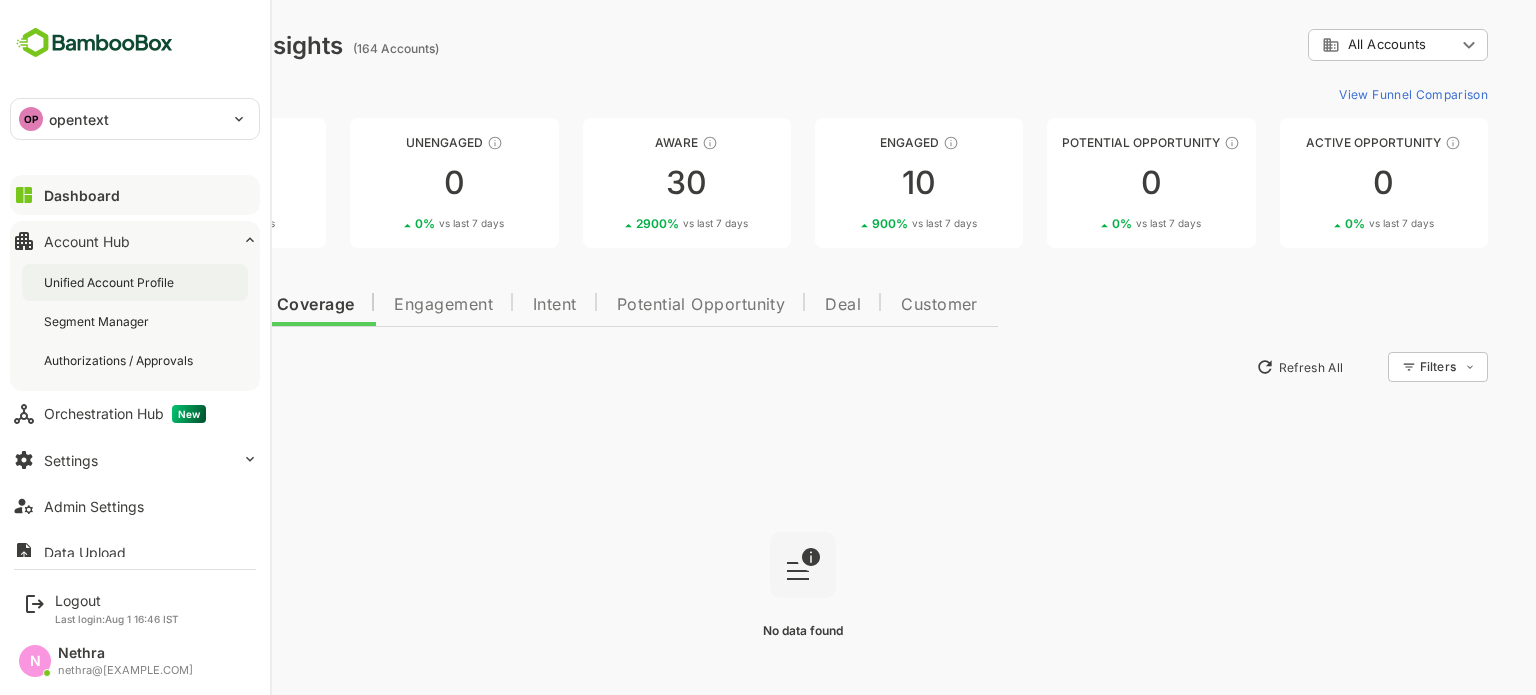 click on "Unified Account Profile" at bounding box center (135, 282) 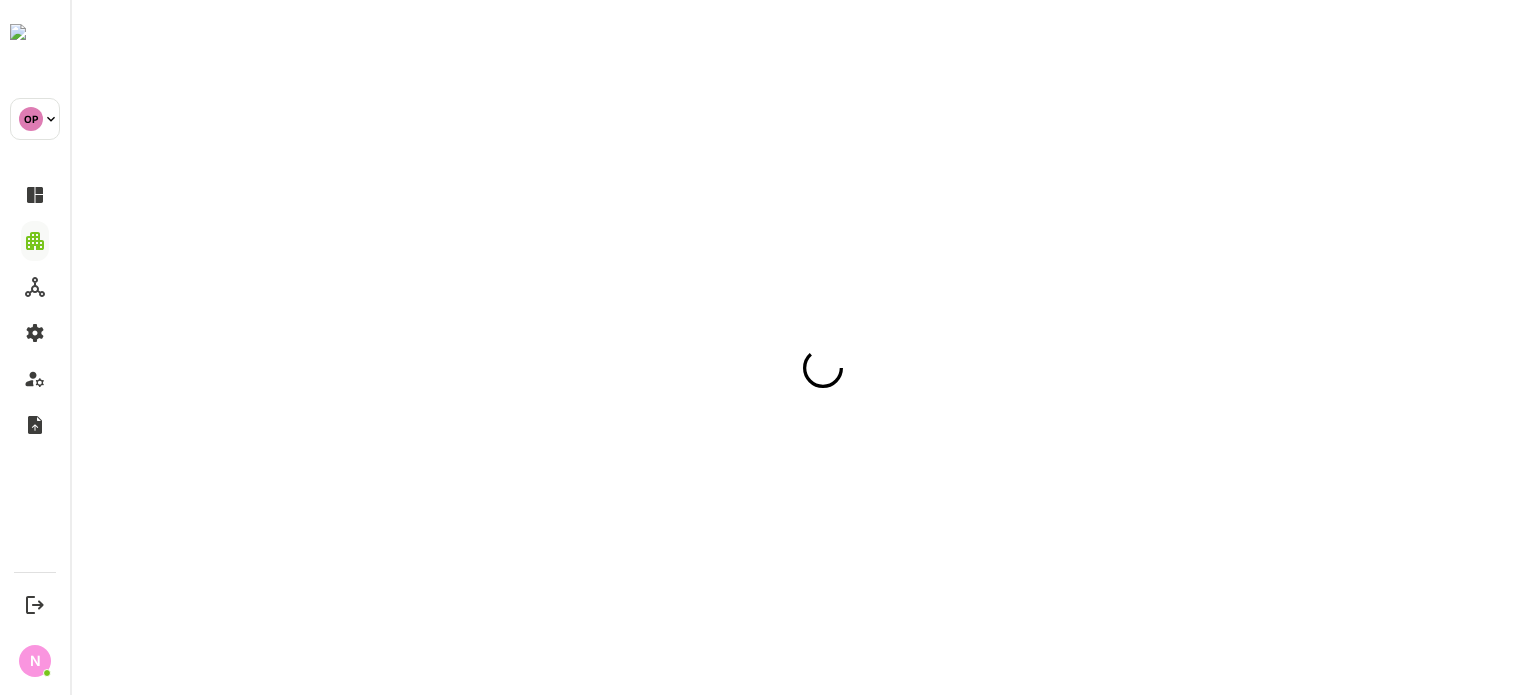 scroll, scrollTop: 0, scrollLeft: 0, axis: both 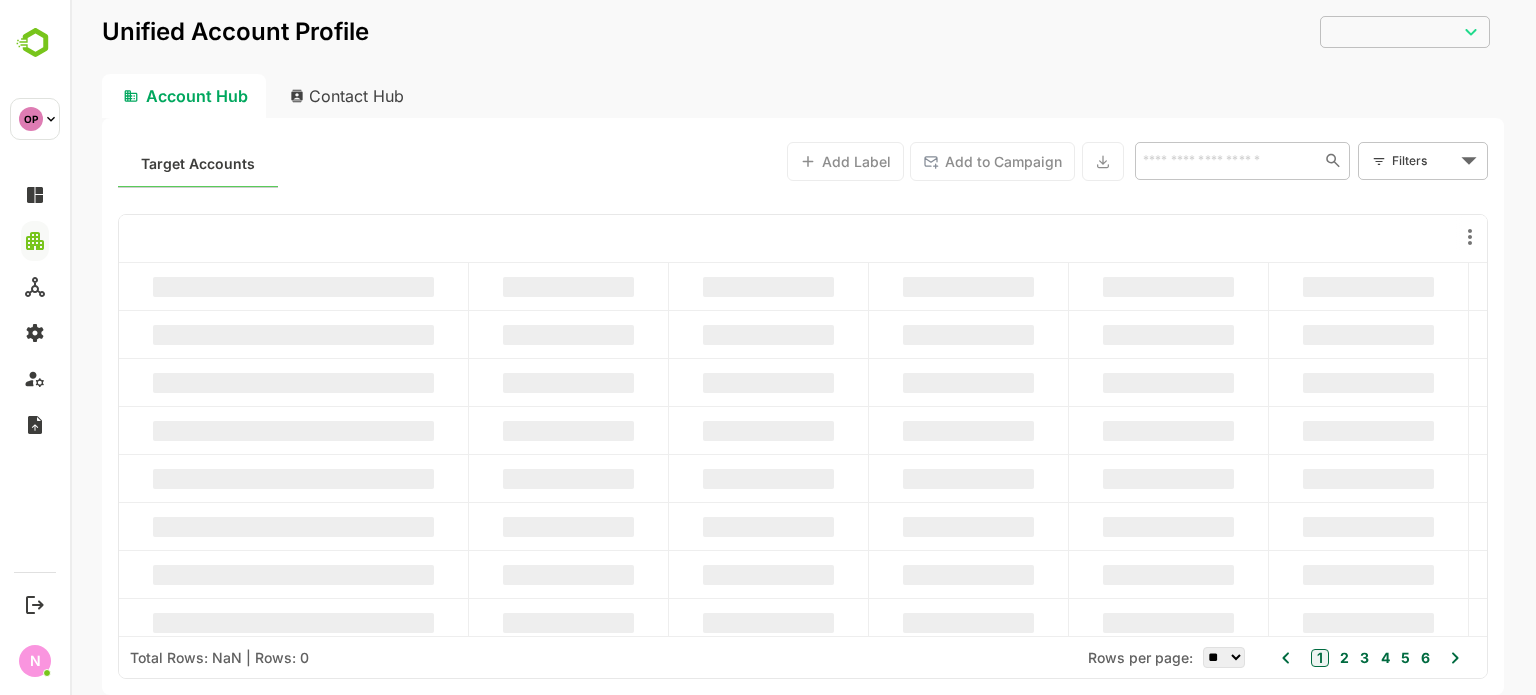 type on "**********" 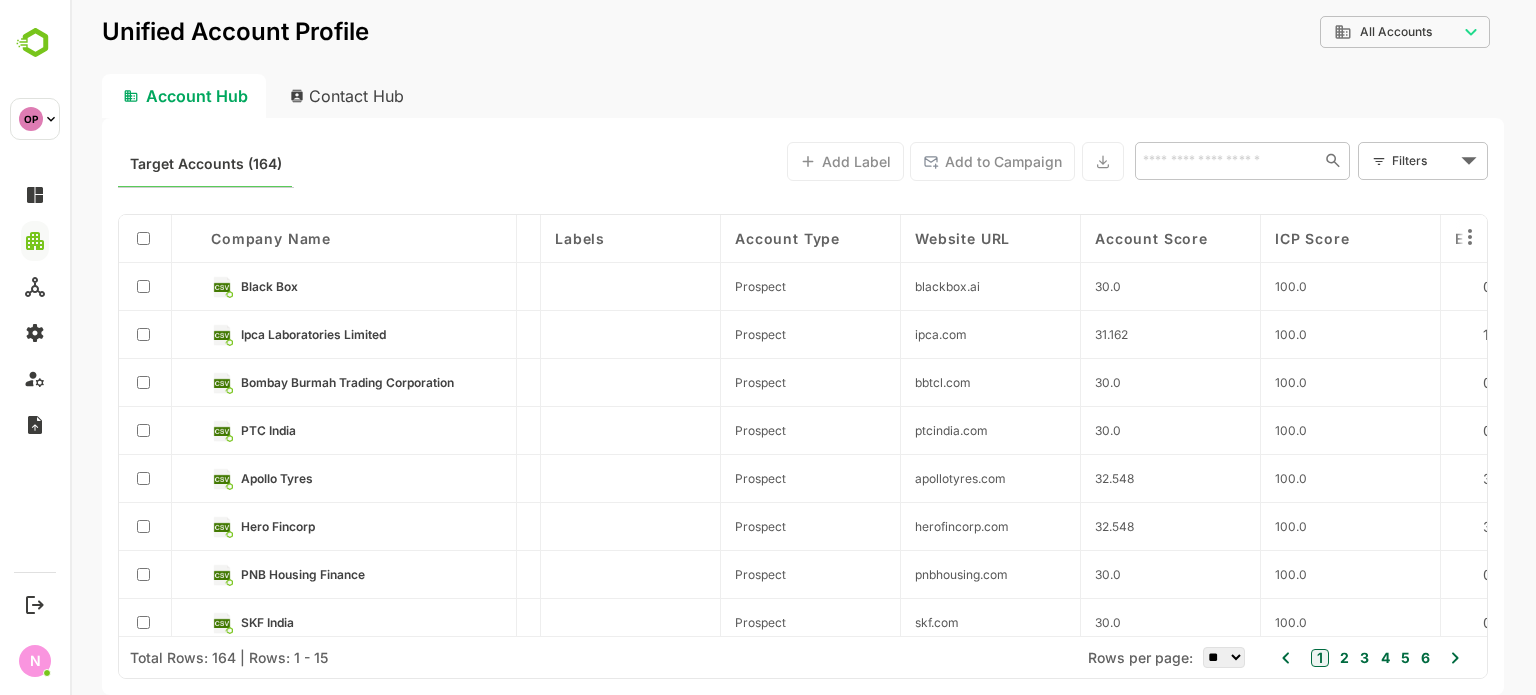 scroll, scrollTop: 0, scrollLeft: 772, axis: horizontal 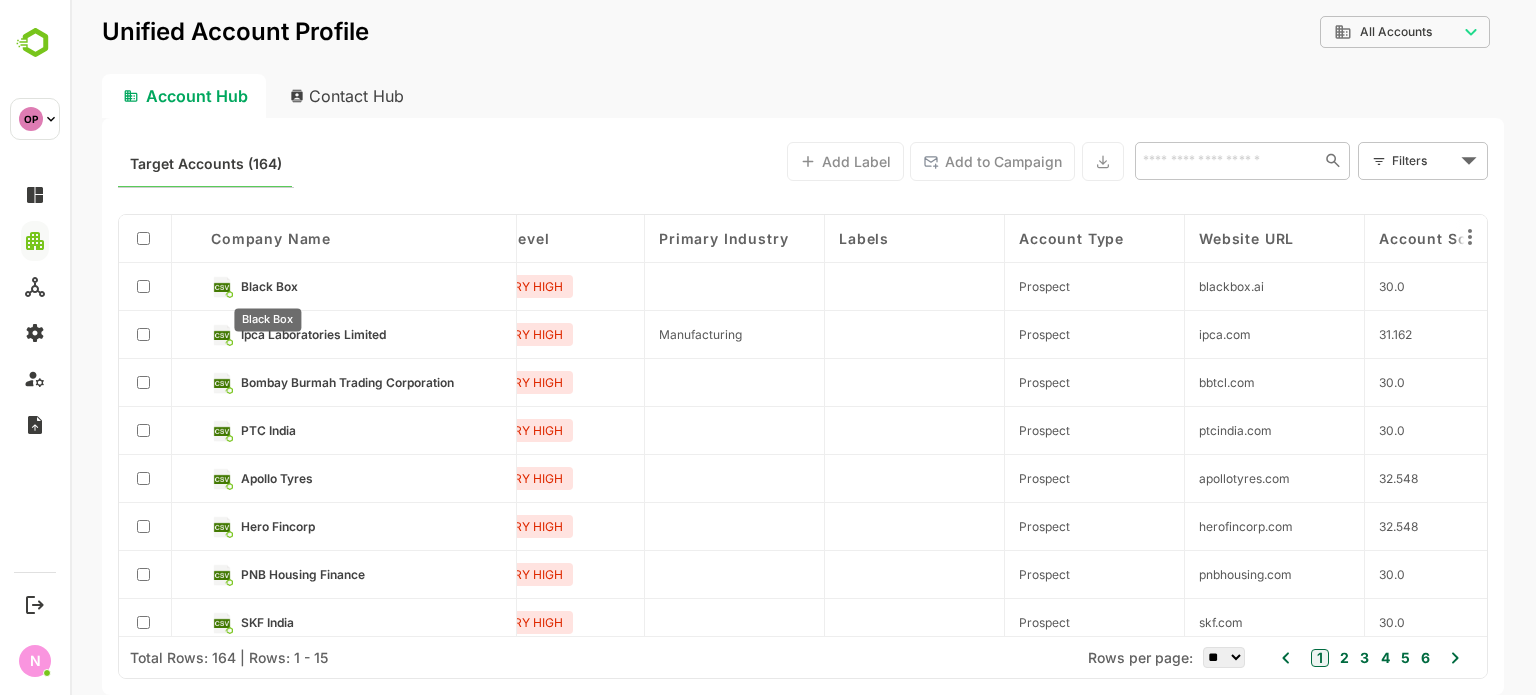 click on "Black Box" at bounding box center [268, 286] 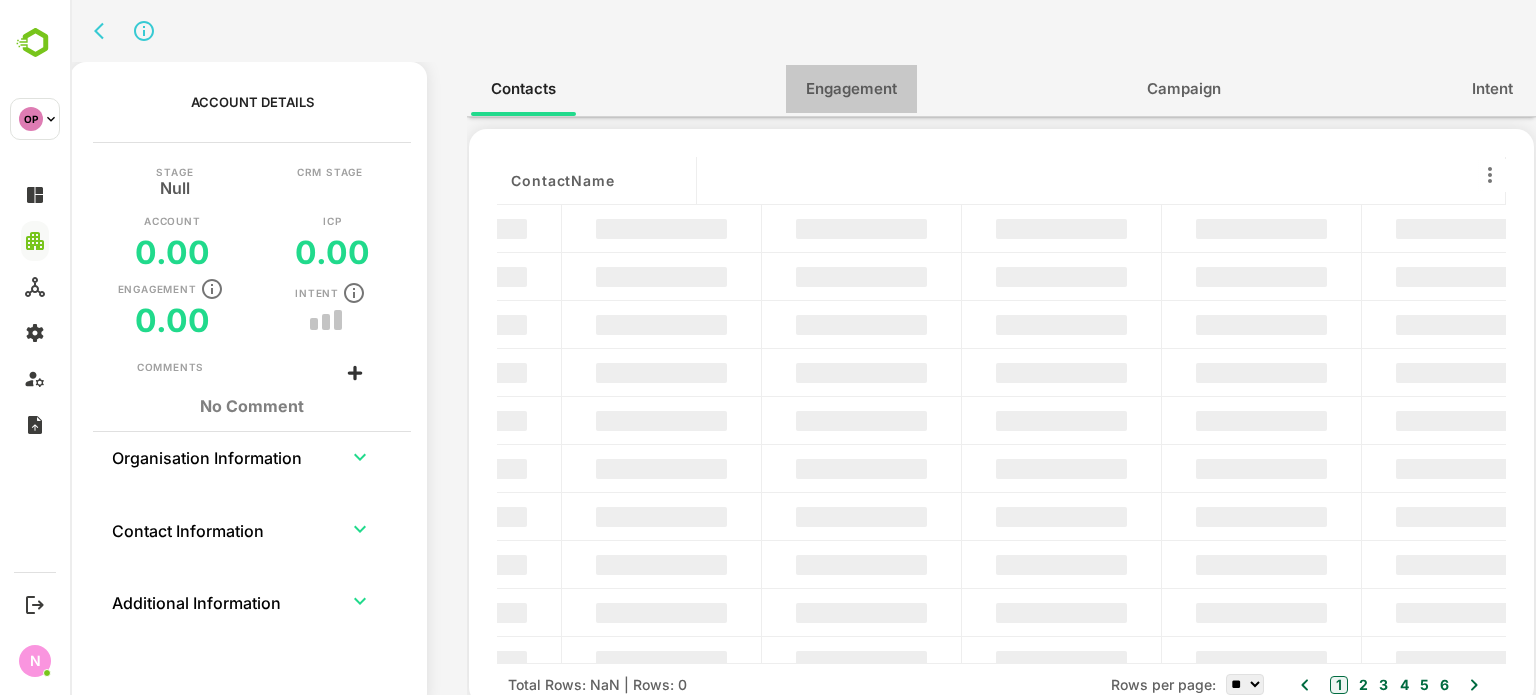 click on "Engagement" at bounding box center [851, 89] 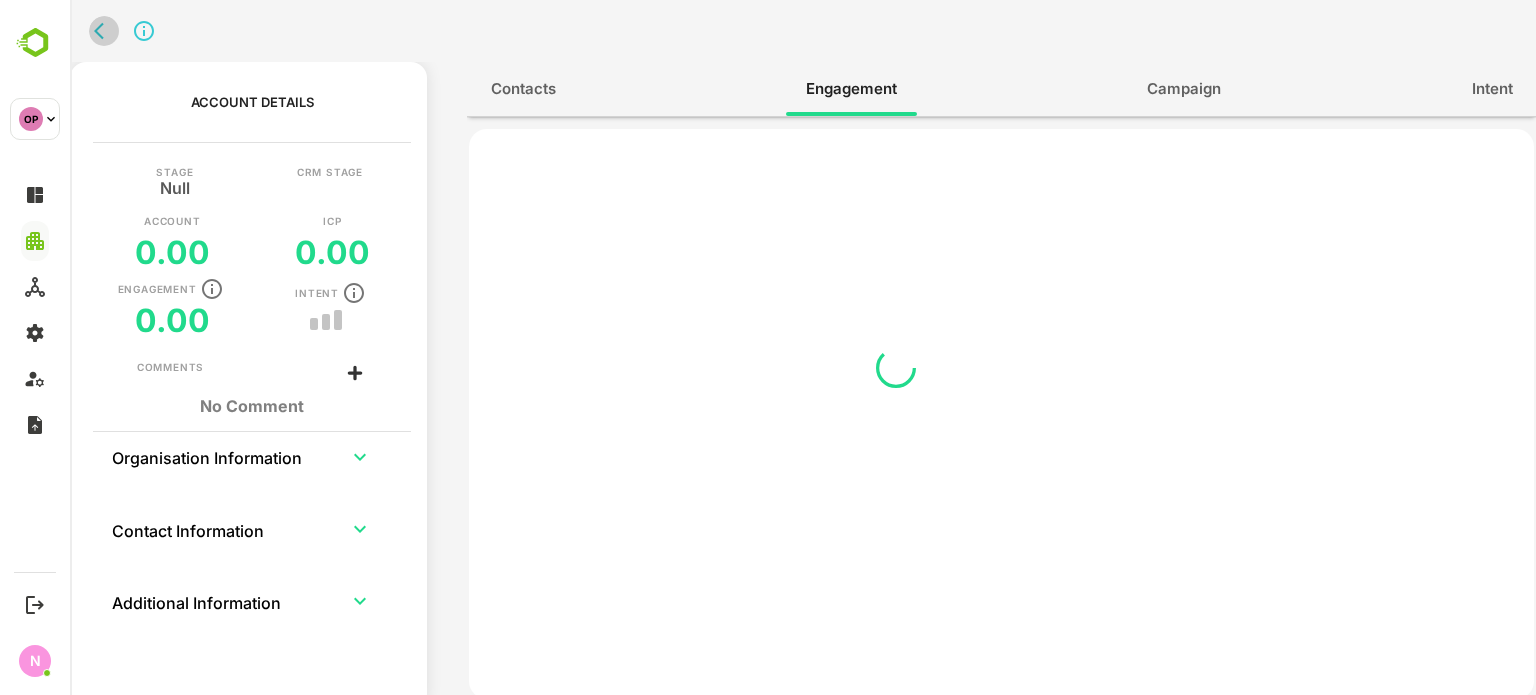click at bounding box center [104, 31] 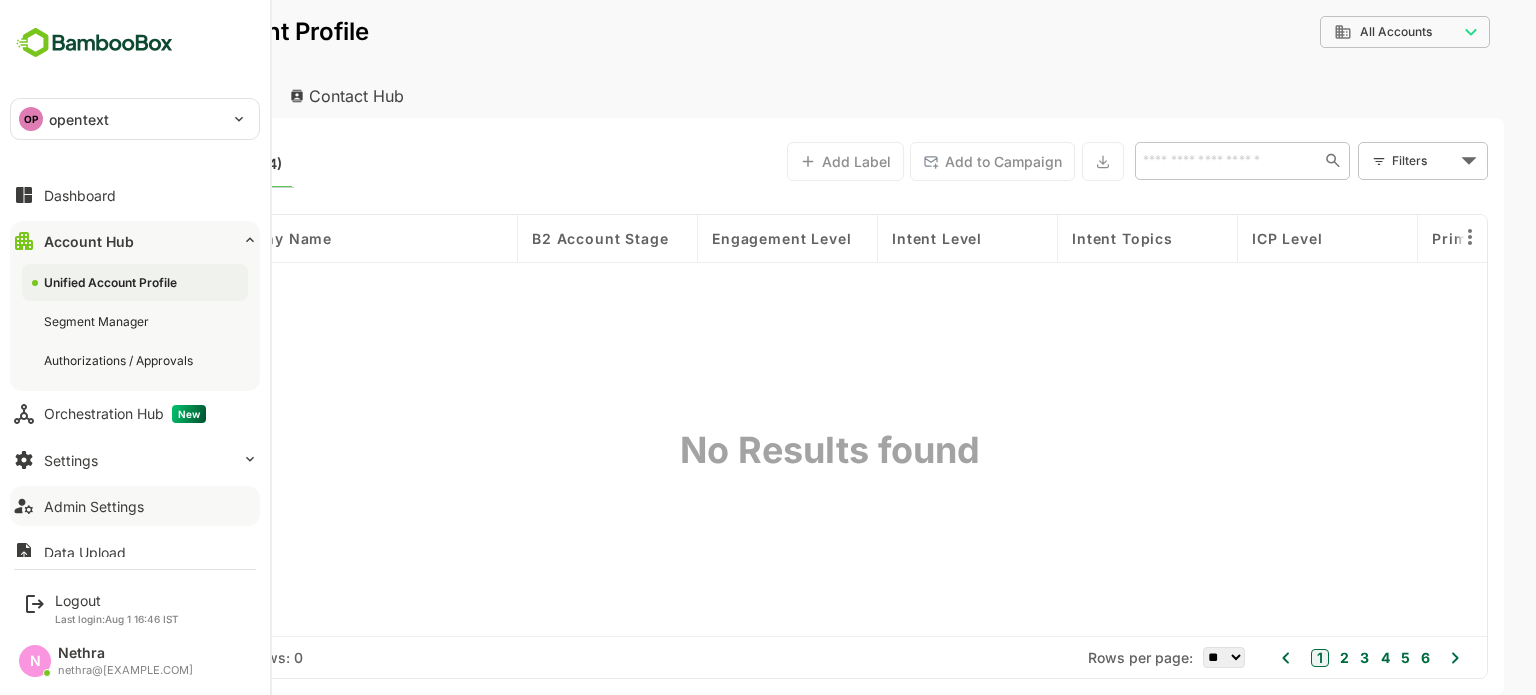 click on "Admin Settings" at bounding box center [94, 506] 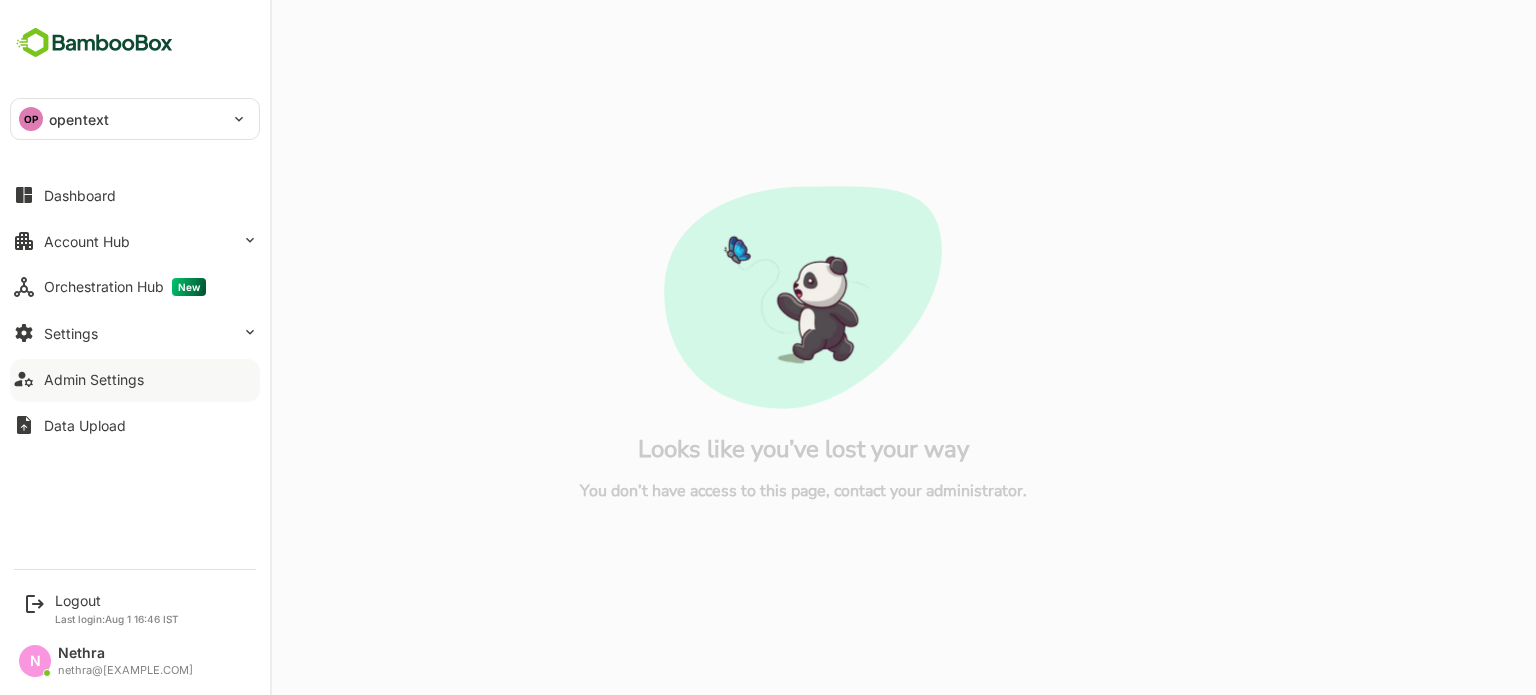 scroll, scrollTop: 0, scrollLeft: 0, axis: both 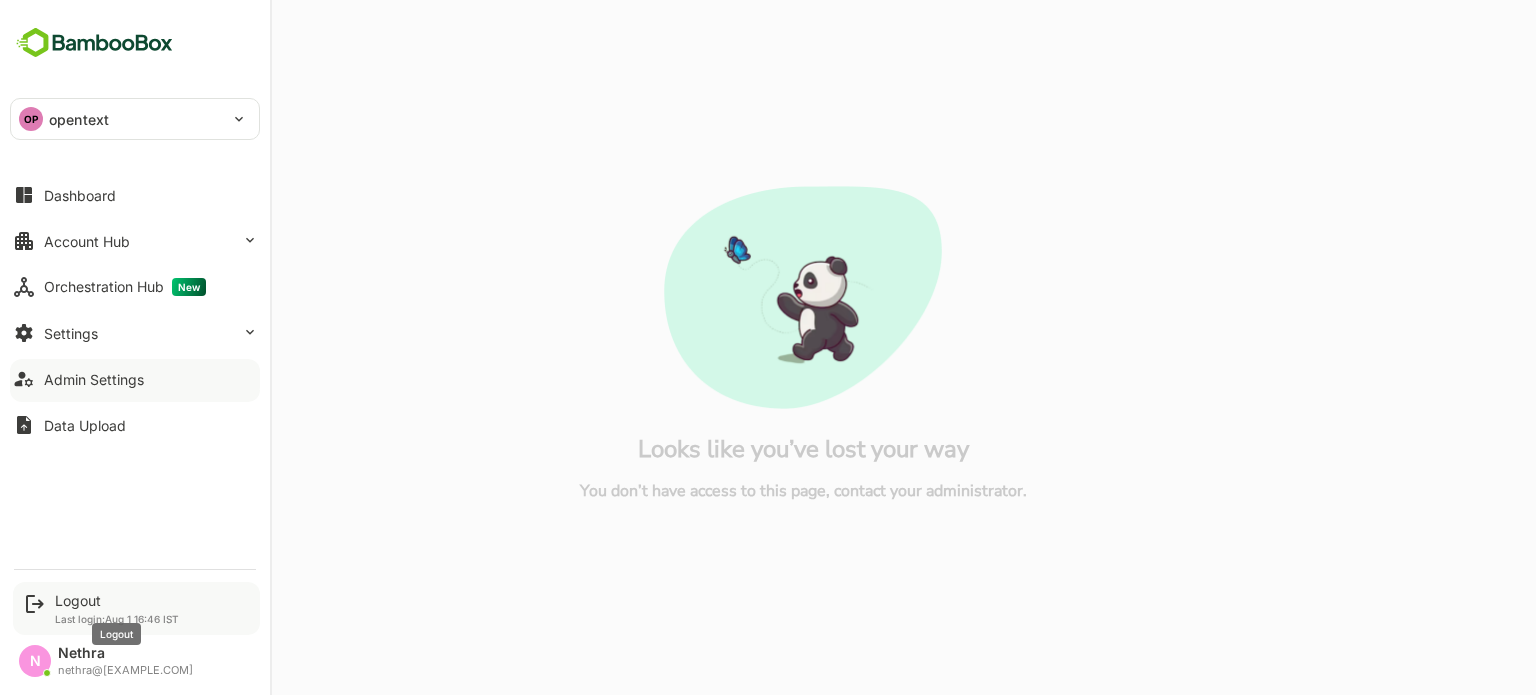 click on "Logout" at bounding box center (117, 600) 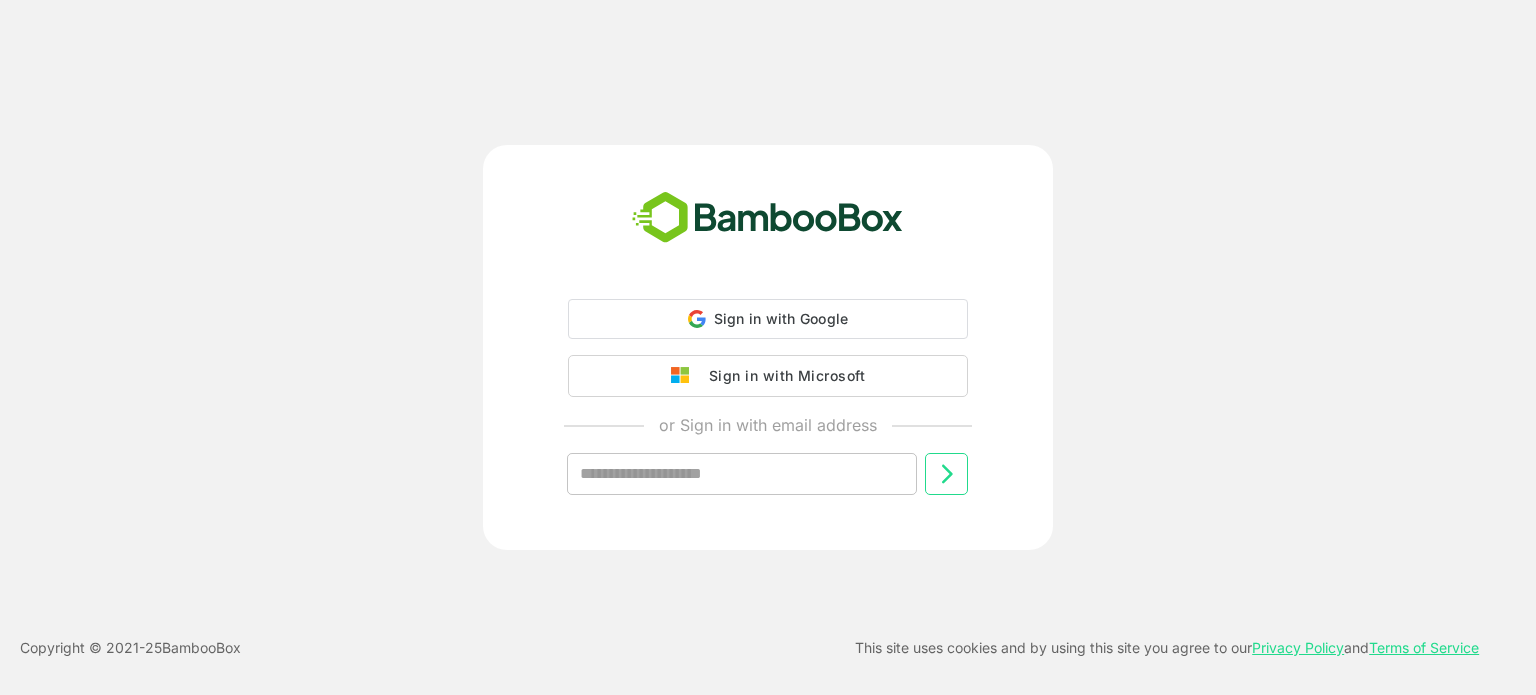 scroll, scrollTop: 0, scrollLeft: 0, axis: both 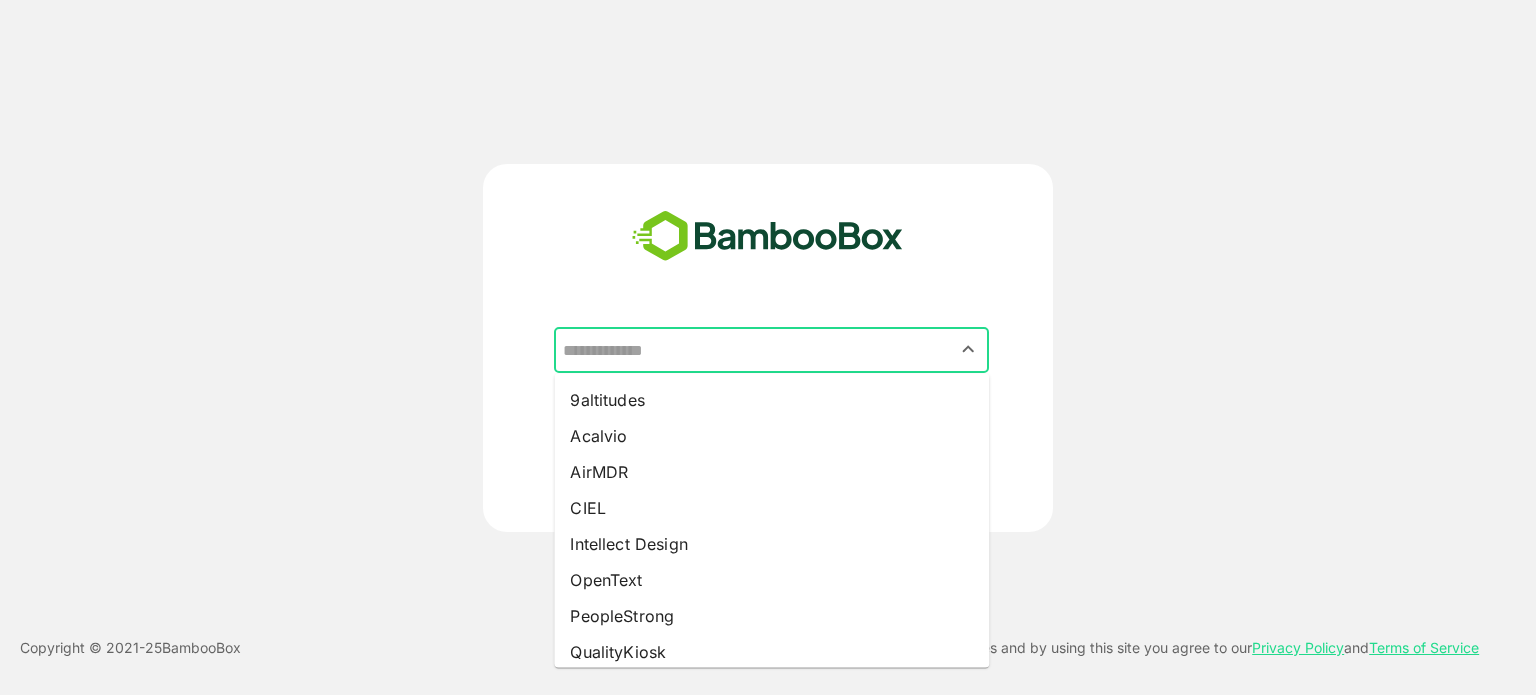 click at bounding box center (771, 350) 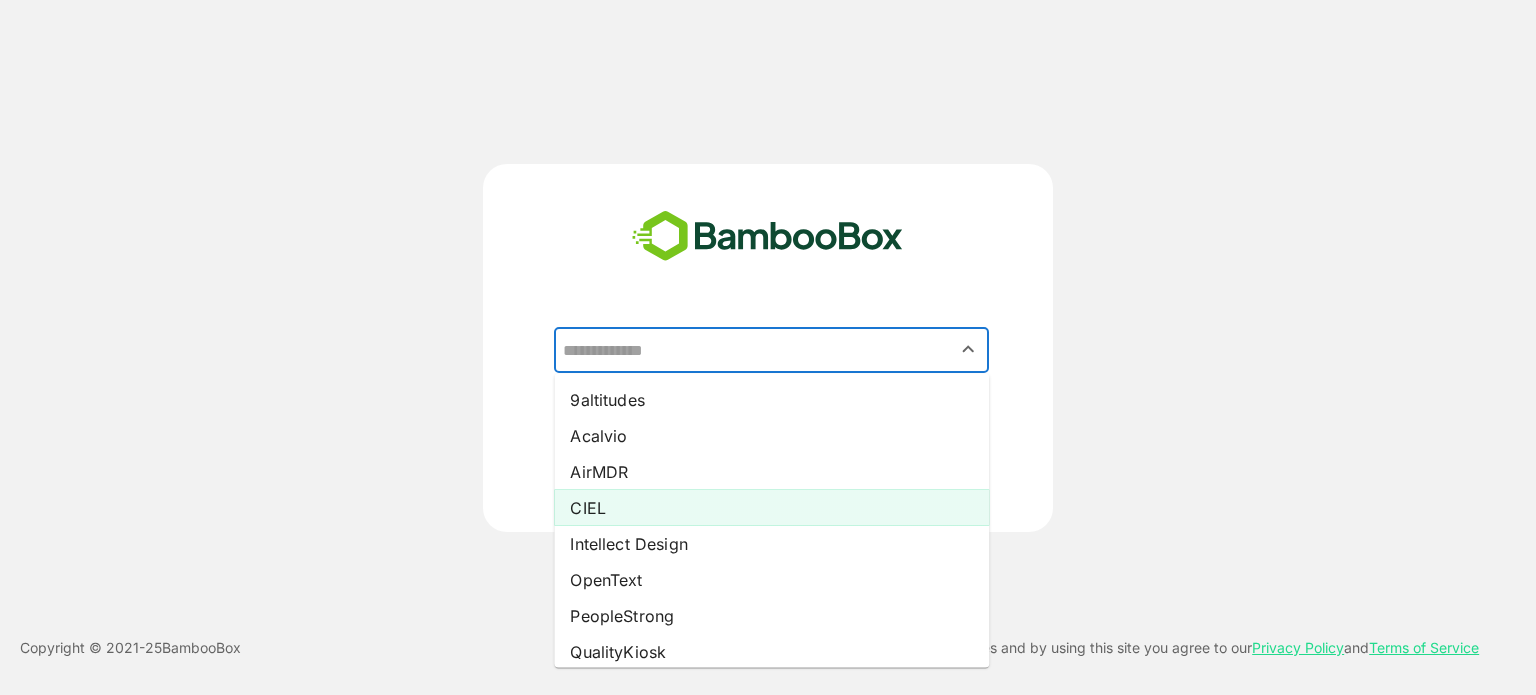 scroll, scrollTop: 45, scrollLeft: 0, axis: vertical 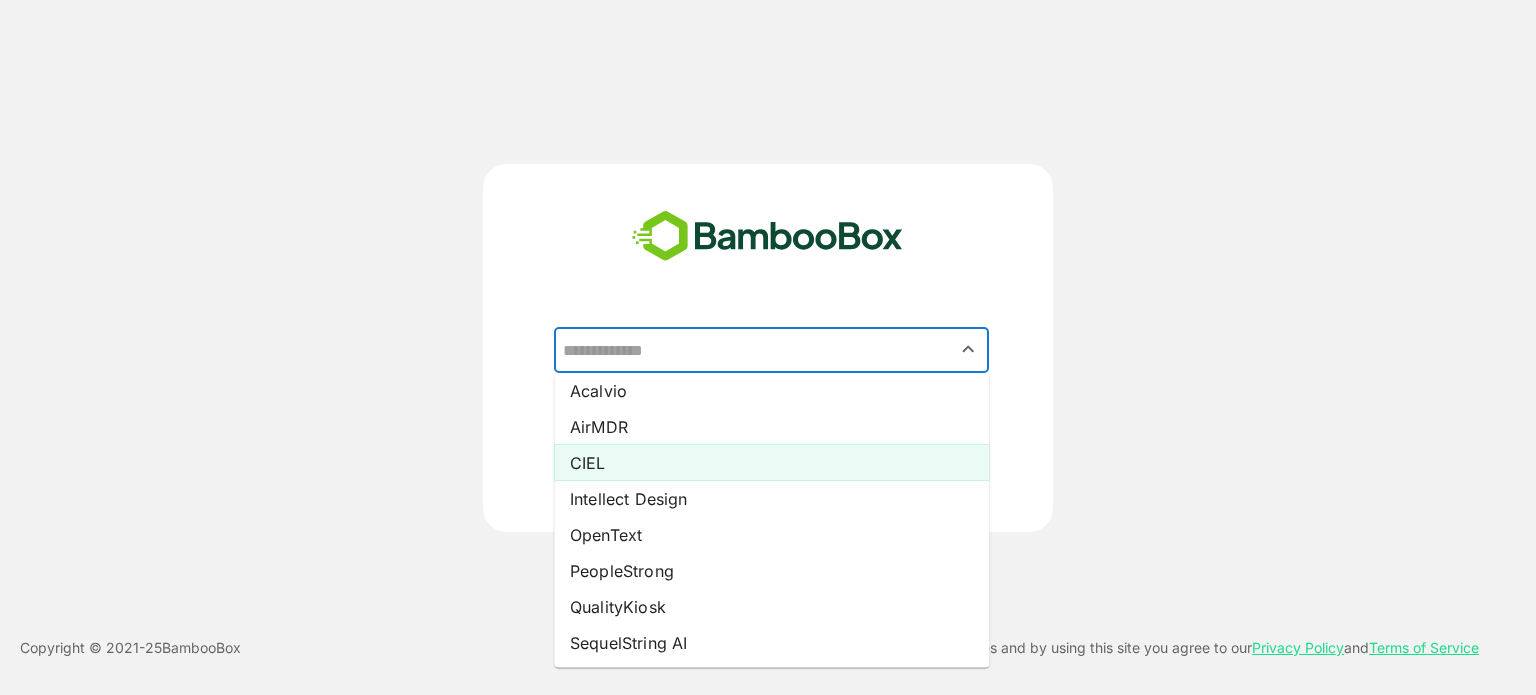 click on "OpenText" at bounding box center [771, 535] 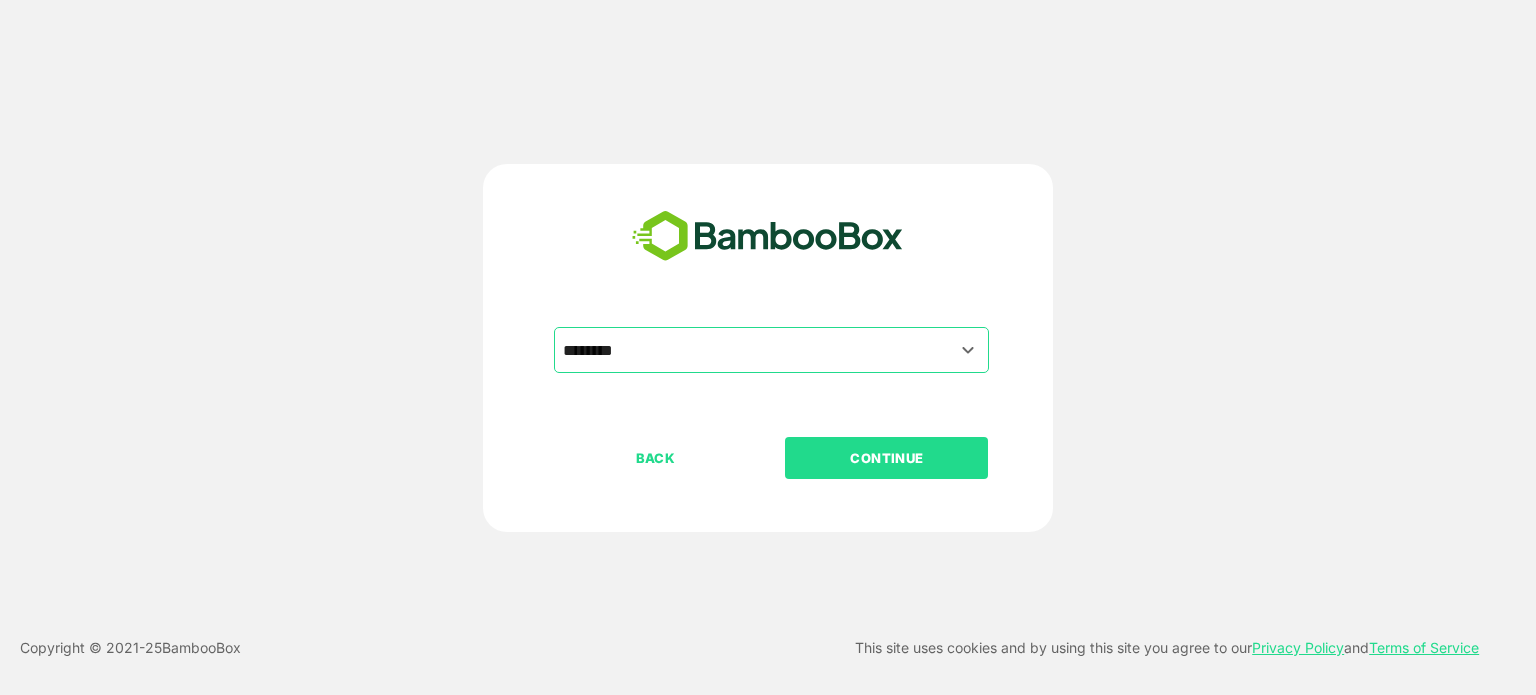 click on "CONTINUE" at bounding box center [887, 458] 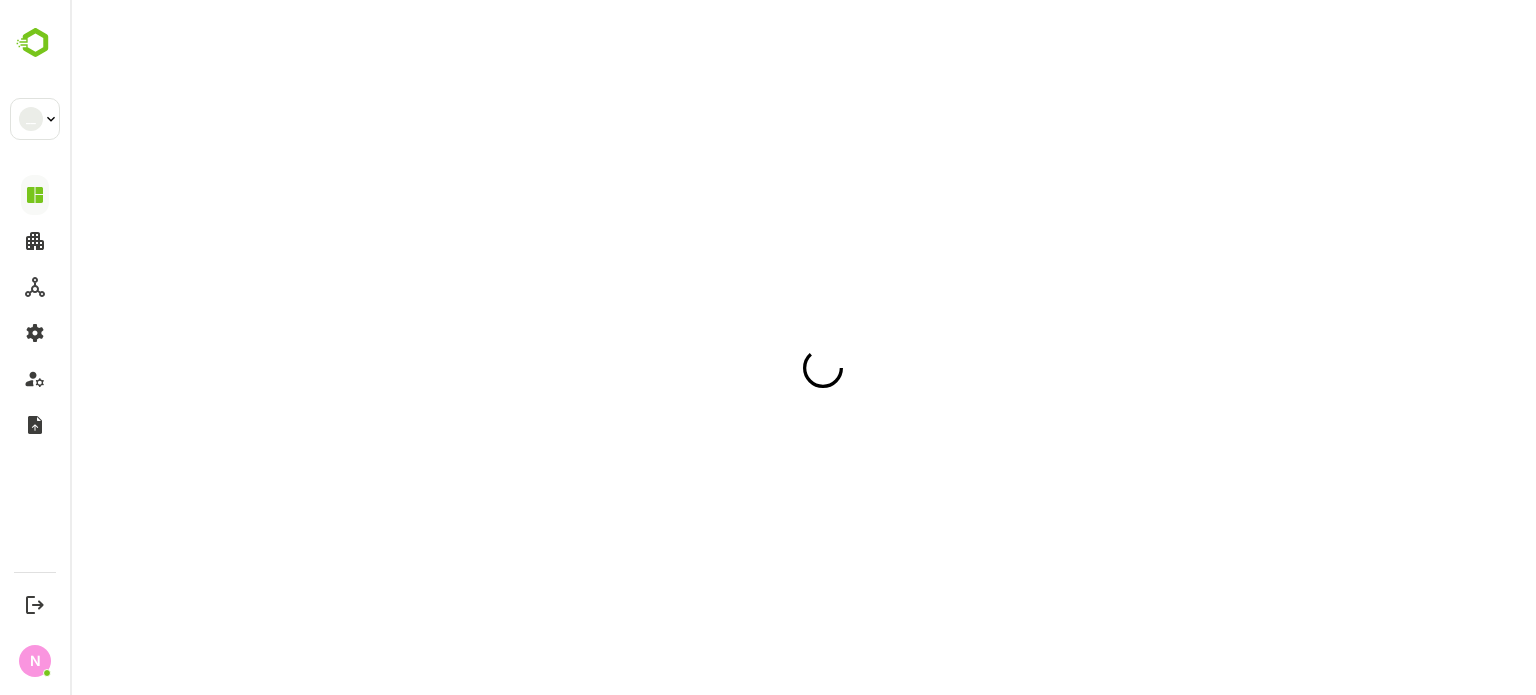 scroll, scrollTop: 0, scrollLeft: 0, axis: both 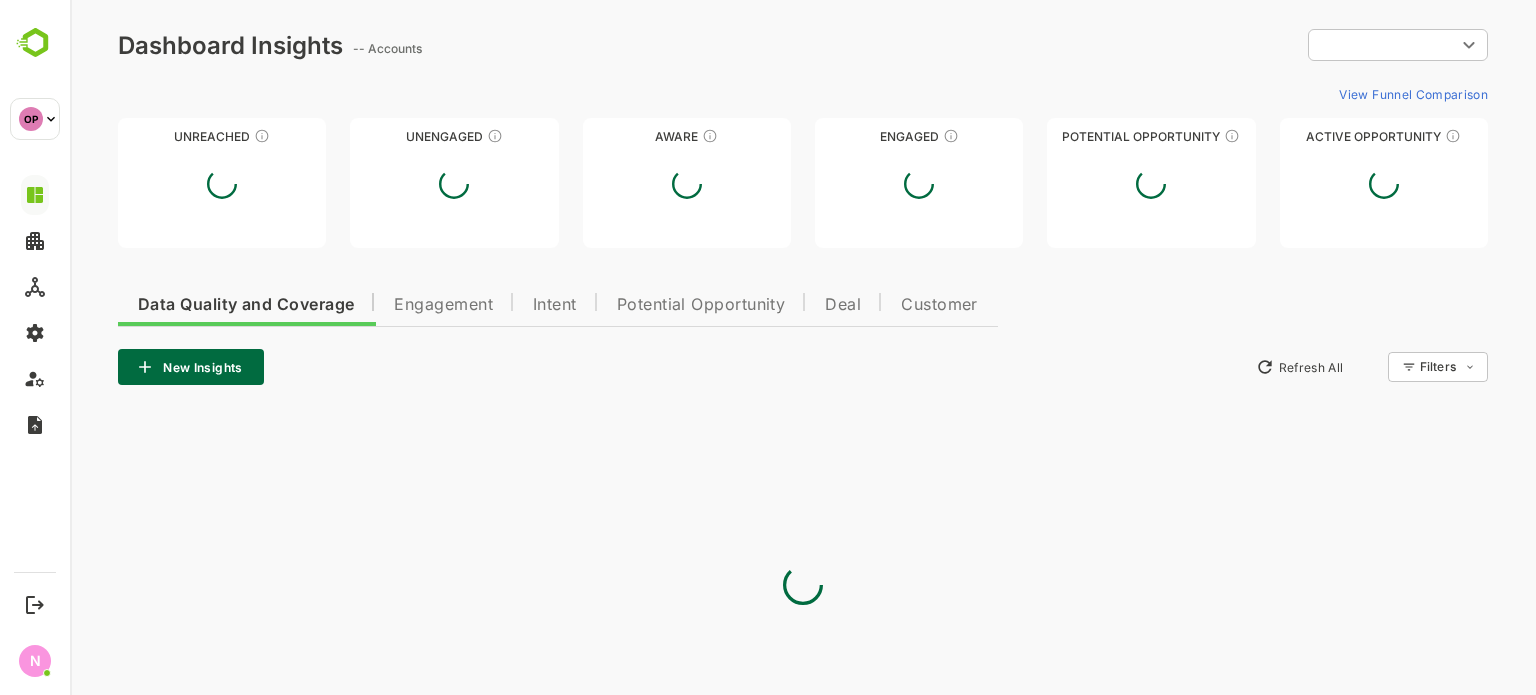 type on "**********" 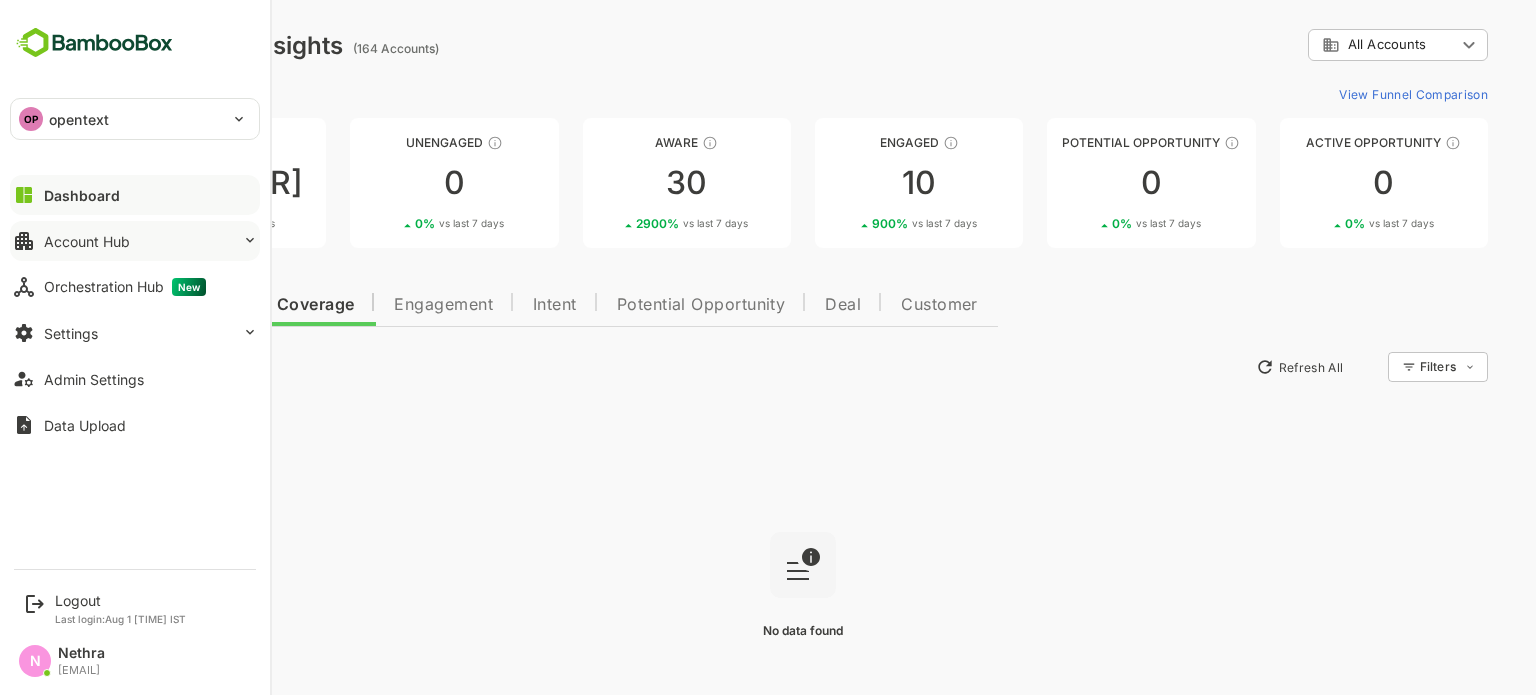 click on "Account Hub" at bounding box center (87, 241) 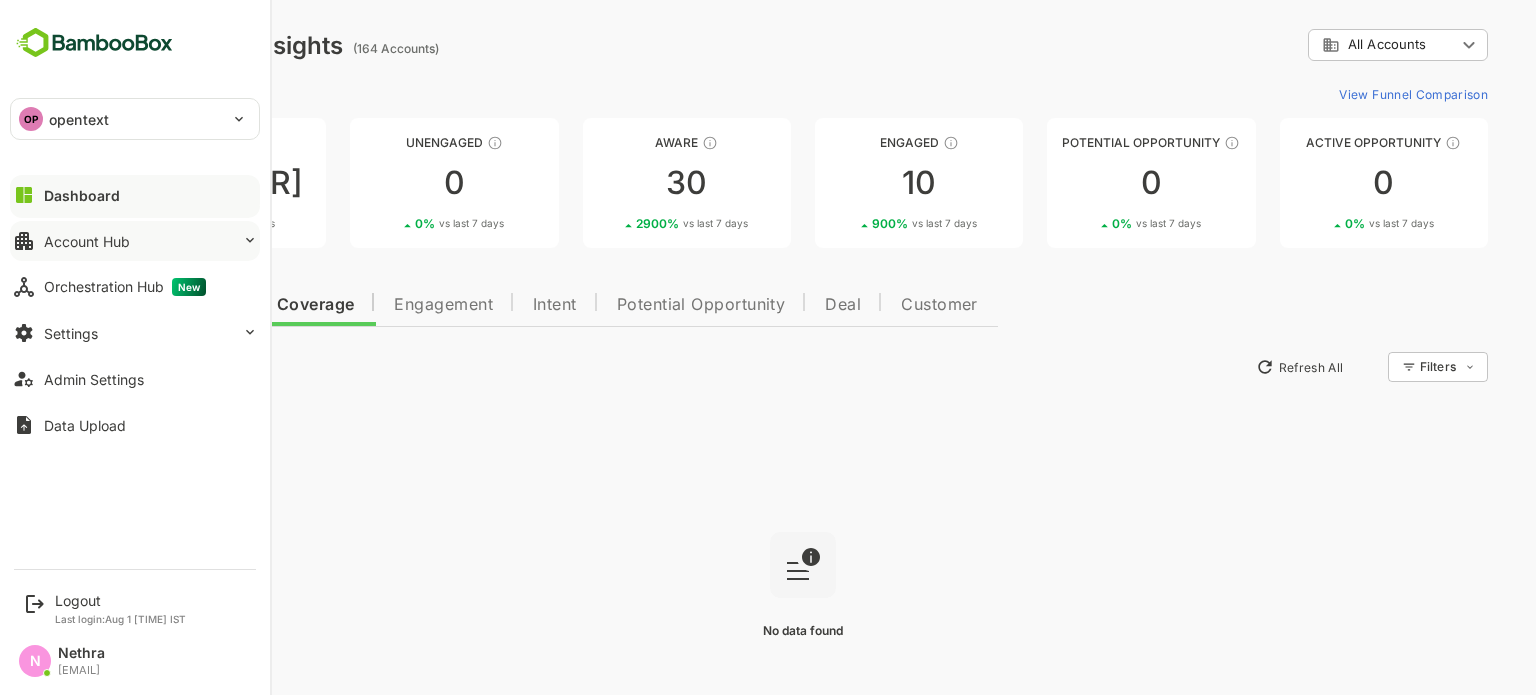 click on "Account Hub" at bounding box center (87, 241) 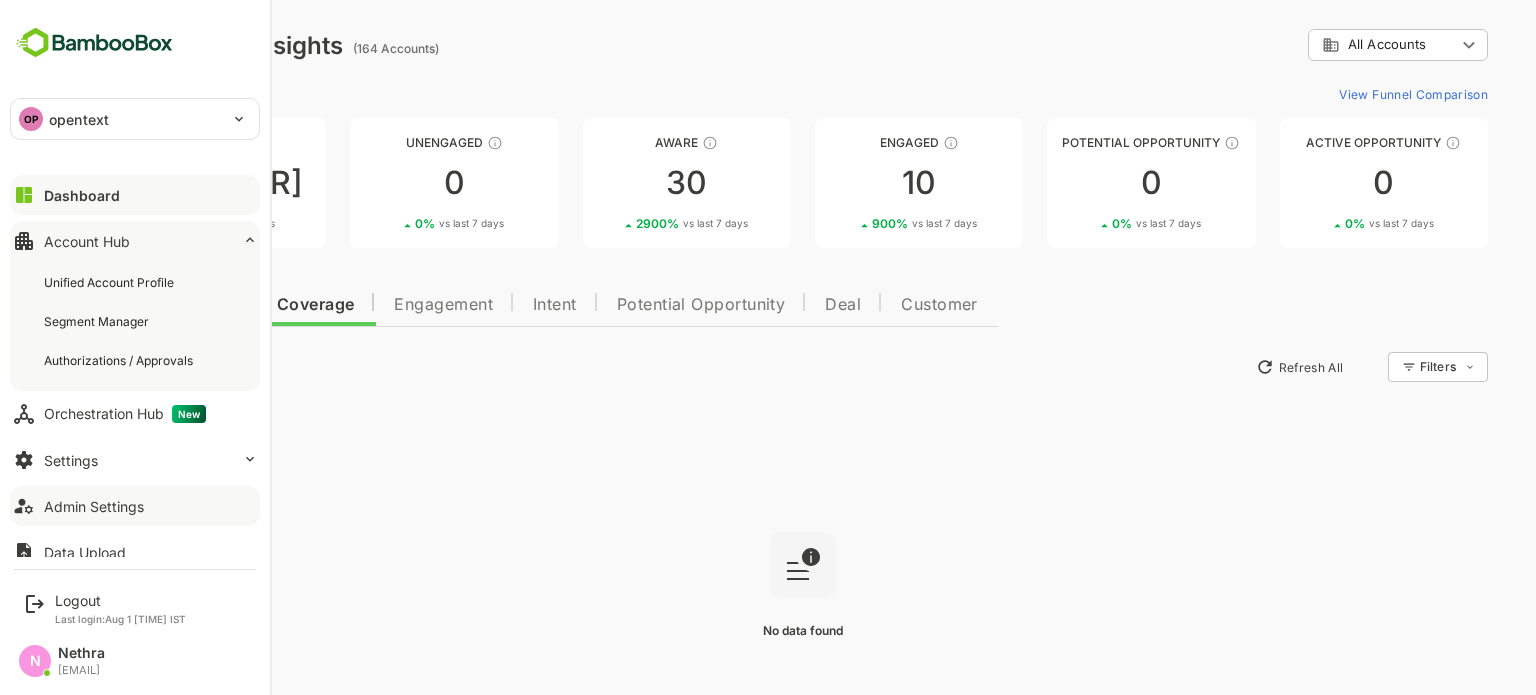 click on "Admin Settings" at bounding box center (94, 506) 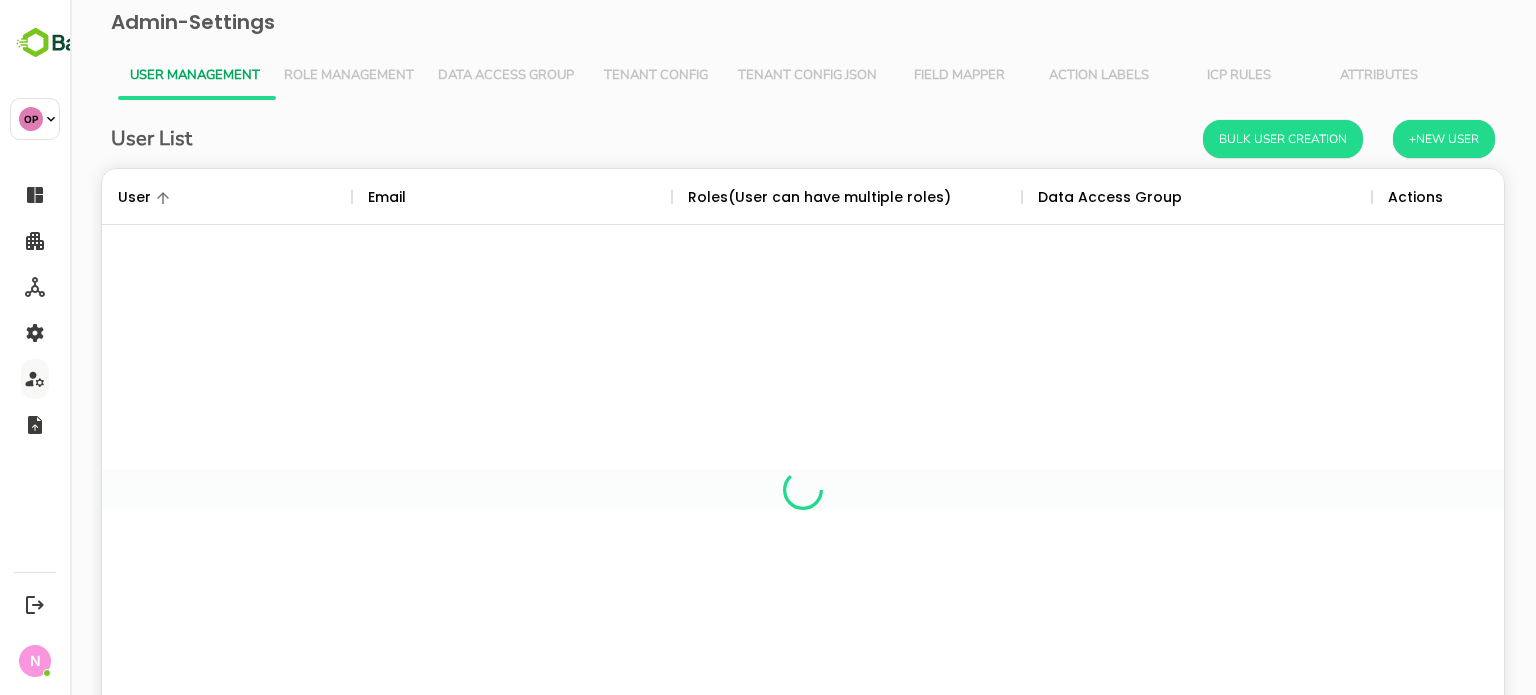 scroll, scrollTop: 0, scrollLeft: 0, axis: both 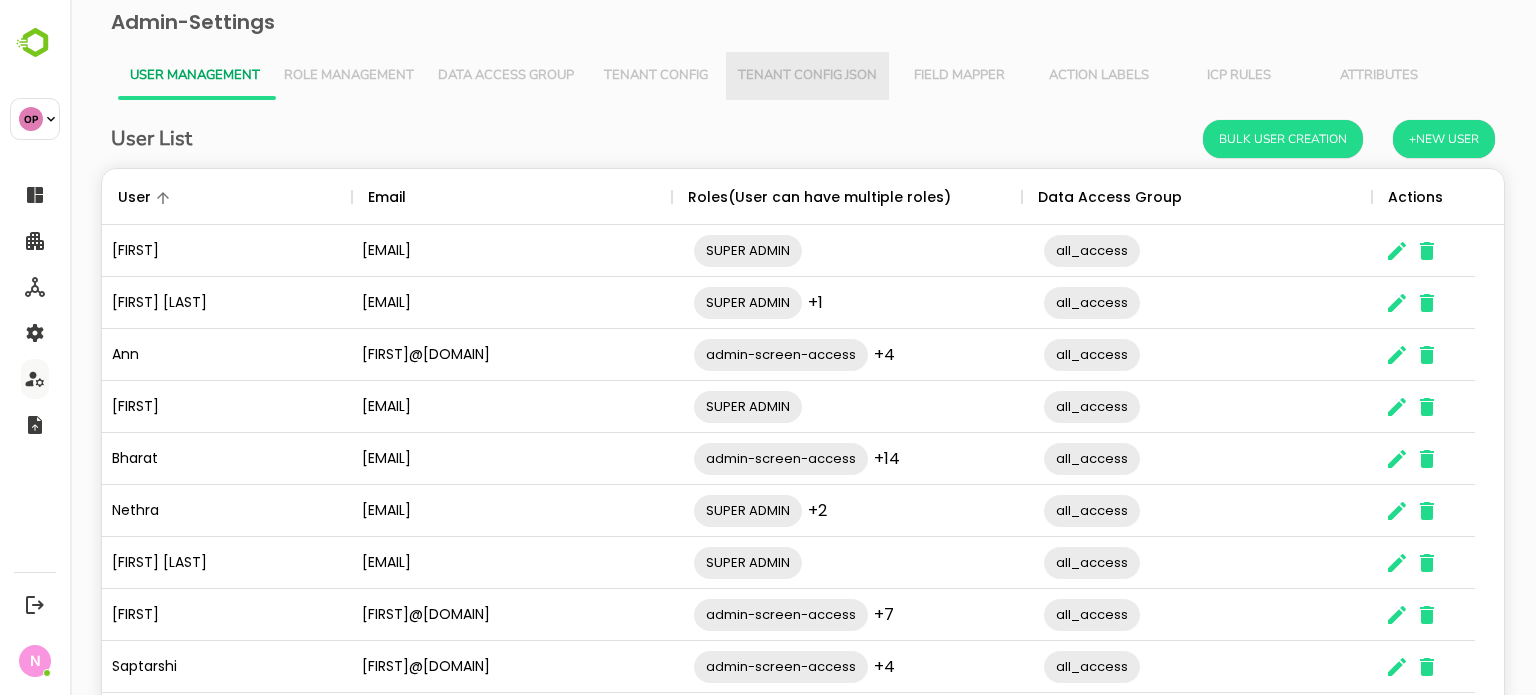 click on "Tenant Config Json" at bounding box center [807, 76] 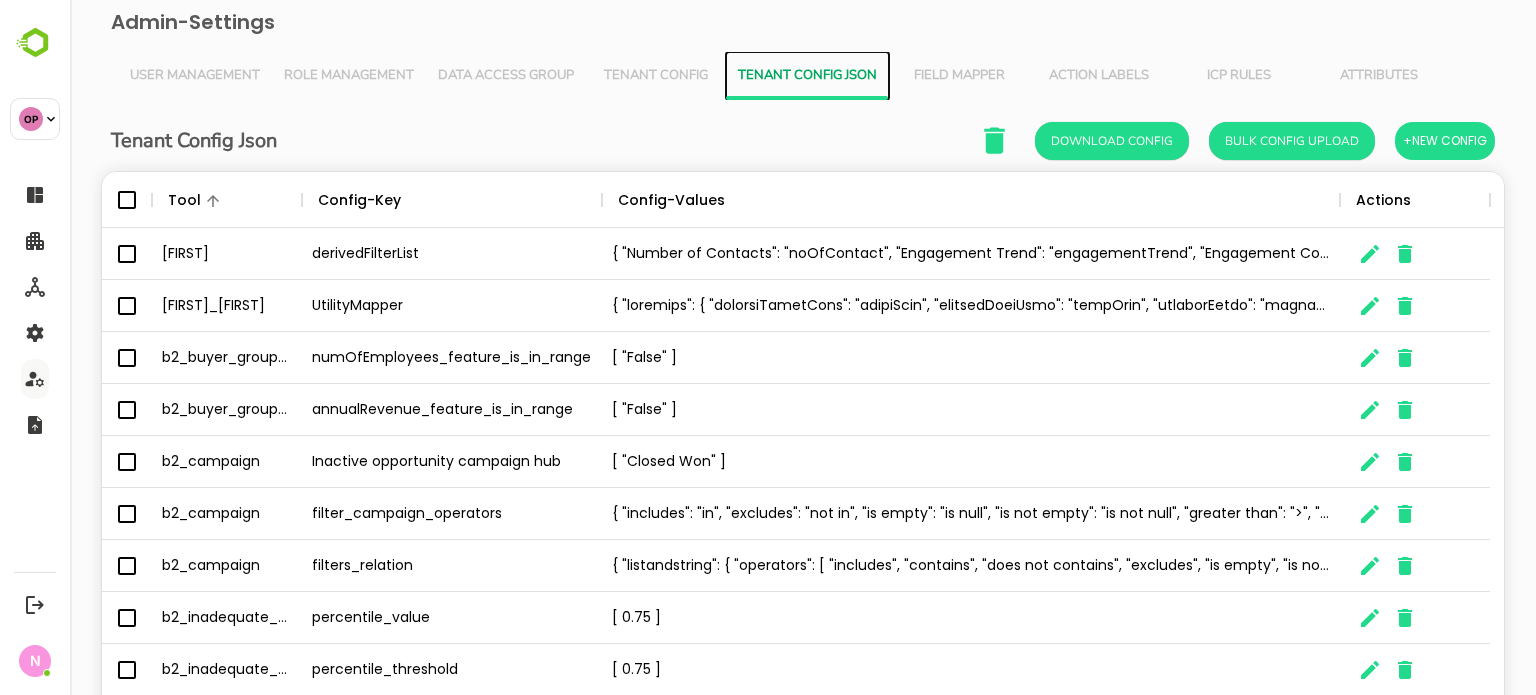 scroll, scrollTop: 16, scrollLeft: 16, axis: both 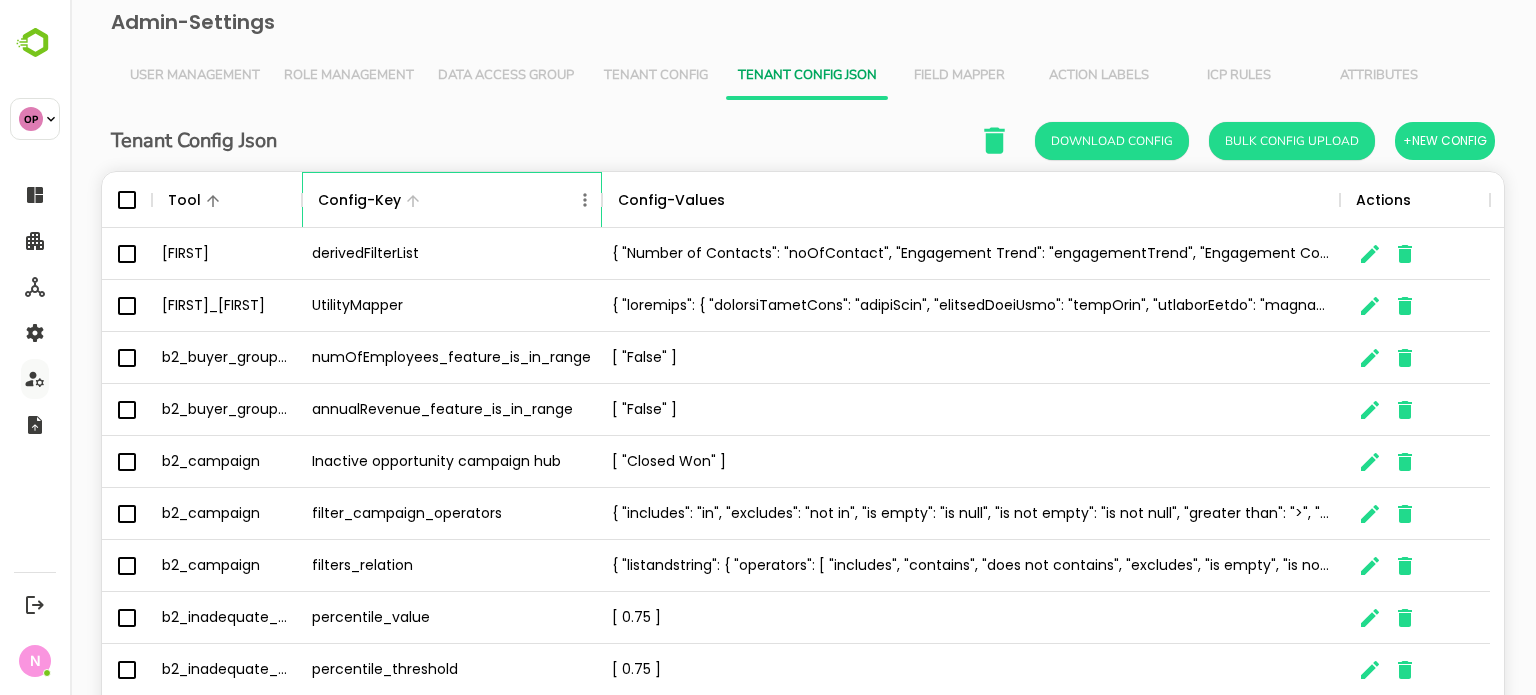 click on "Config-Key" at bounding box center [452, 200] 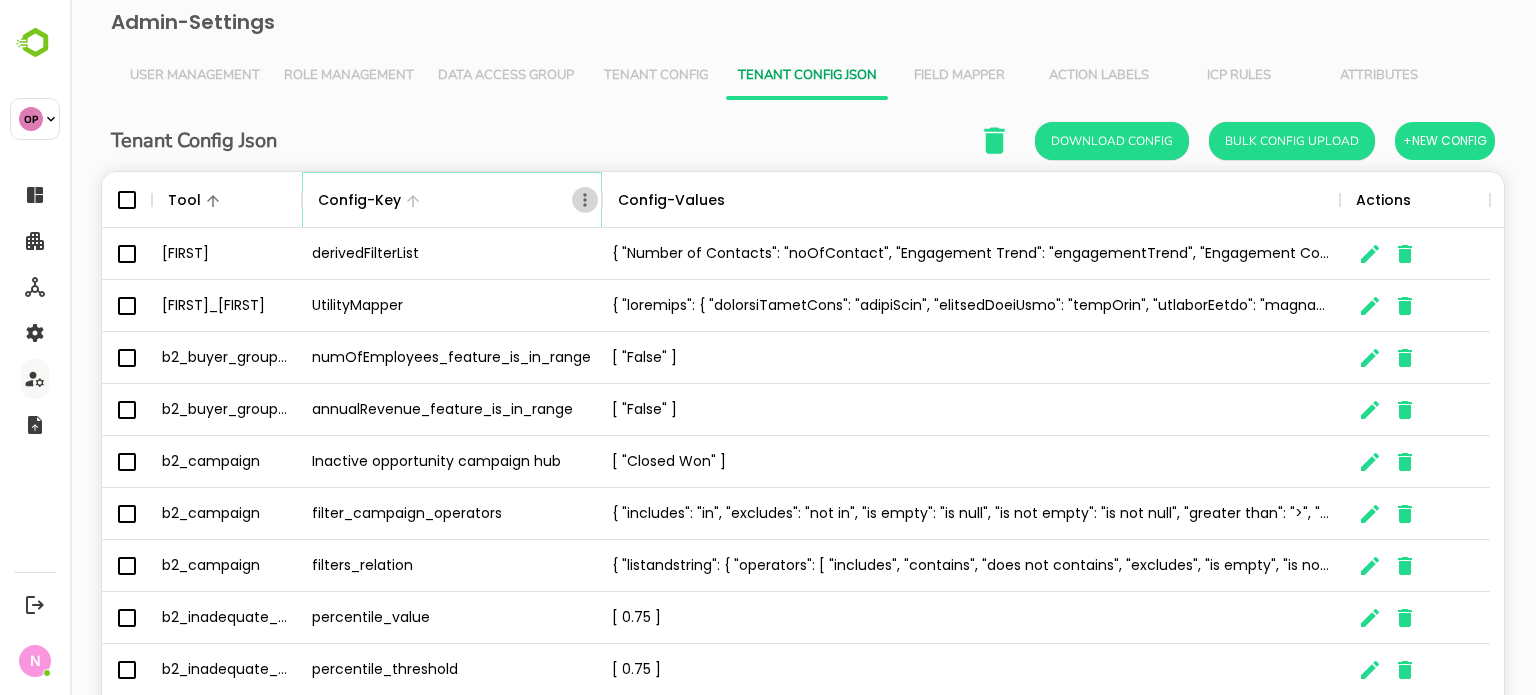 click 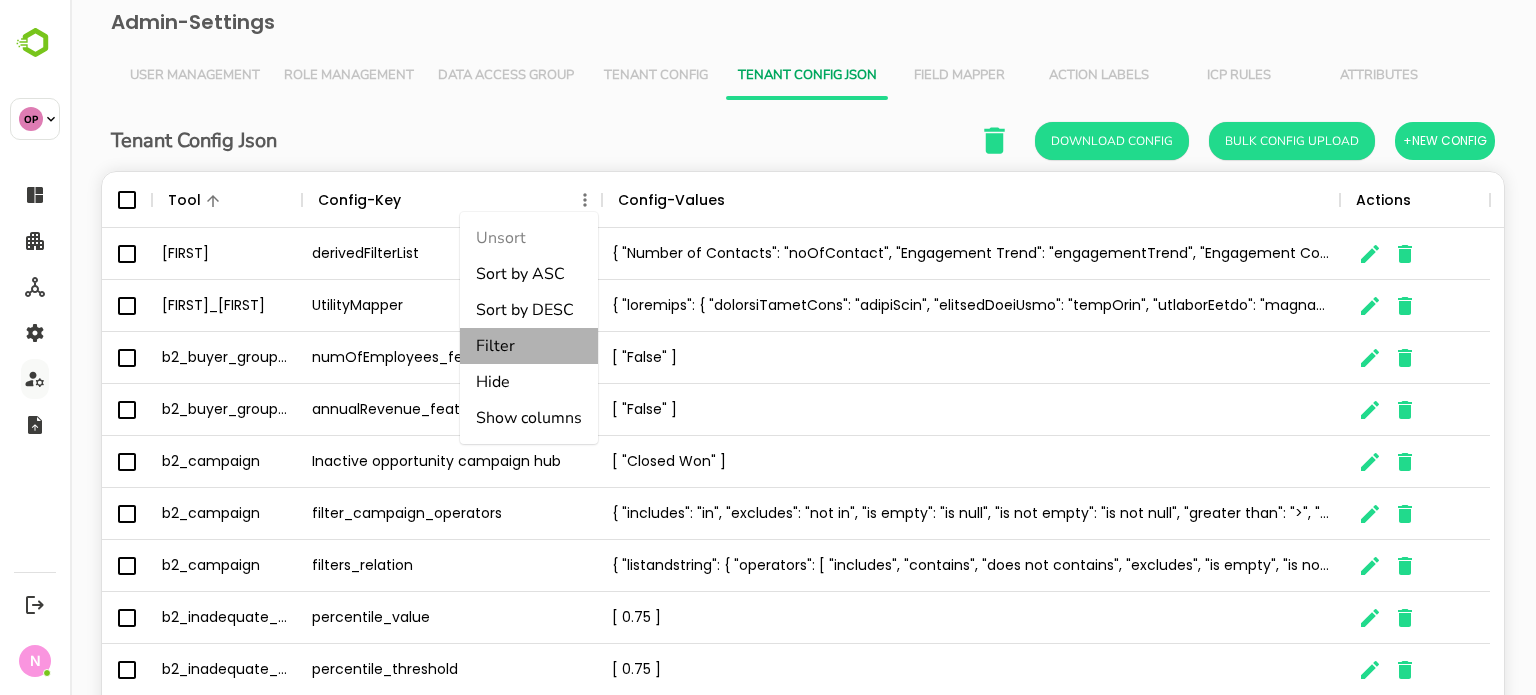 click on "Filter" at bounding box center [529, 346] 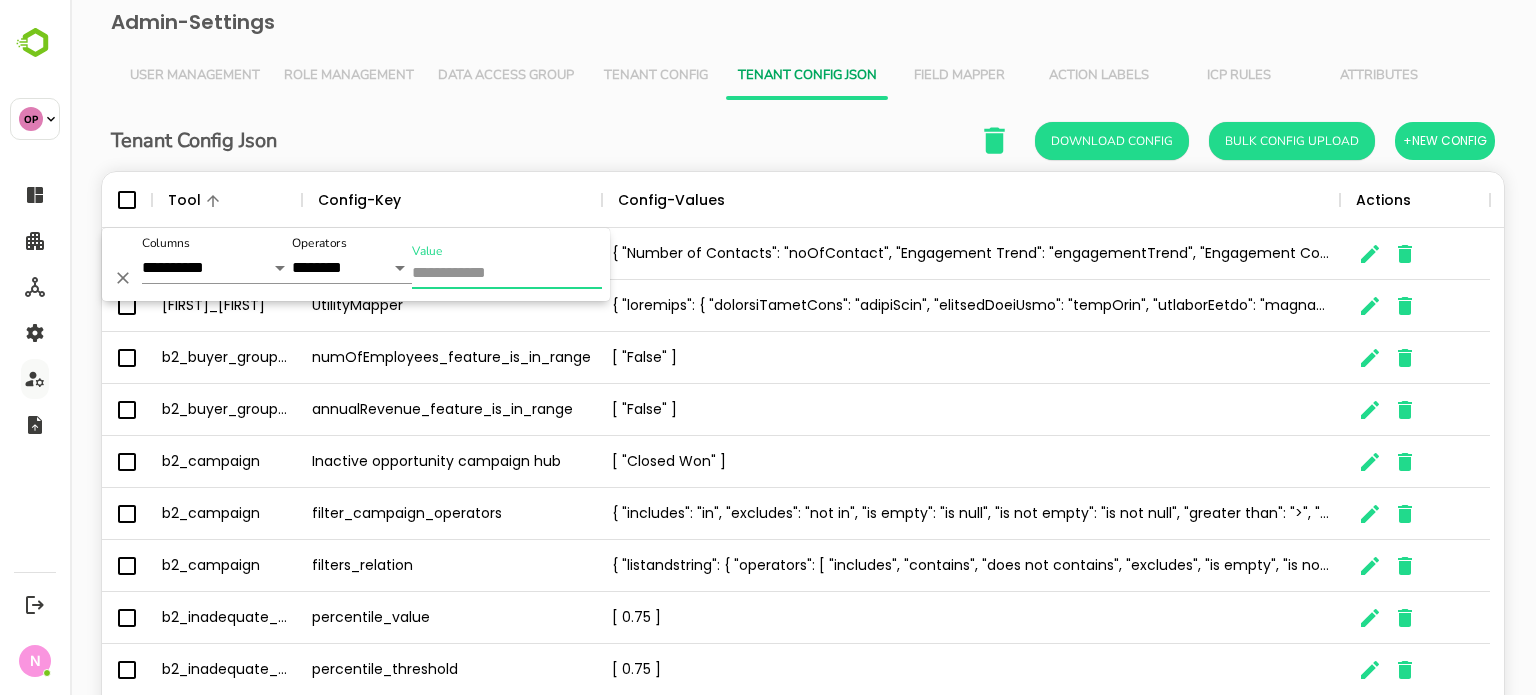 click on "Value" at bounding box center [507, 274] 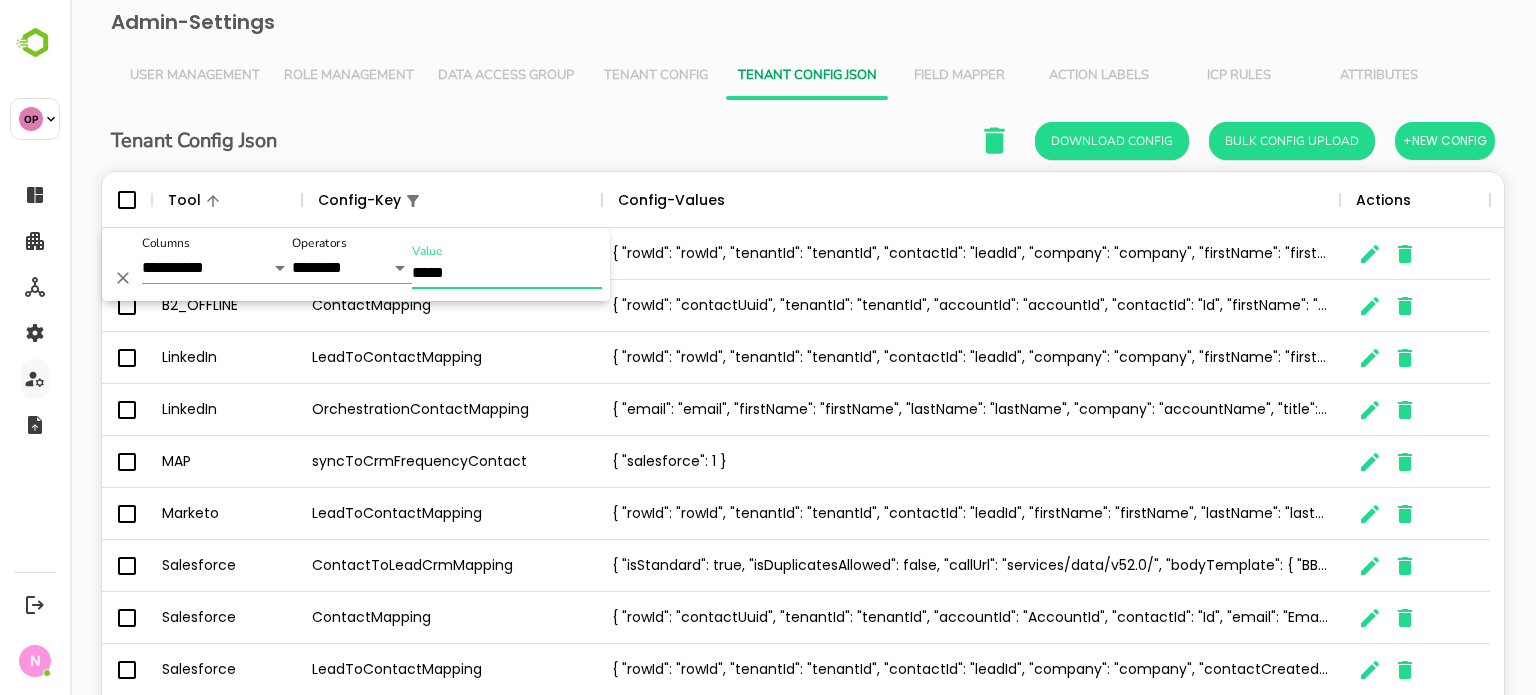 type on "*****" 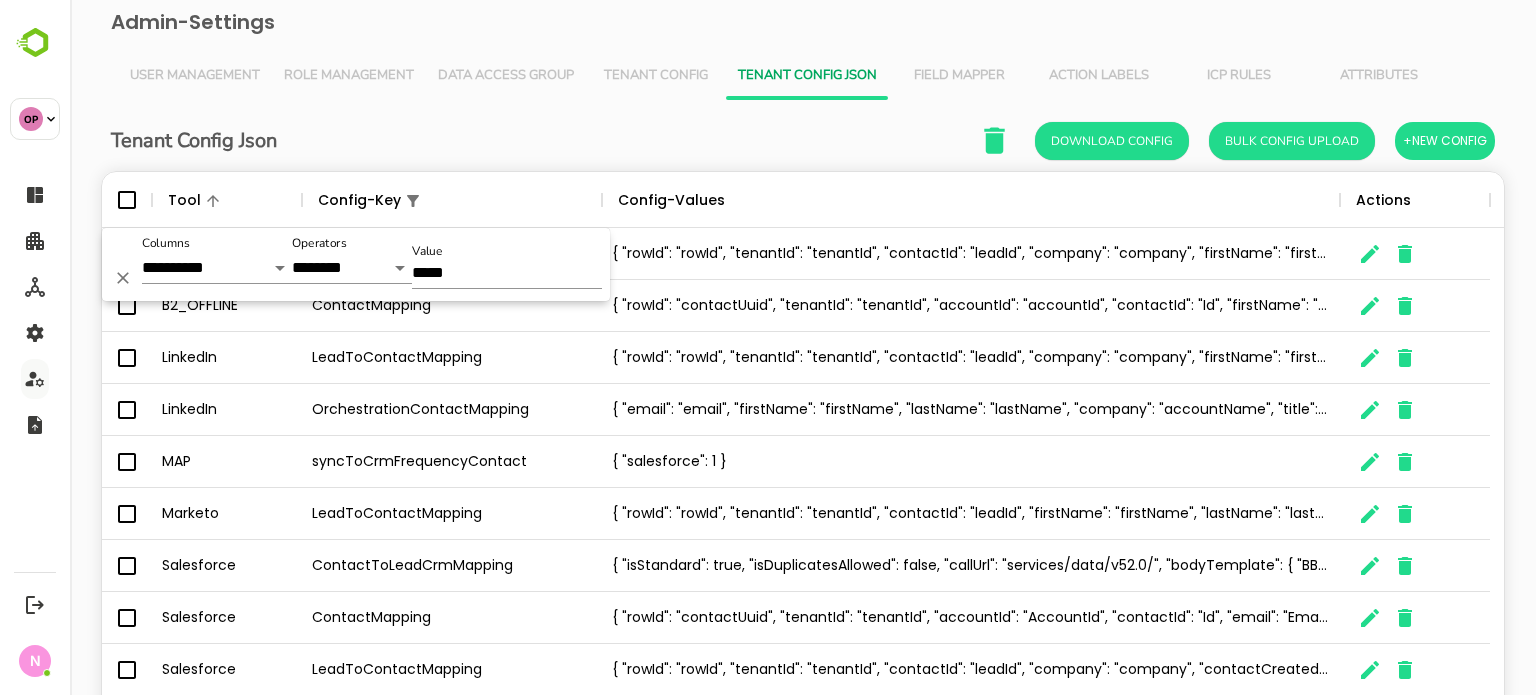 click on "Tenant Config Json Download Config Bulk Config Upload +New Config" at bounding box center [803, 140] 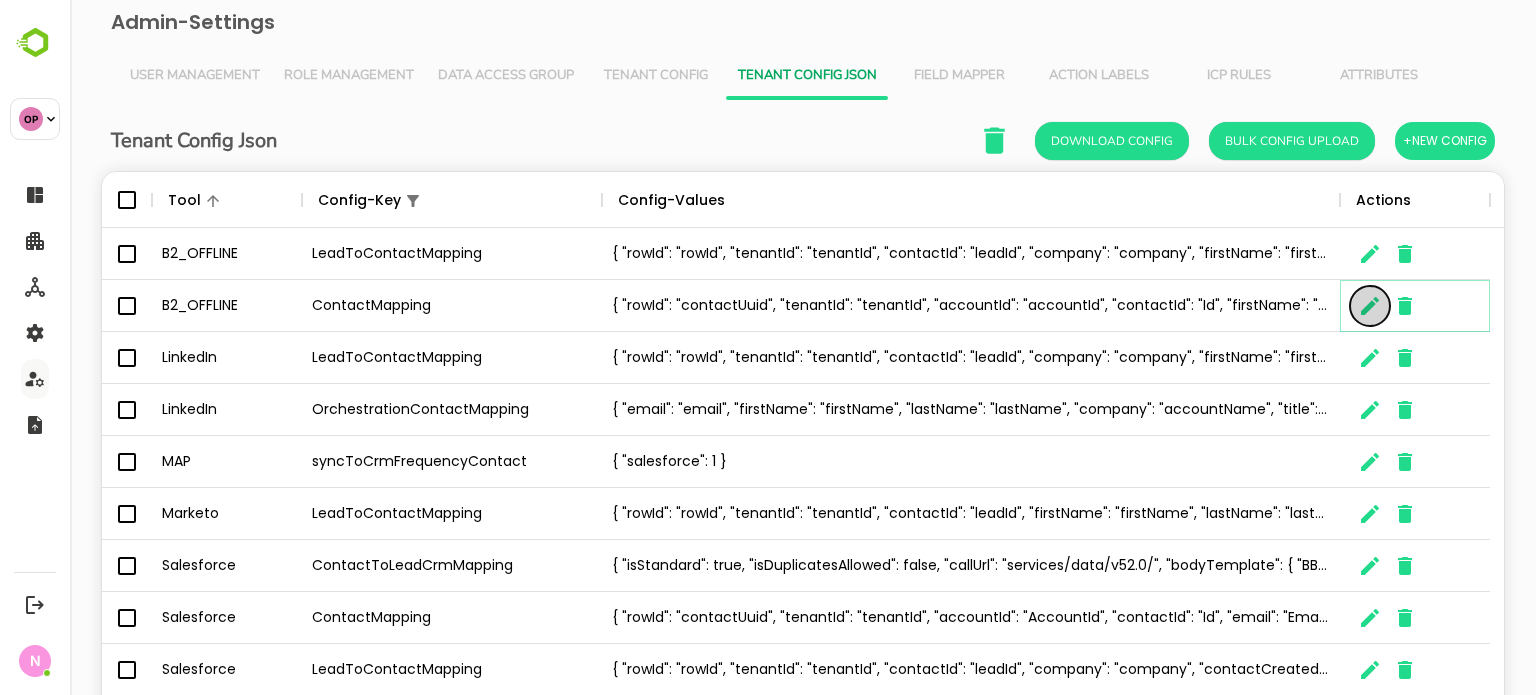 click 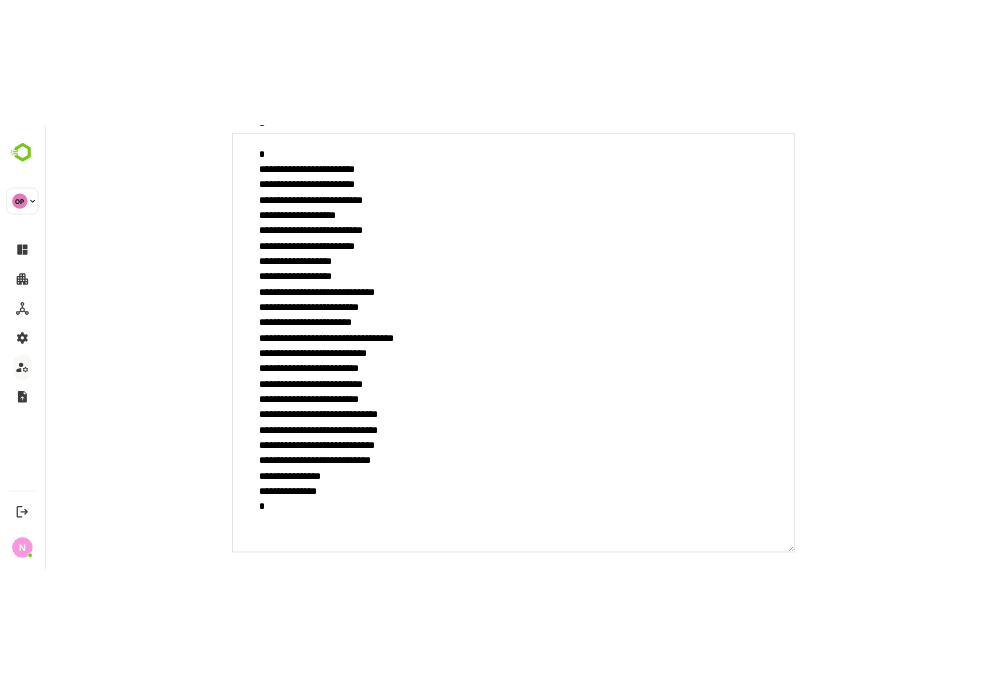 scroll, scrollTop: 300, scrollLeft: 0, axis: vertical 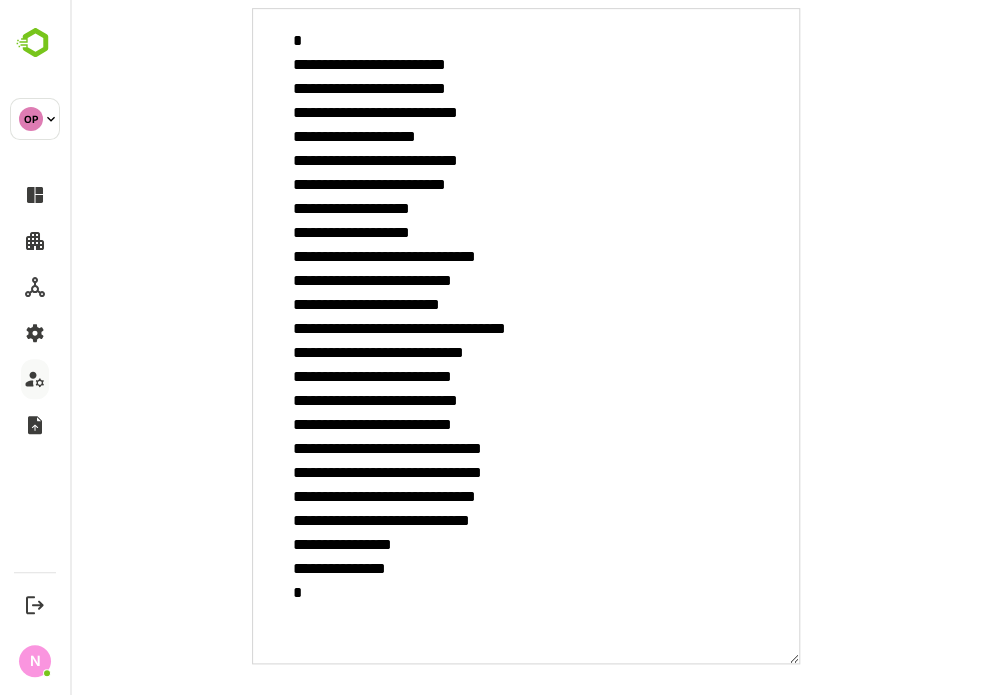 click on "**********" at bounding box center [526, 320] 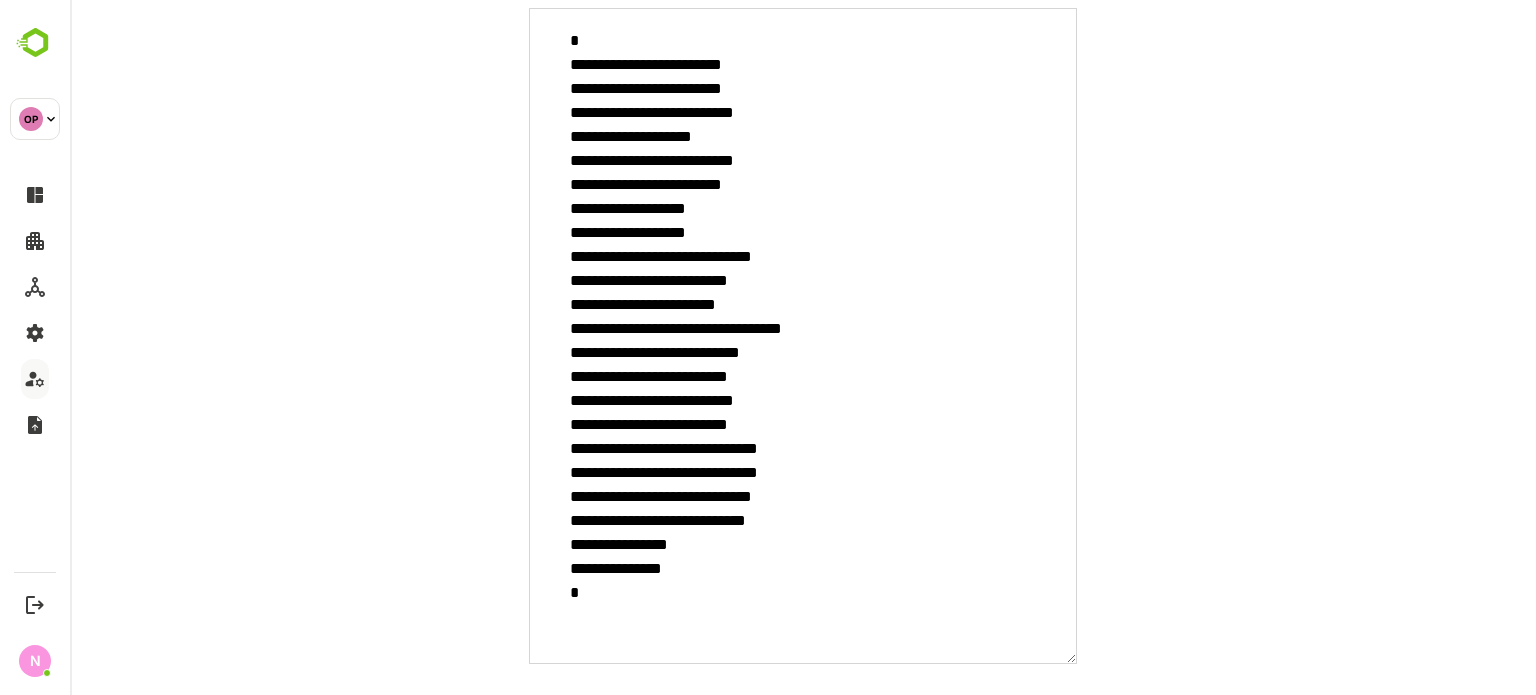 scroll, scrollTop: 571, scrollLeft: 1372, axis: both 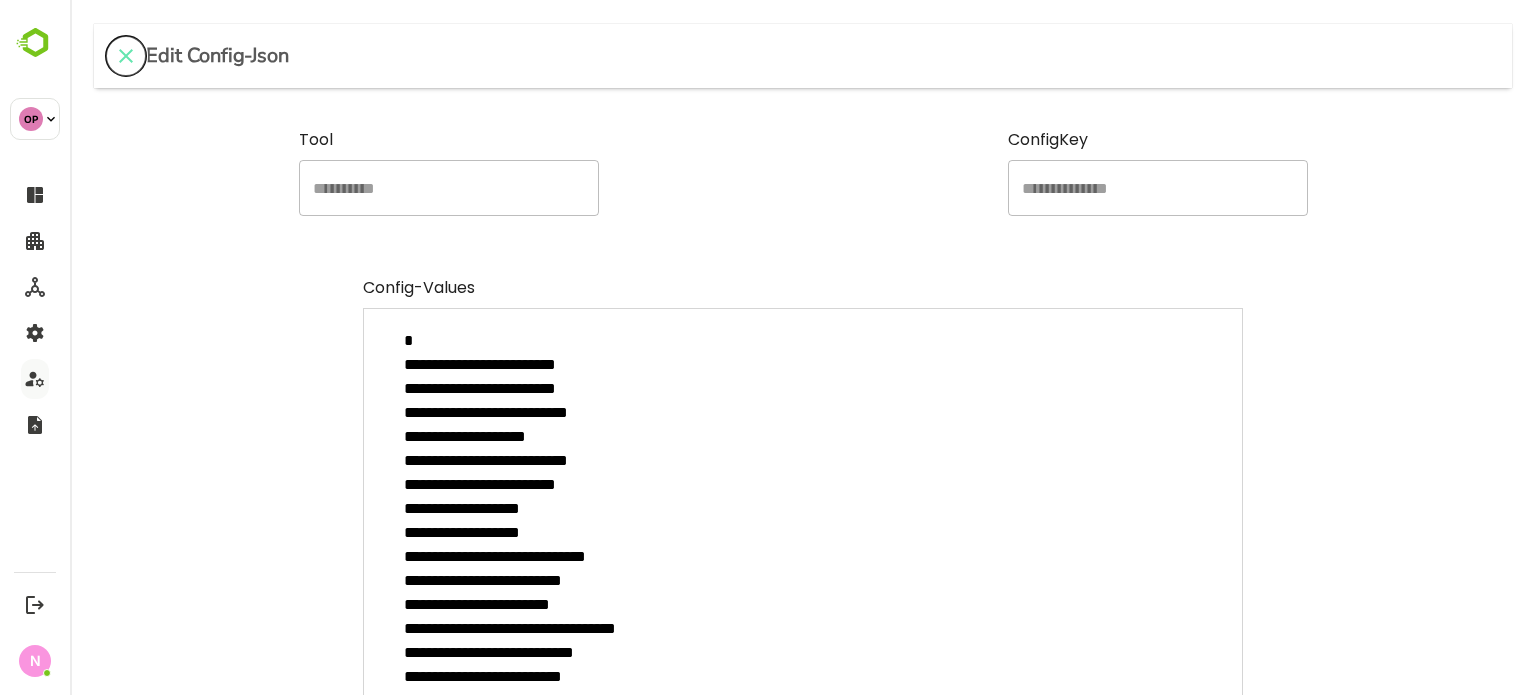 click 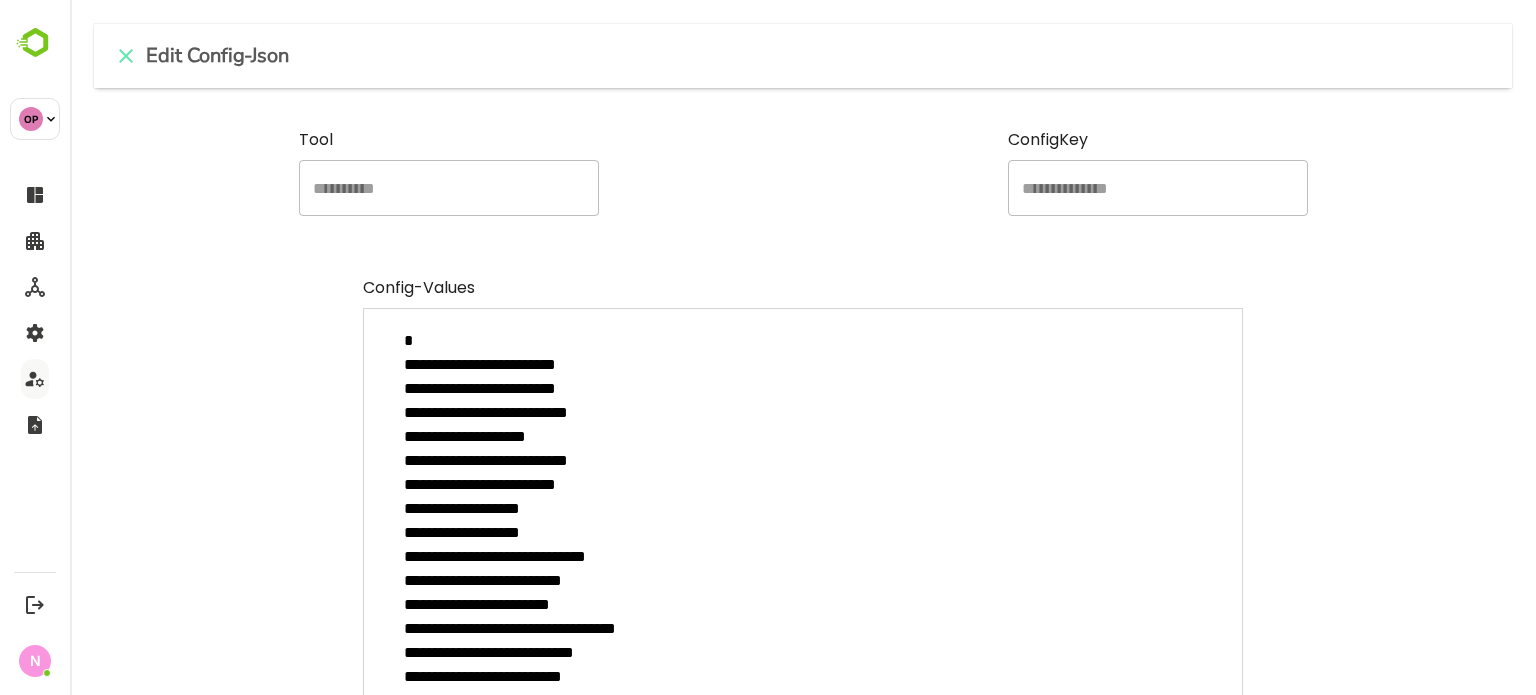 type on "*" 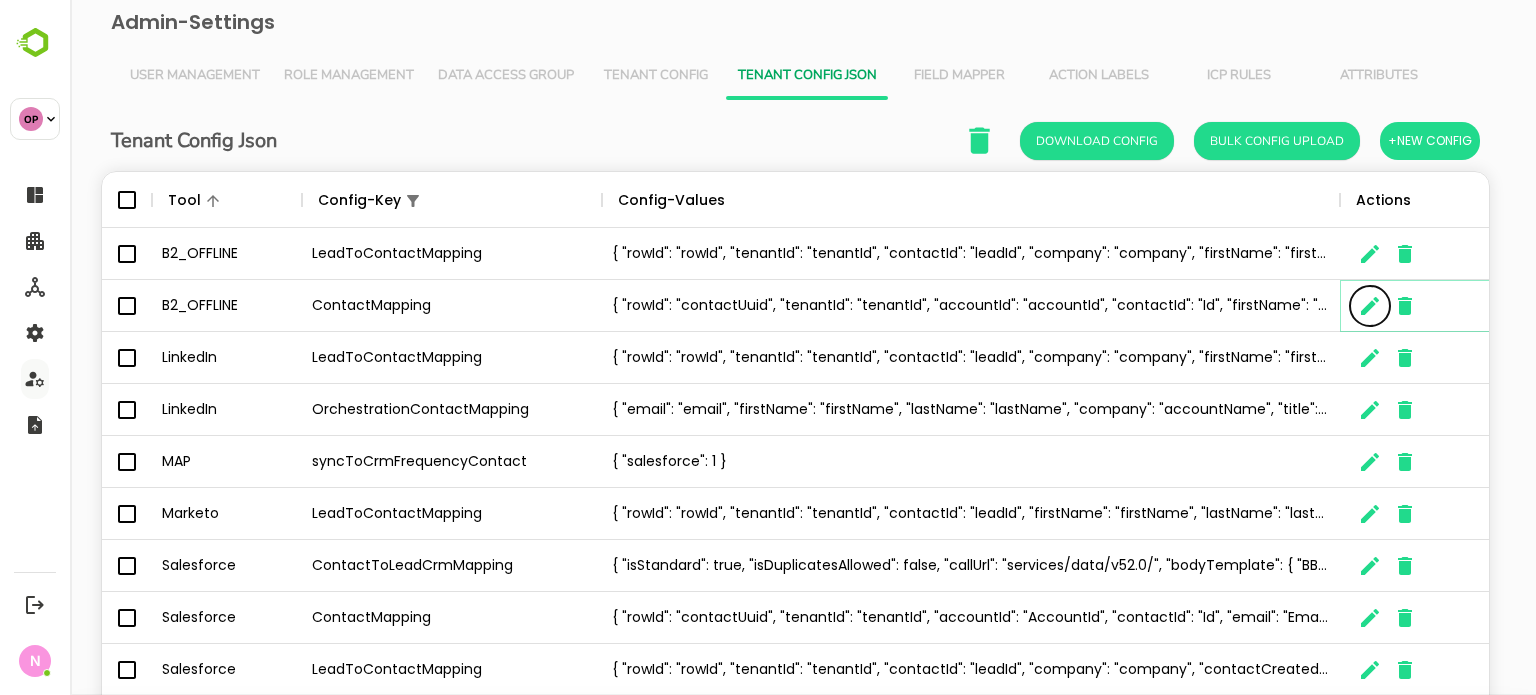 scroll, scrollTop: 16, scrollLeft: 16, axis: both 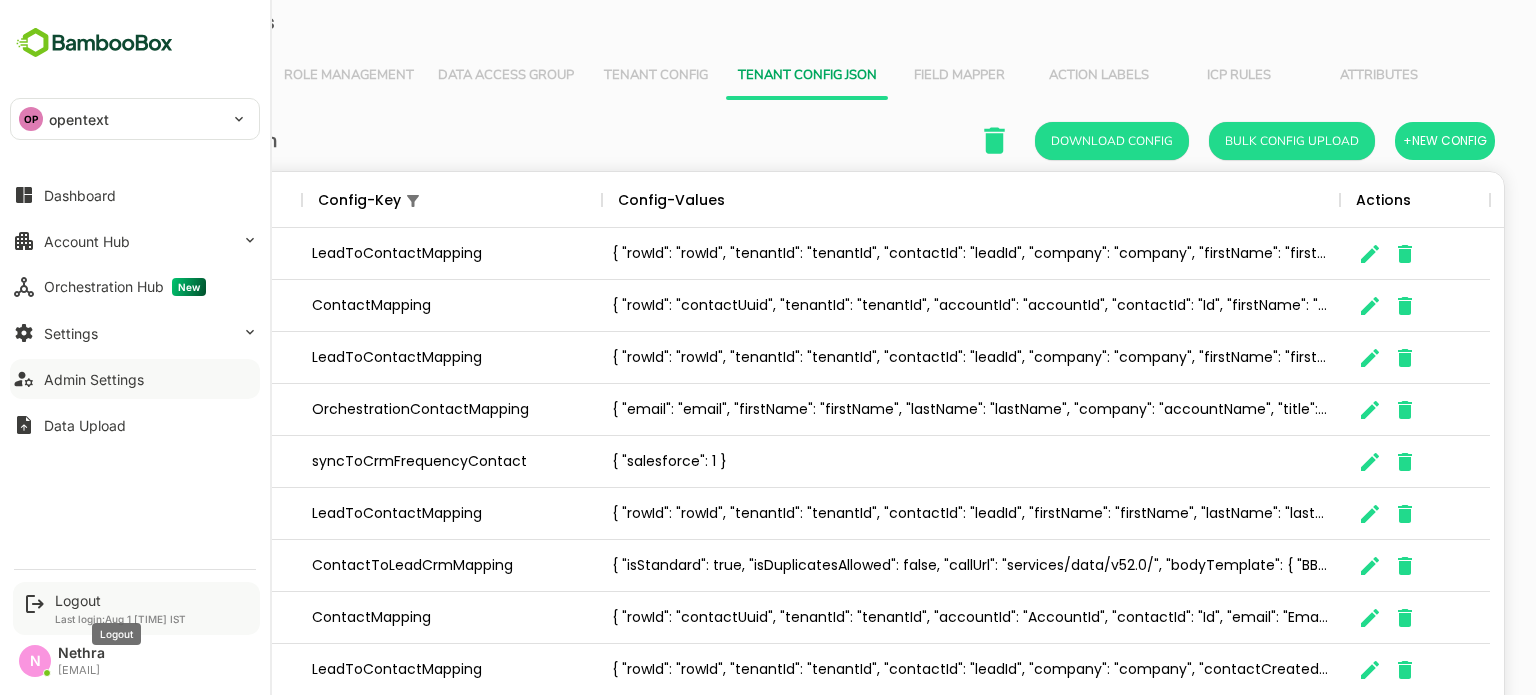 click on "Logout" at bounding box center (120, 600) 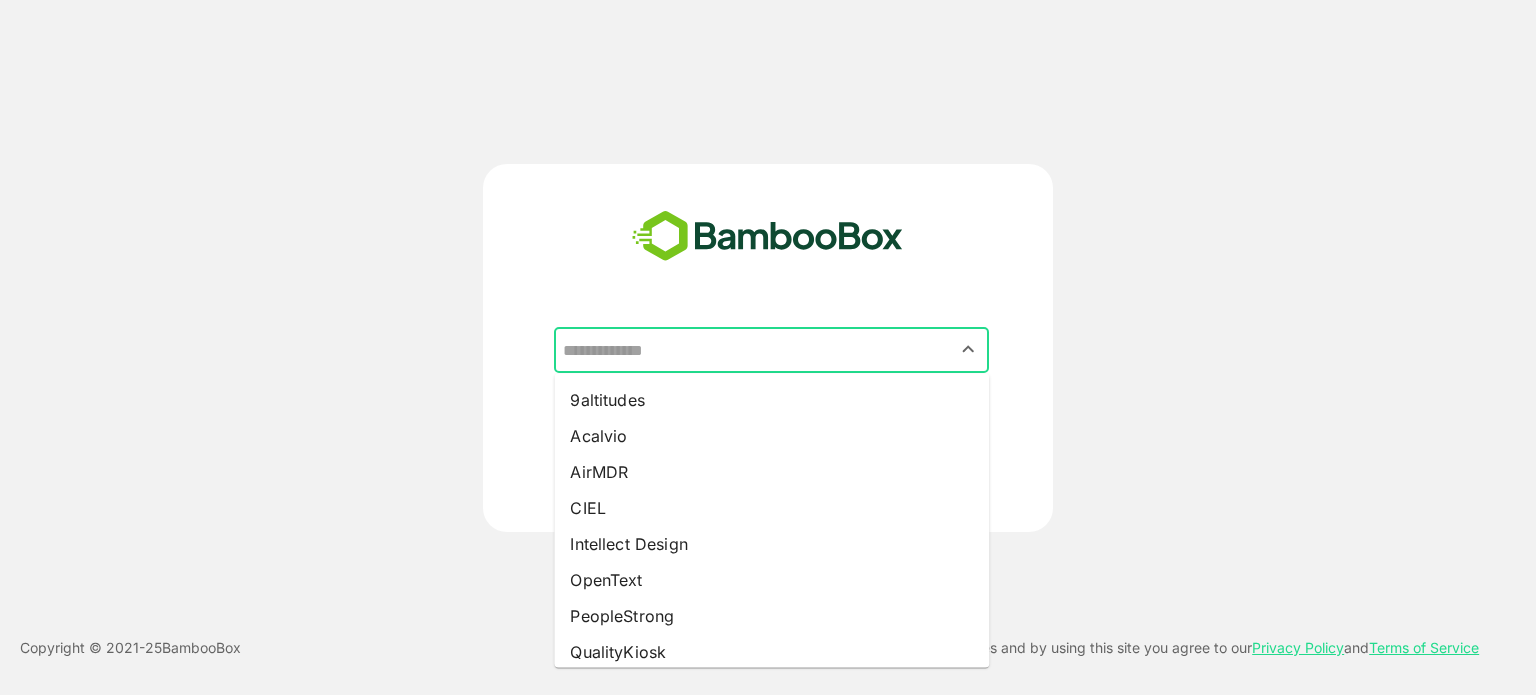 click at bounding box center (771, 350) 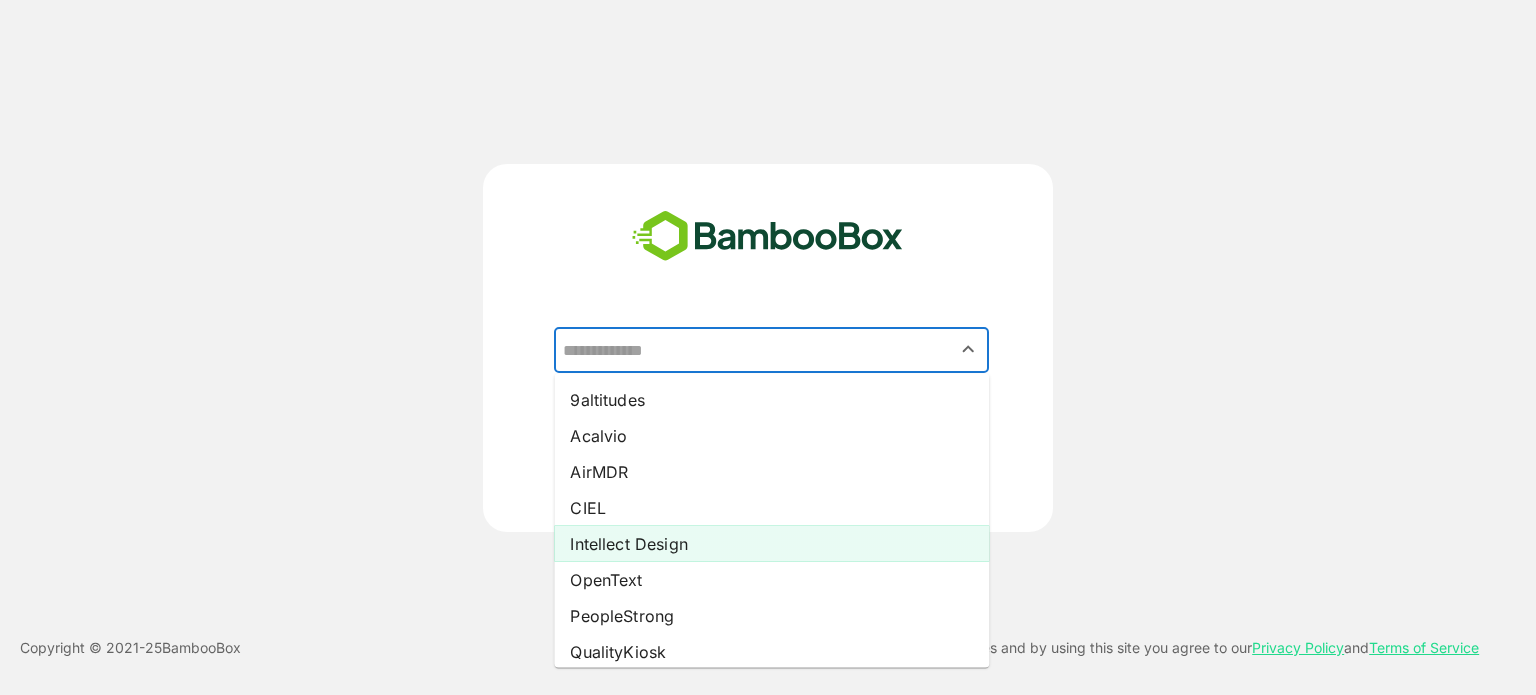 click on "Intellect Design" at bounding box center (771, 544) 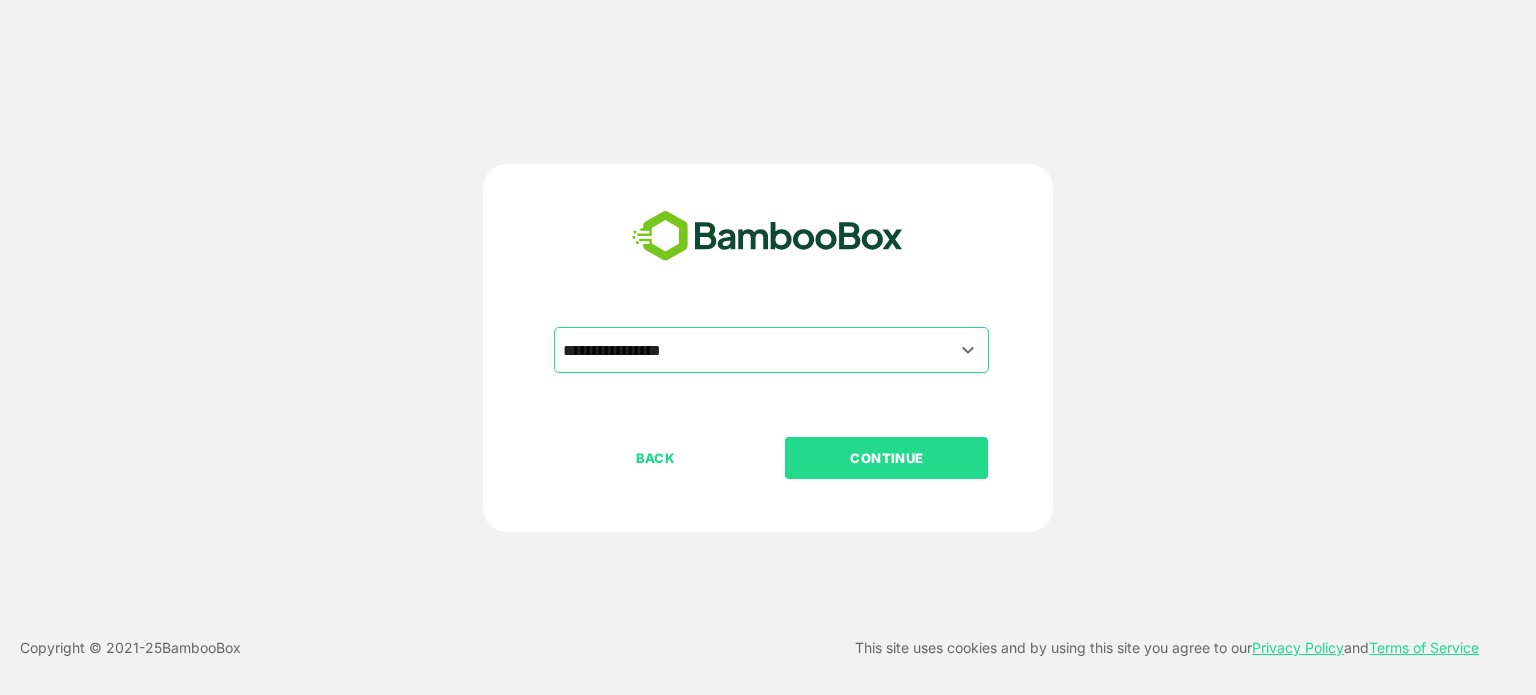 click on "CONTINUE" at bounding box center (887, 458) 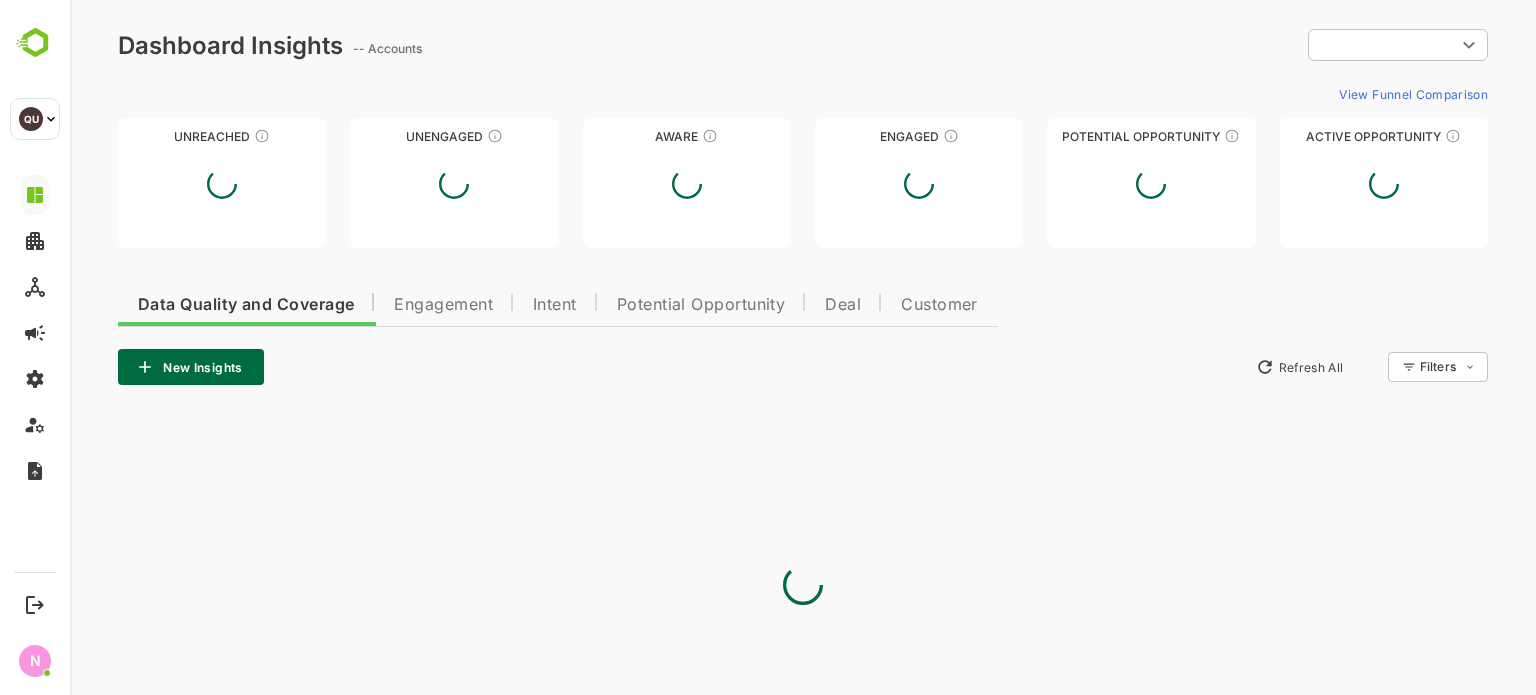 scroll, scrollTop: 0, scrollLeft: 0, axis: both 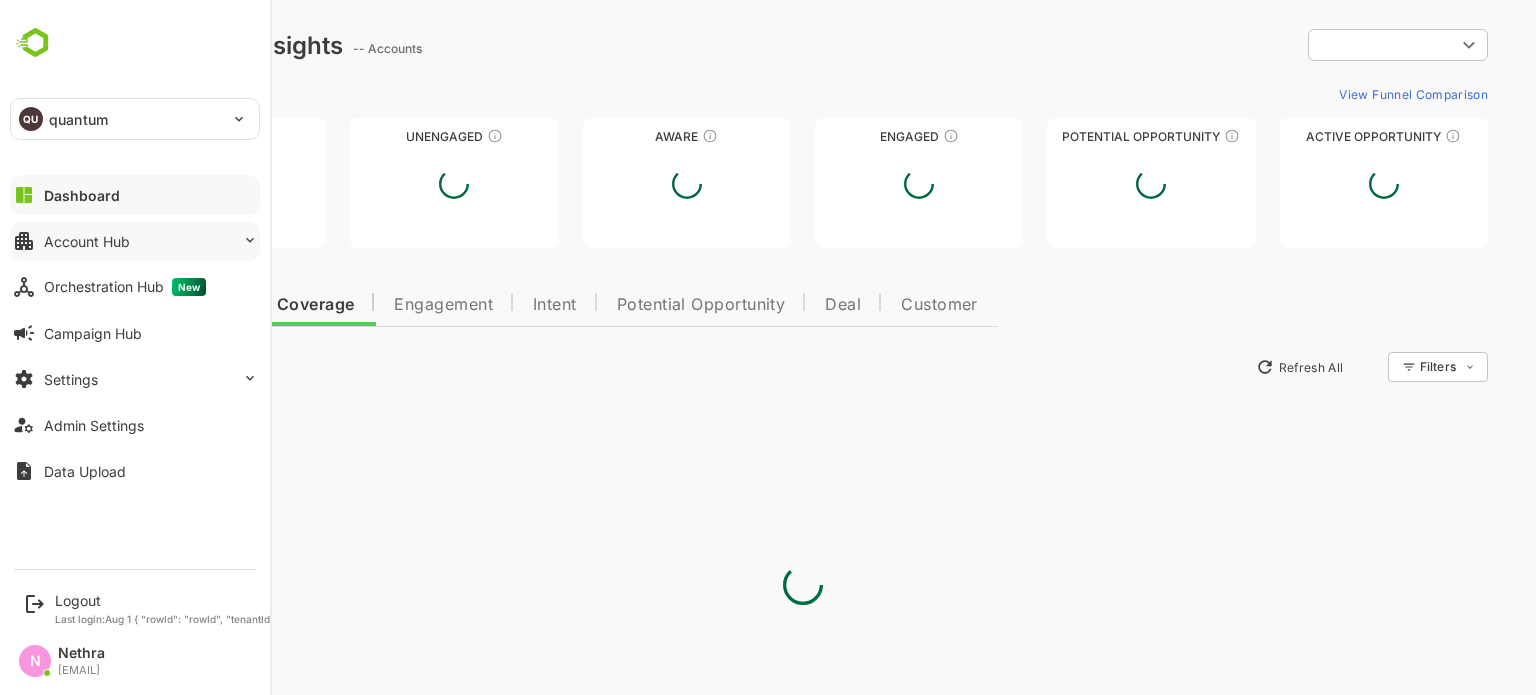 type on "**********" 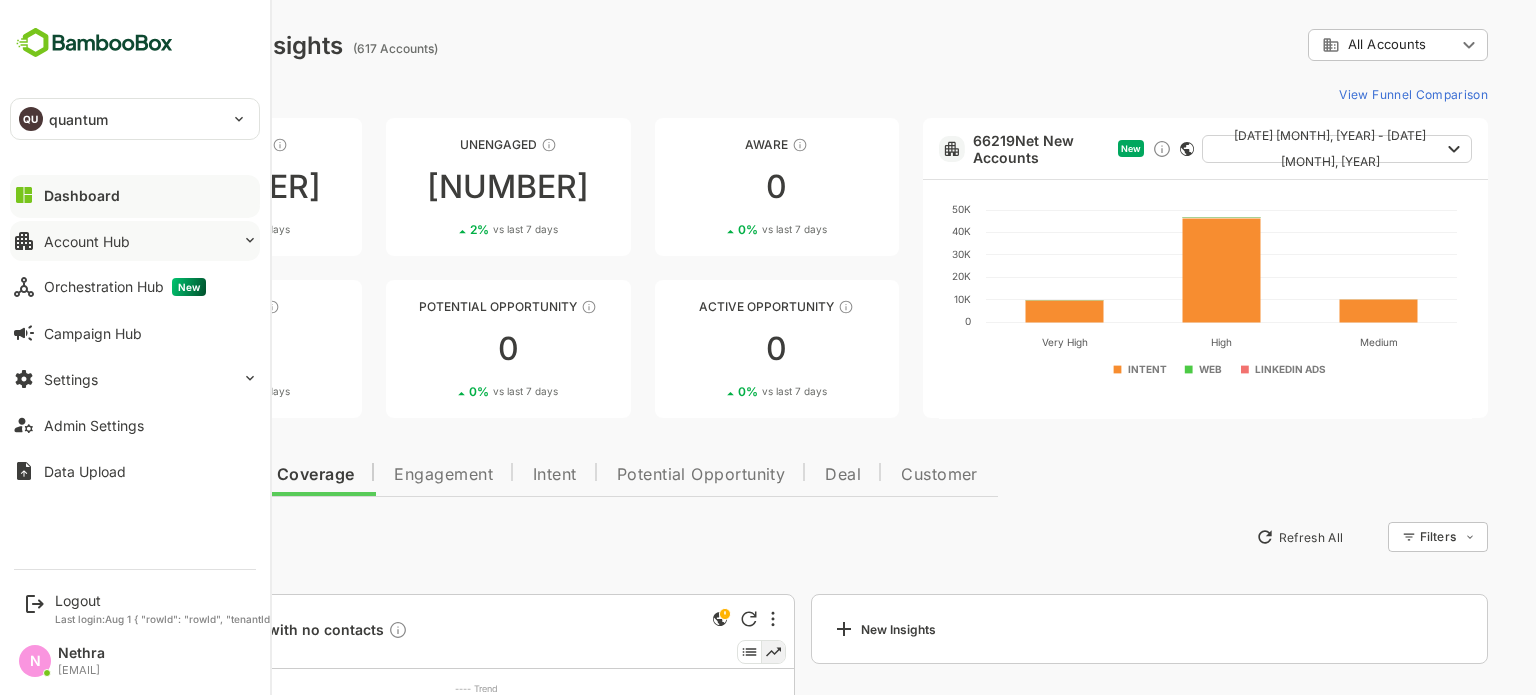 click on "Account Hub" at bounding box center [87, 241] 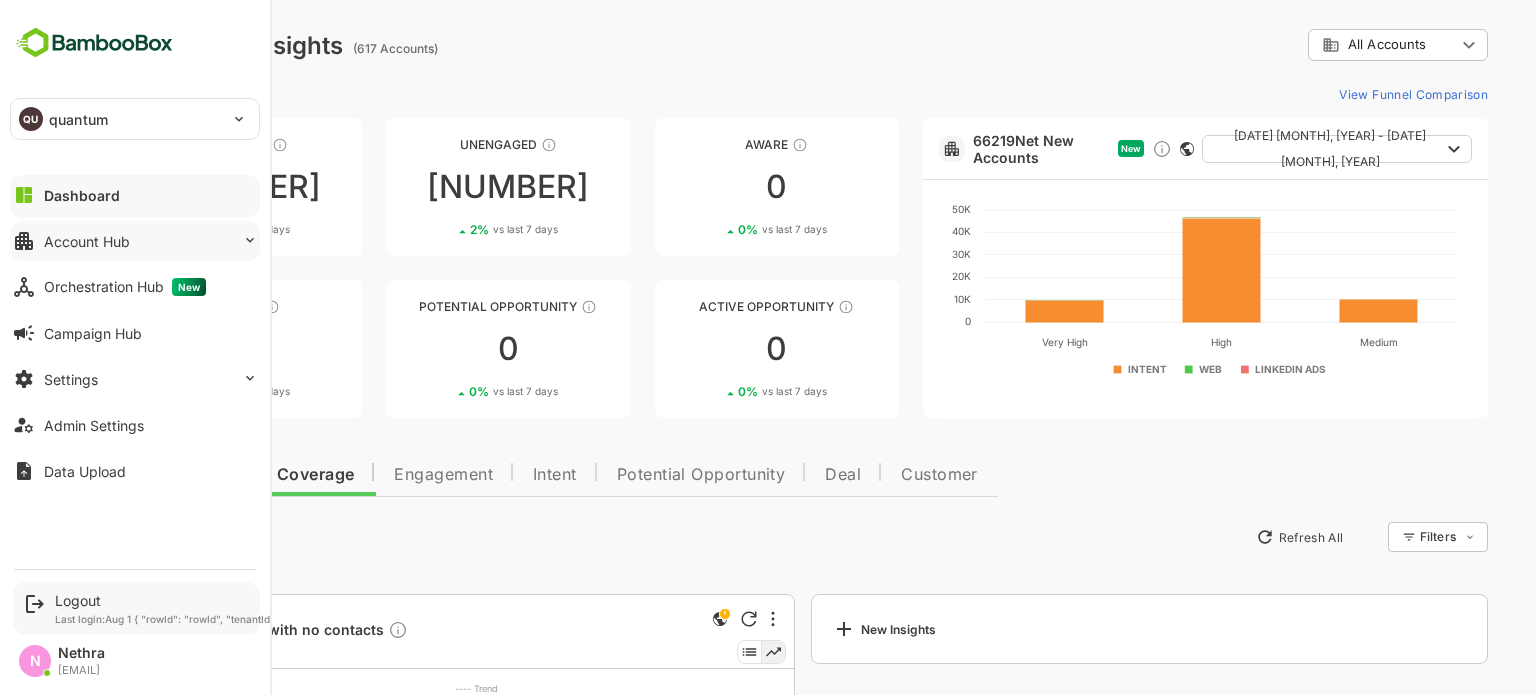 click on "Last login:  Aug 1   14:10   IST" at bounding box center (1724, 619) 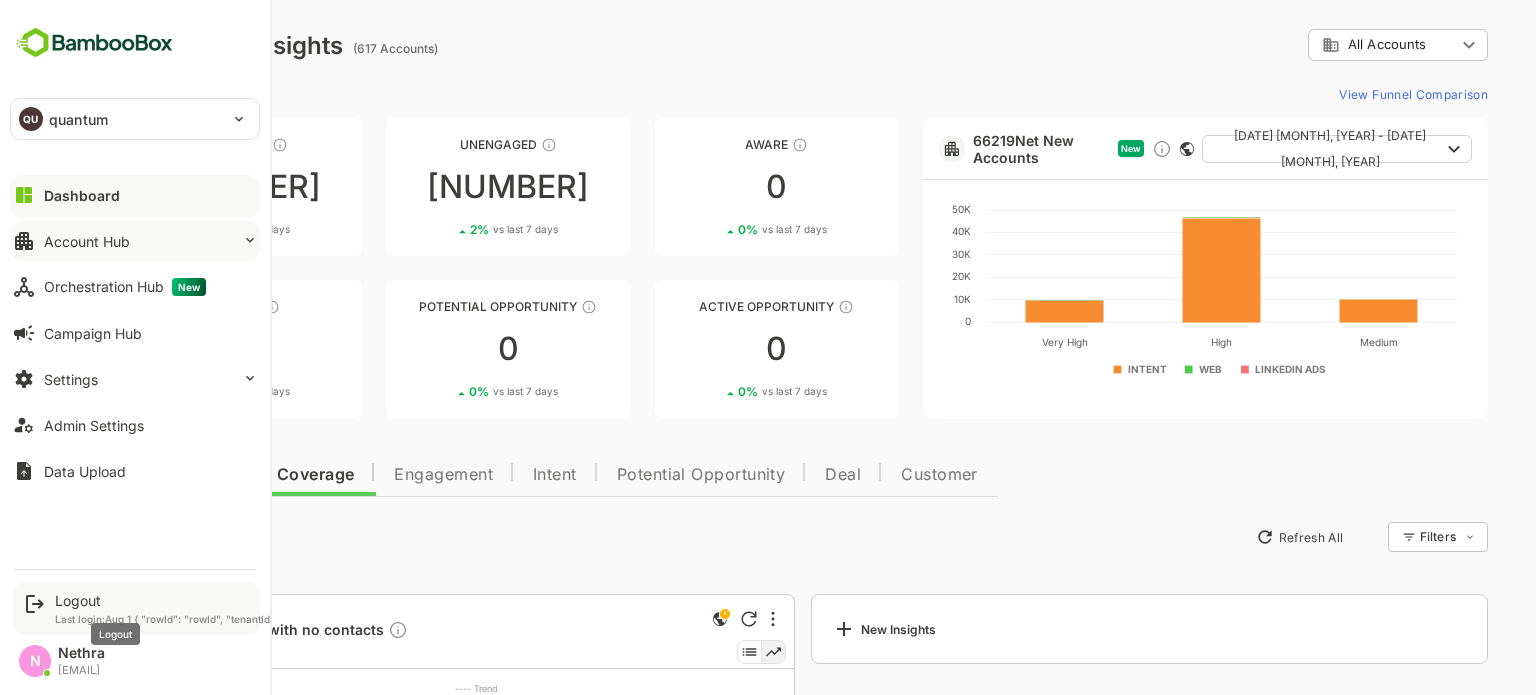 click on "Logout" at bounding box center (1724, 600) 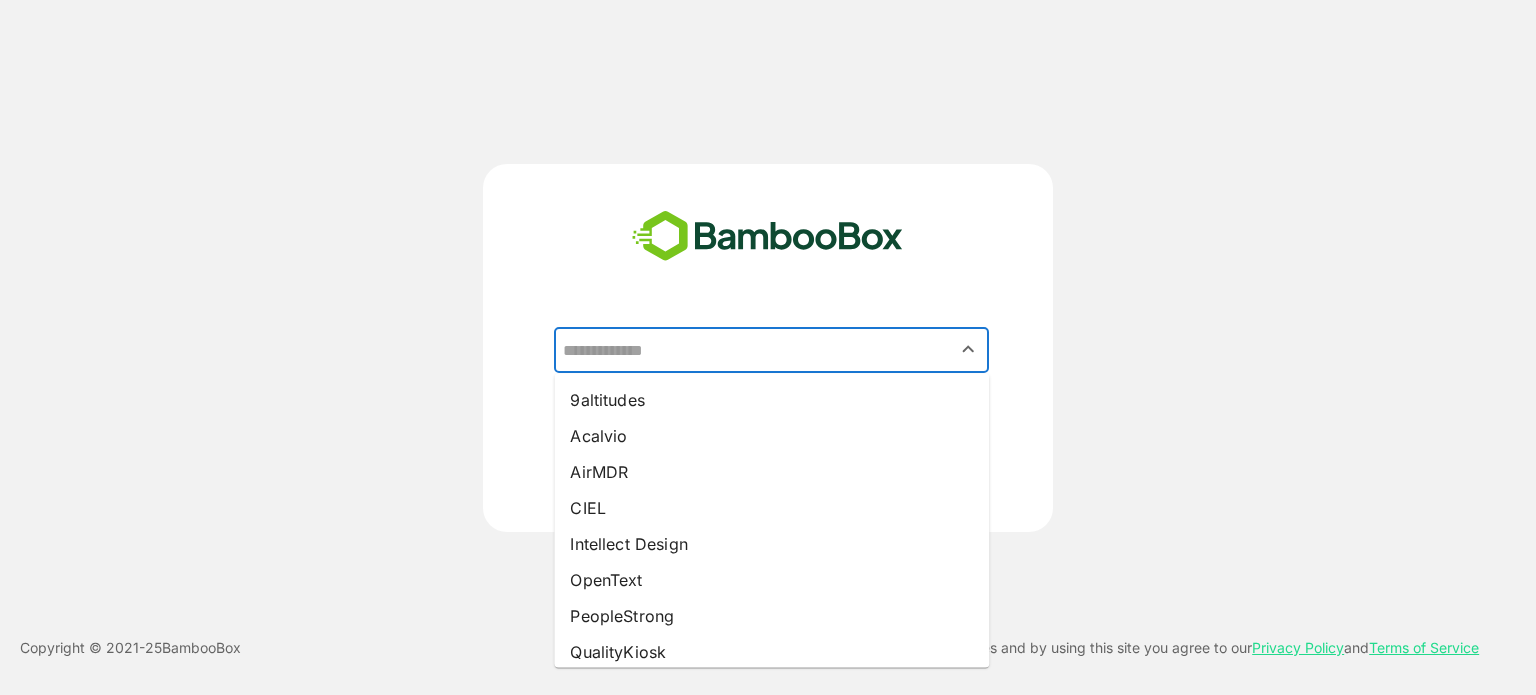 click at bounding box center (771, 350) 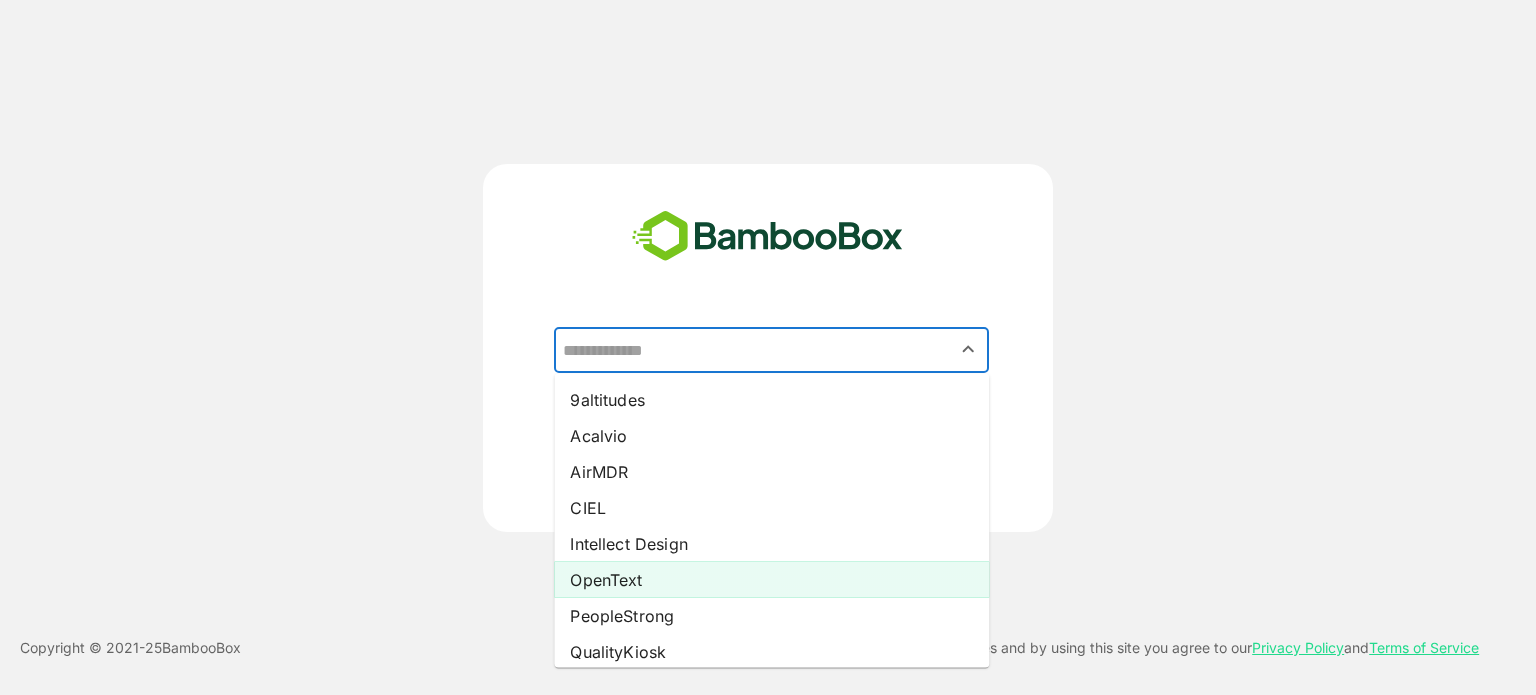 click on "OpenText" at bounding box center (771, 580) 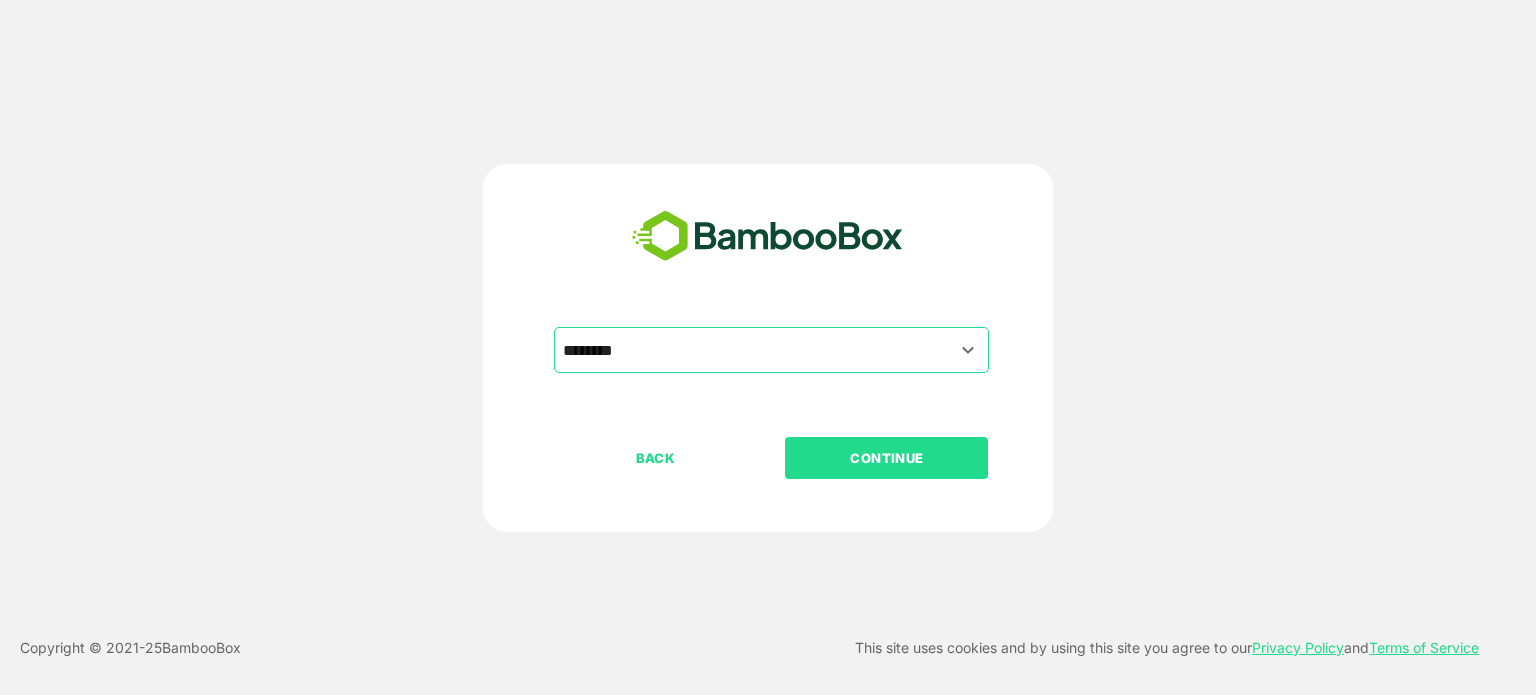 click on "CONTINUE" at bounding box center (886, 458) 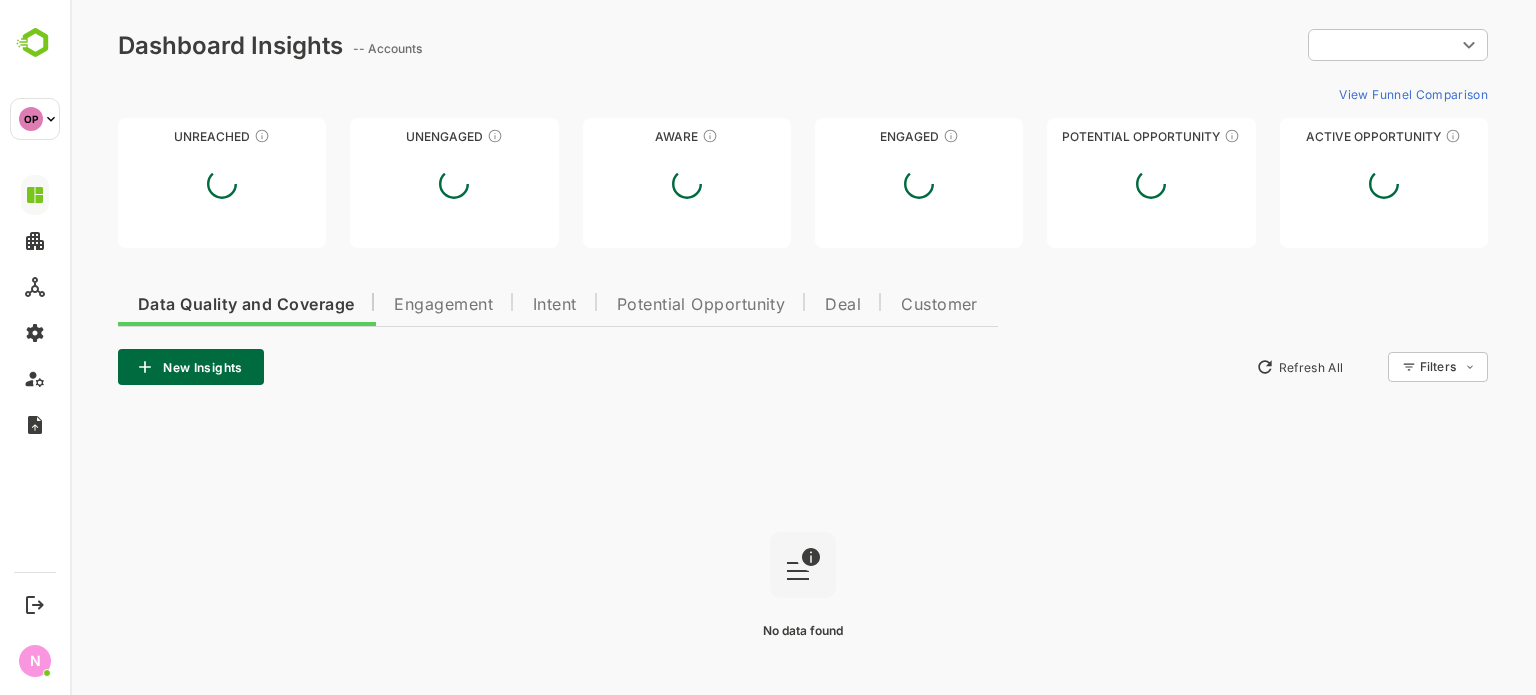 scroll, scrollTop: 0, scrollLeft: 0, axis: both 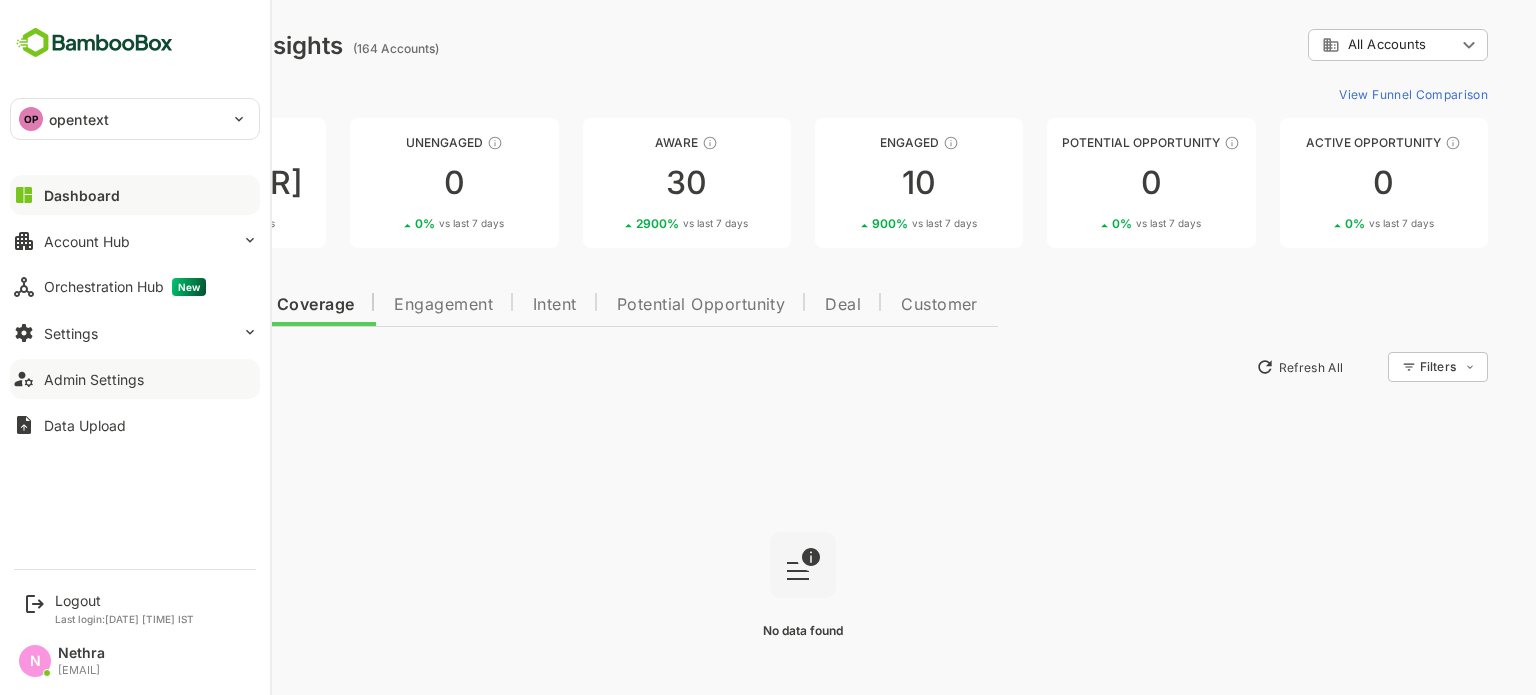 click on "Admin Settings" at bounding box center (94, 379) 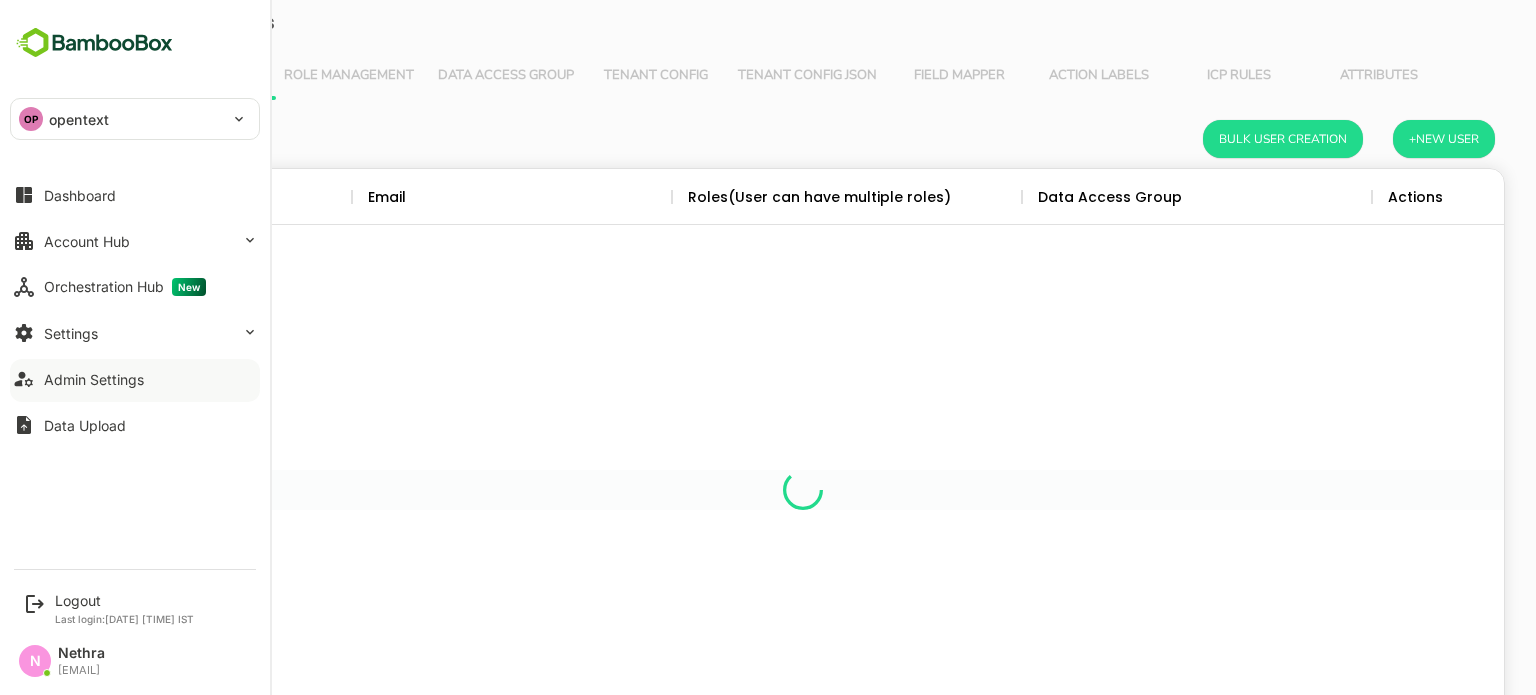 scroll, scrollTop: 0, scrollLeft: 0, axis: both 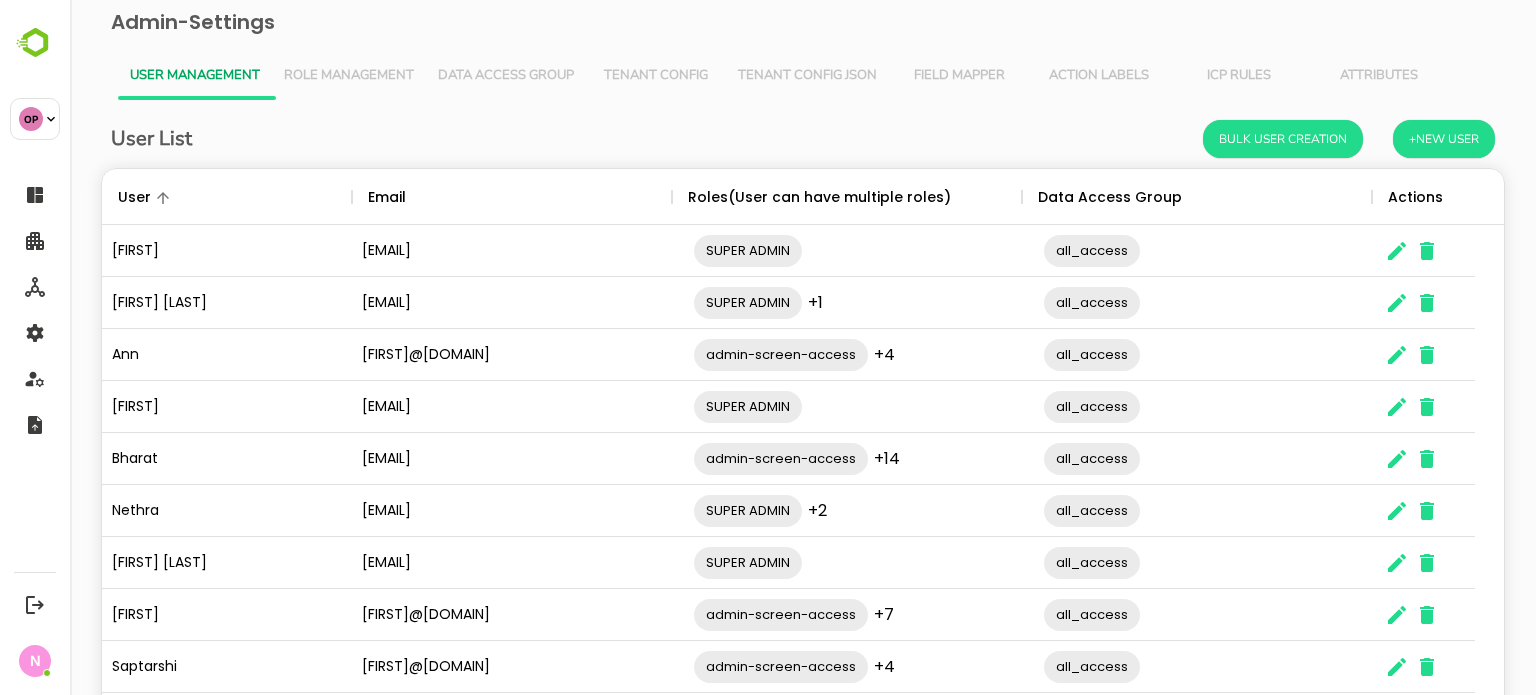 click on "Tenant Config Json" at bounding box center (807, 76) 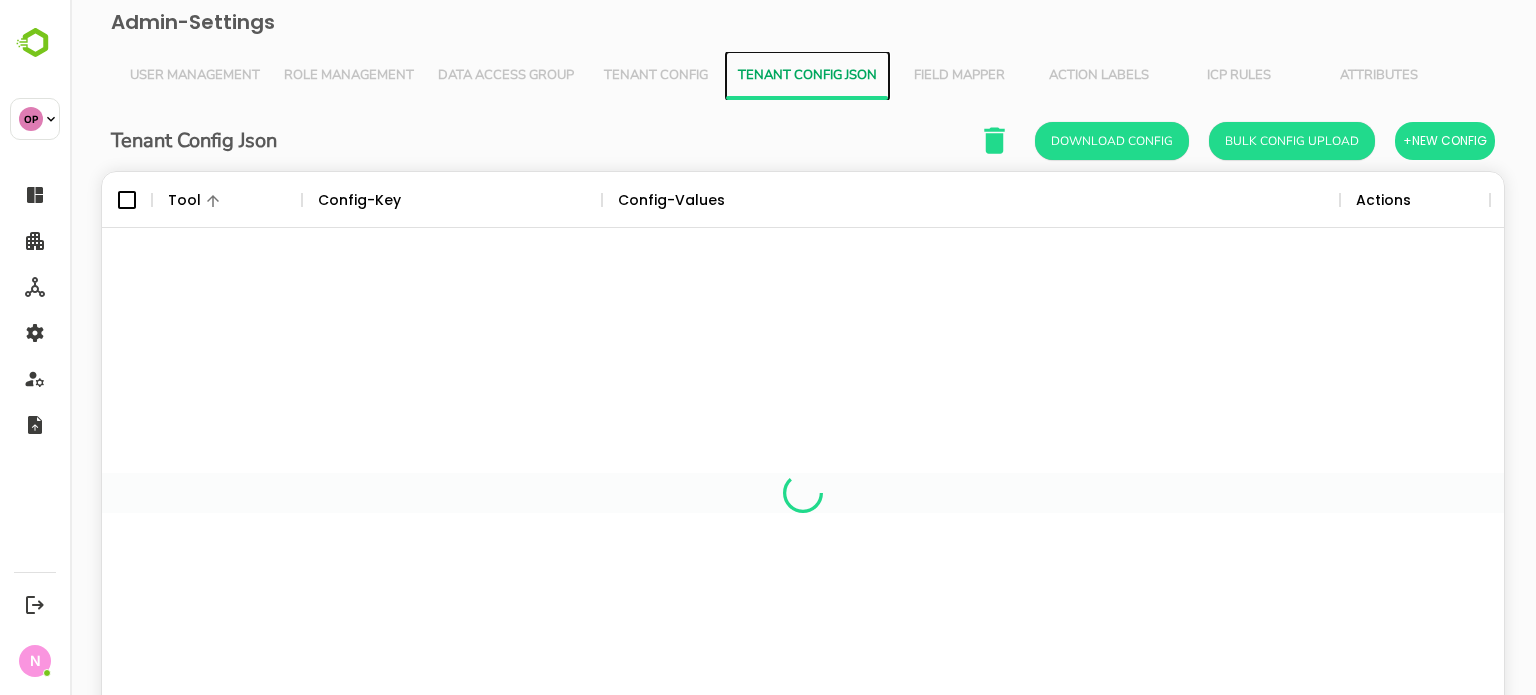scroll, scrollTop: 16, scrollLeft: 16, axis: both 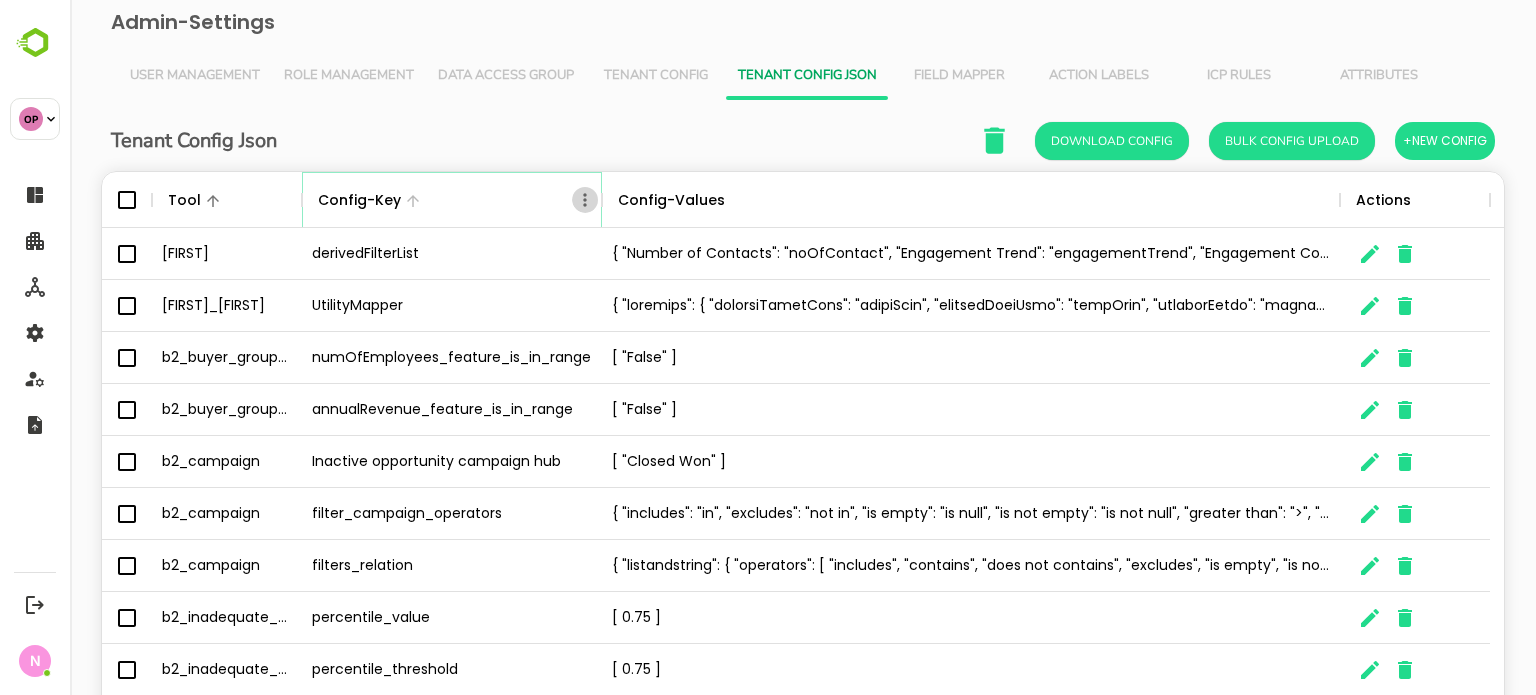 click 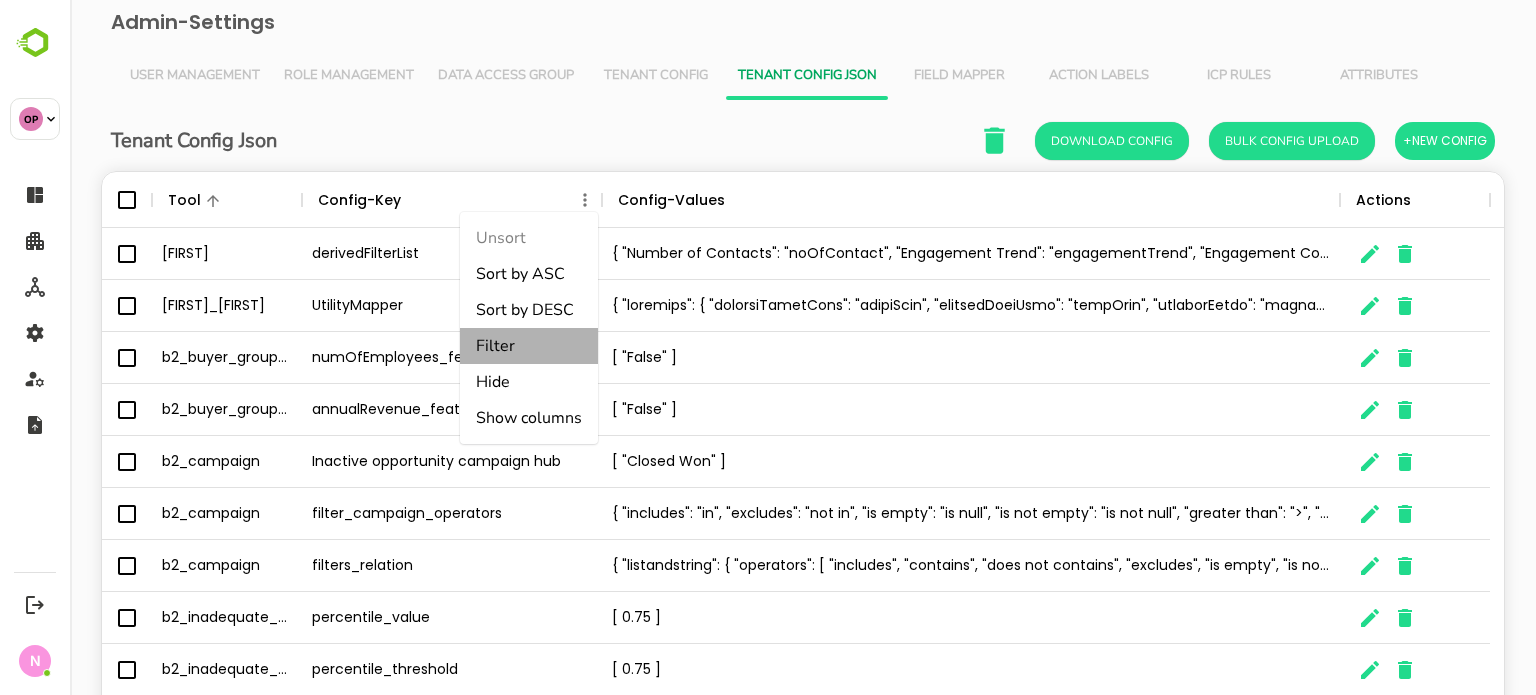 click on "Filter" at bounding box center (529, 346) 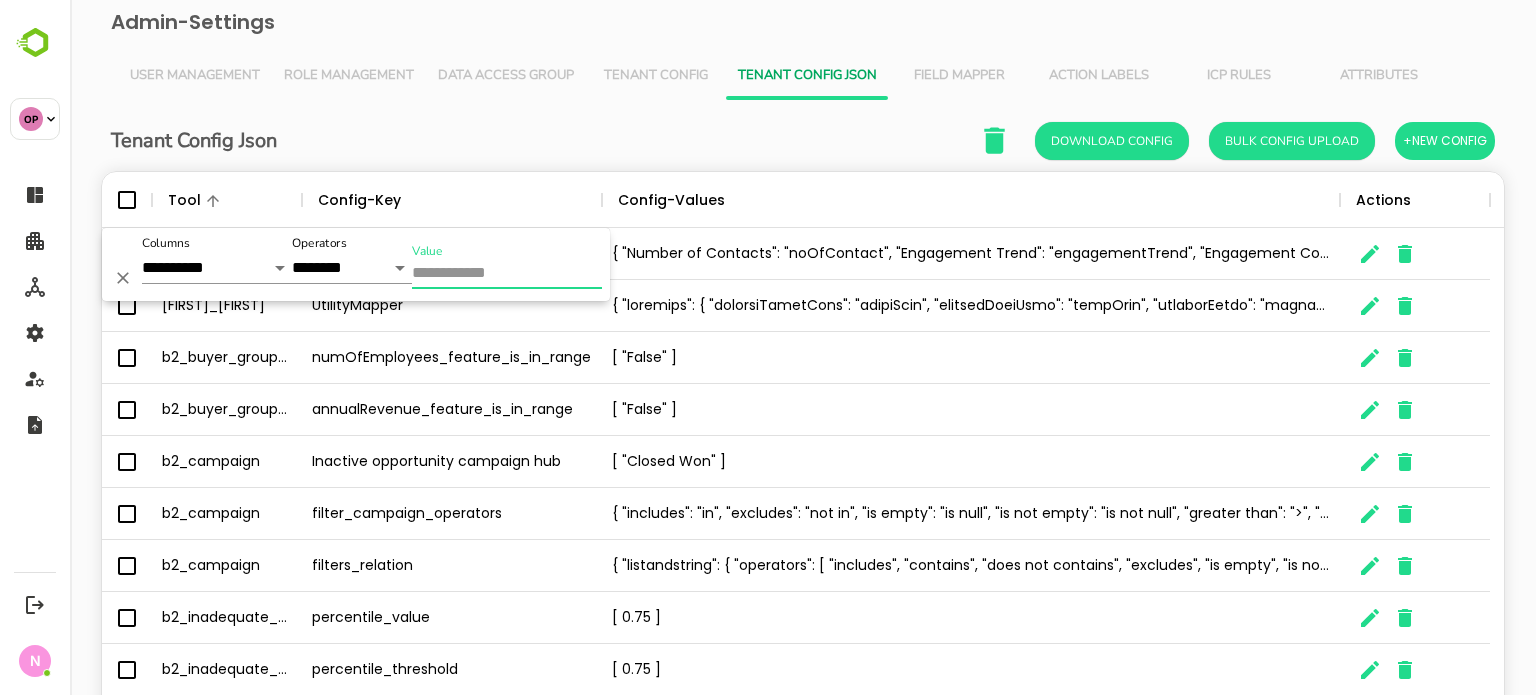 click on "Value" at bounding box center (507, 274) 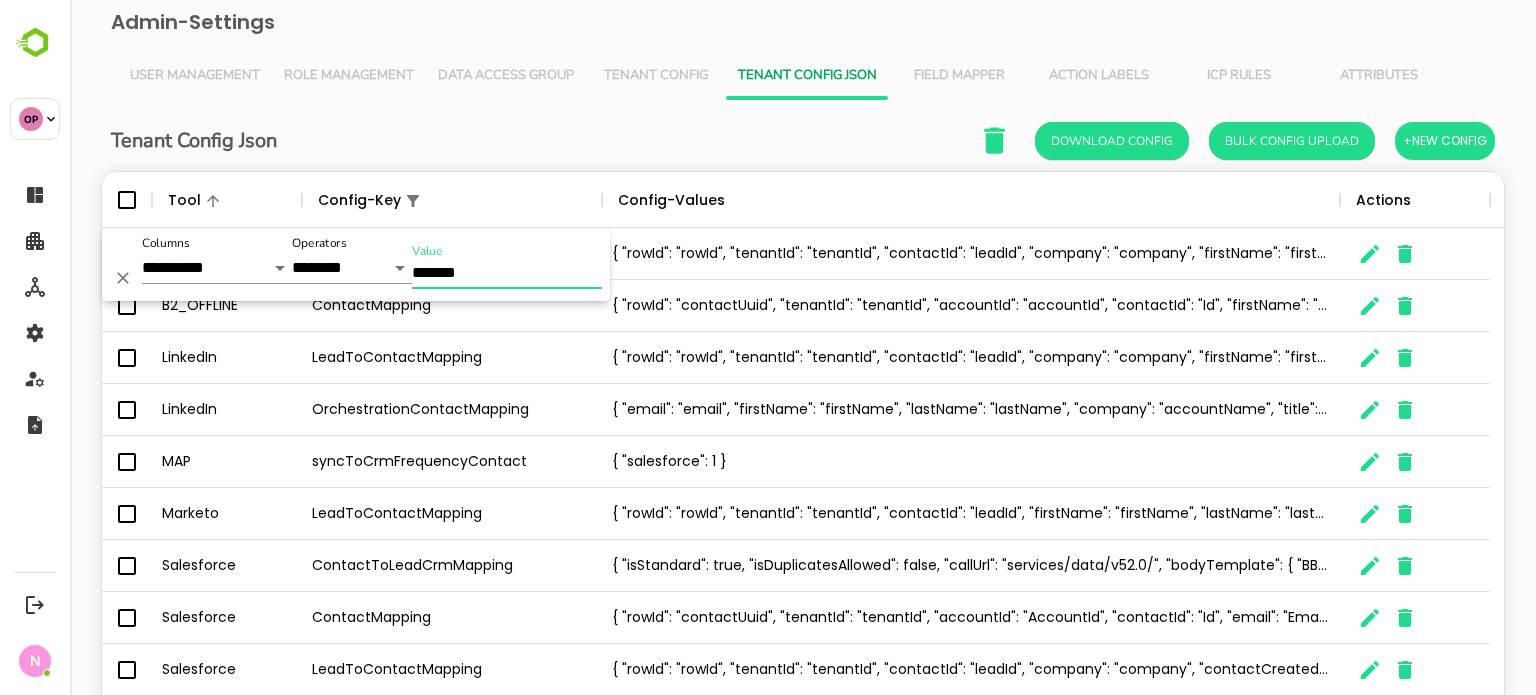 type on "*******" 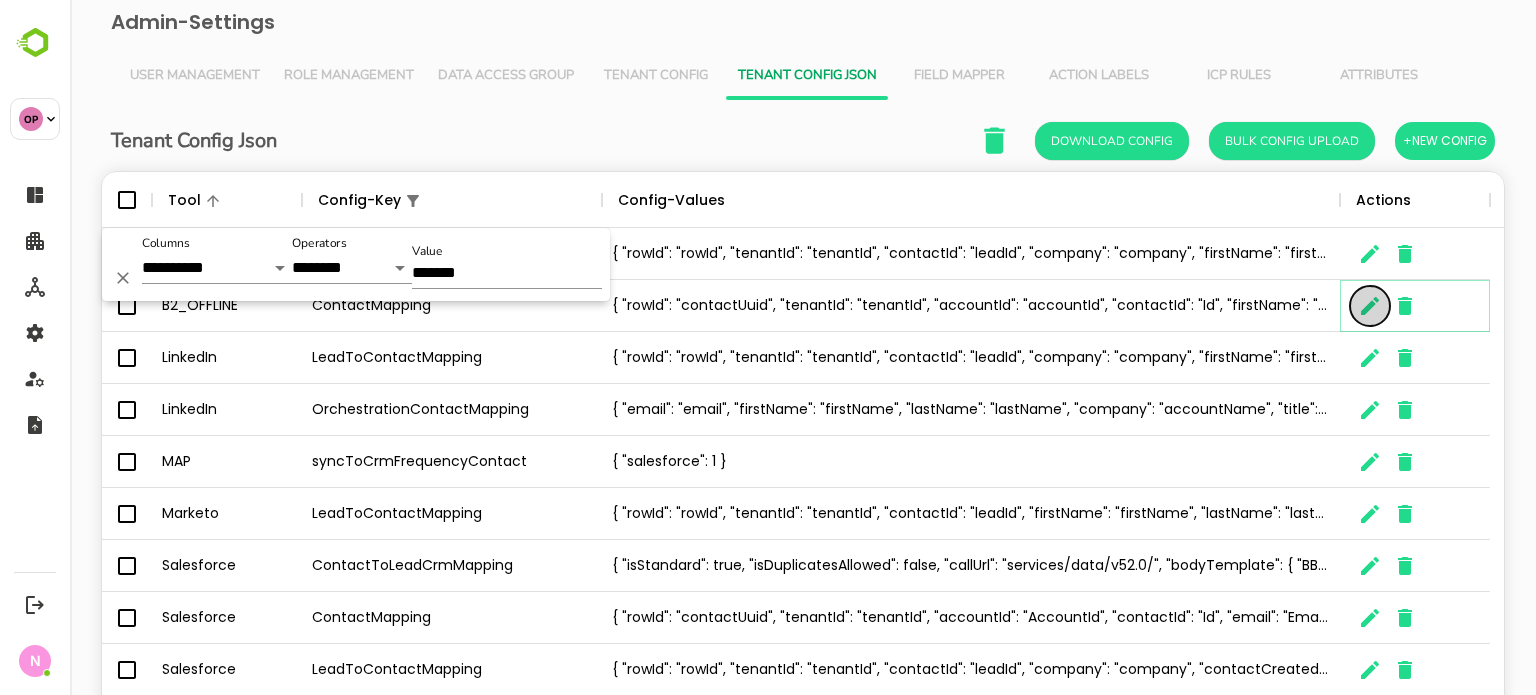 click at bounding box center (1370, 306) 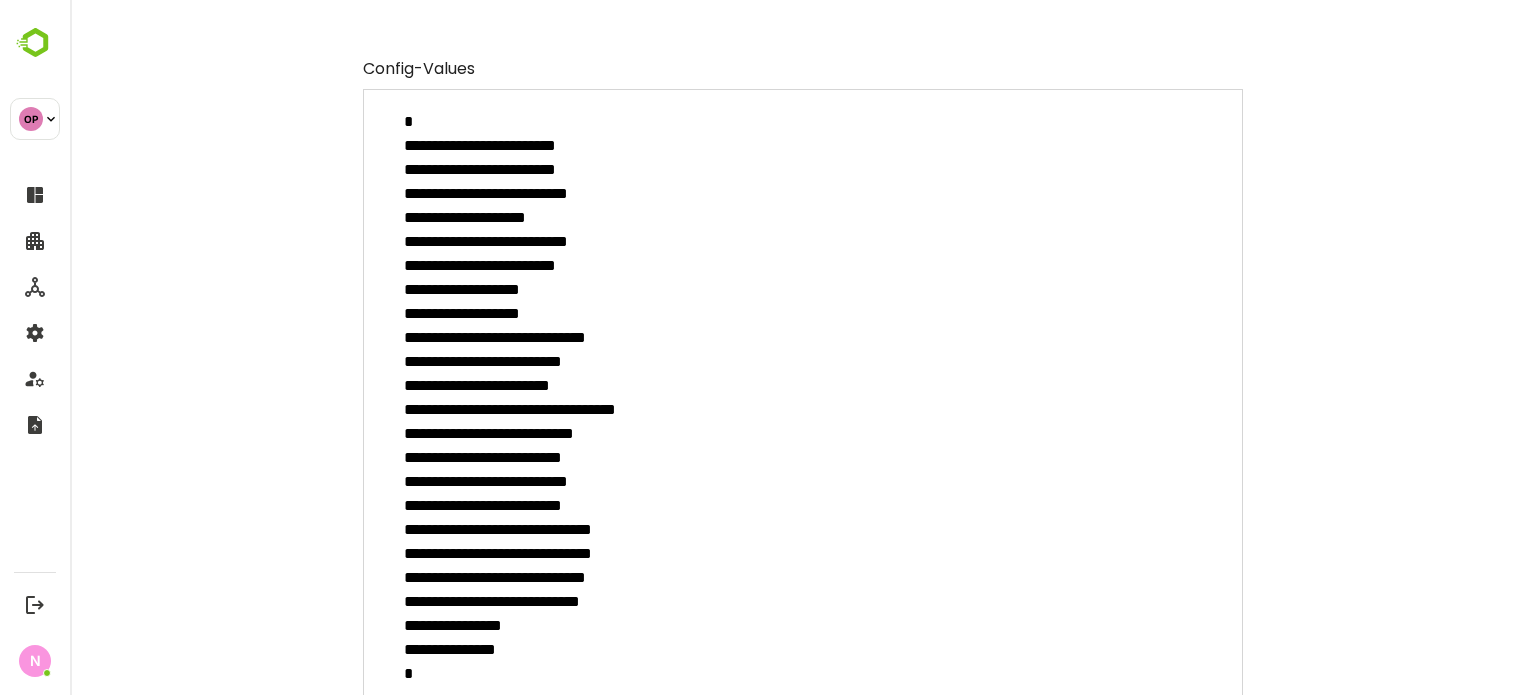 scroll, scrollTop: 214, scrollLeft: 0, axis: vertical 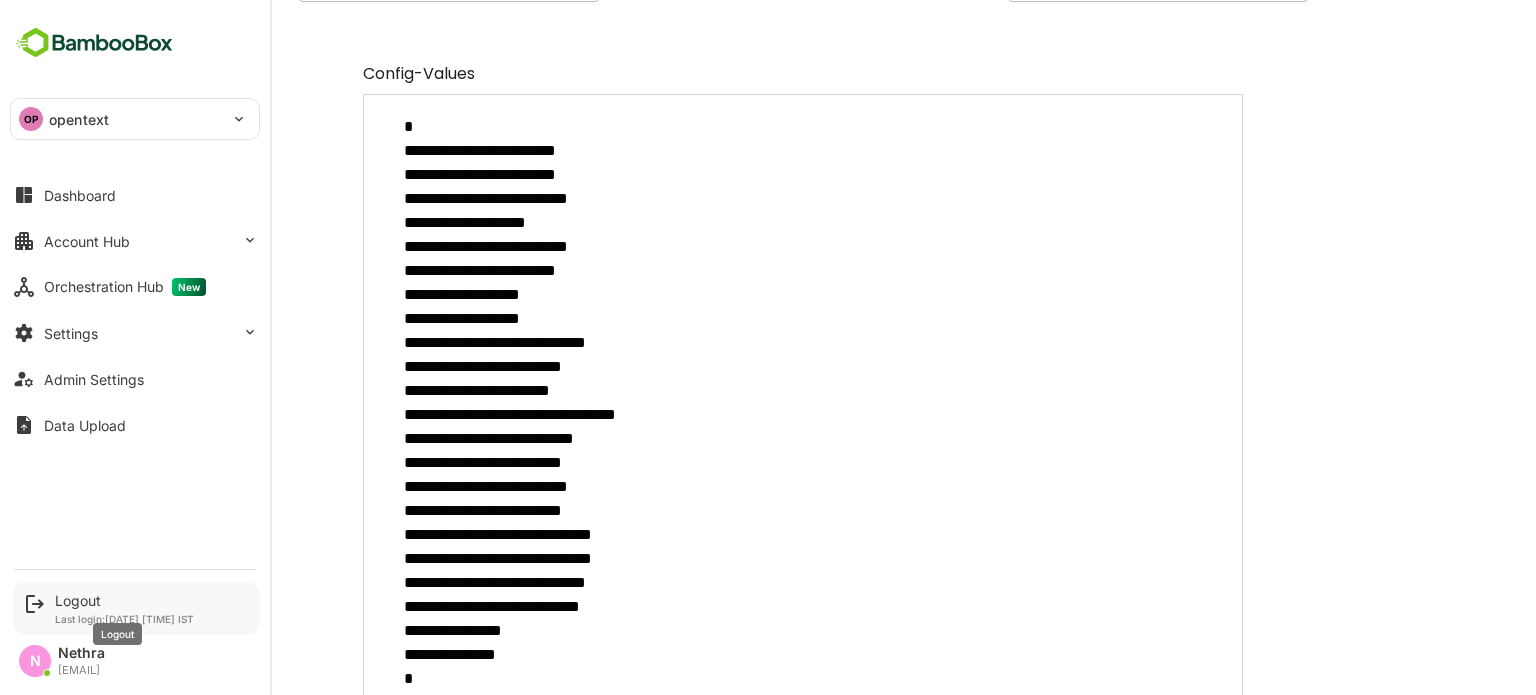 type on "*" 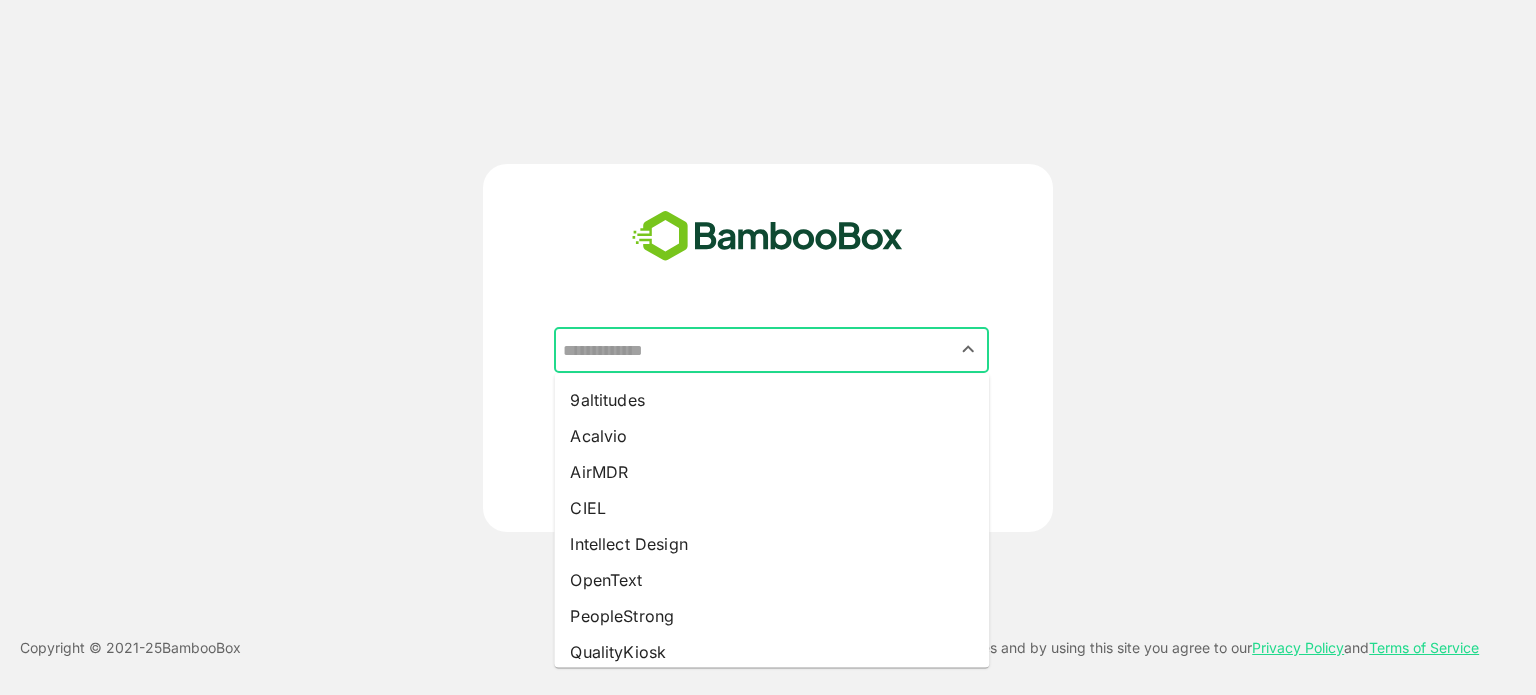 click at bounding box center (771, 350) 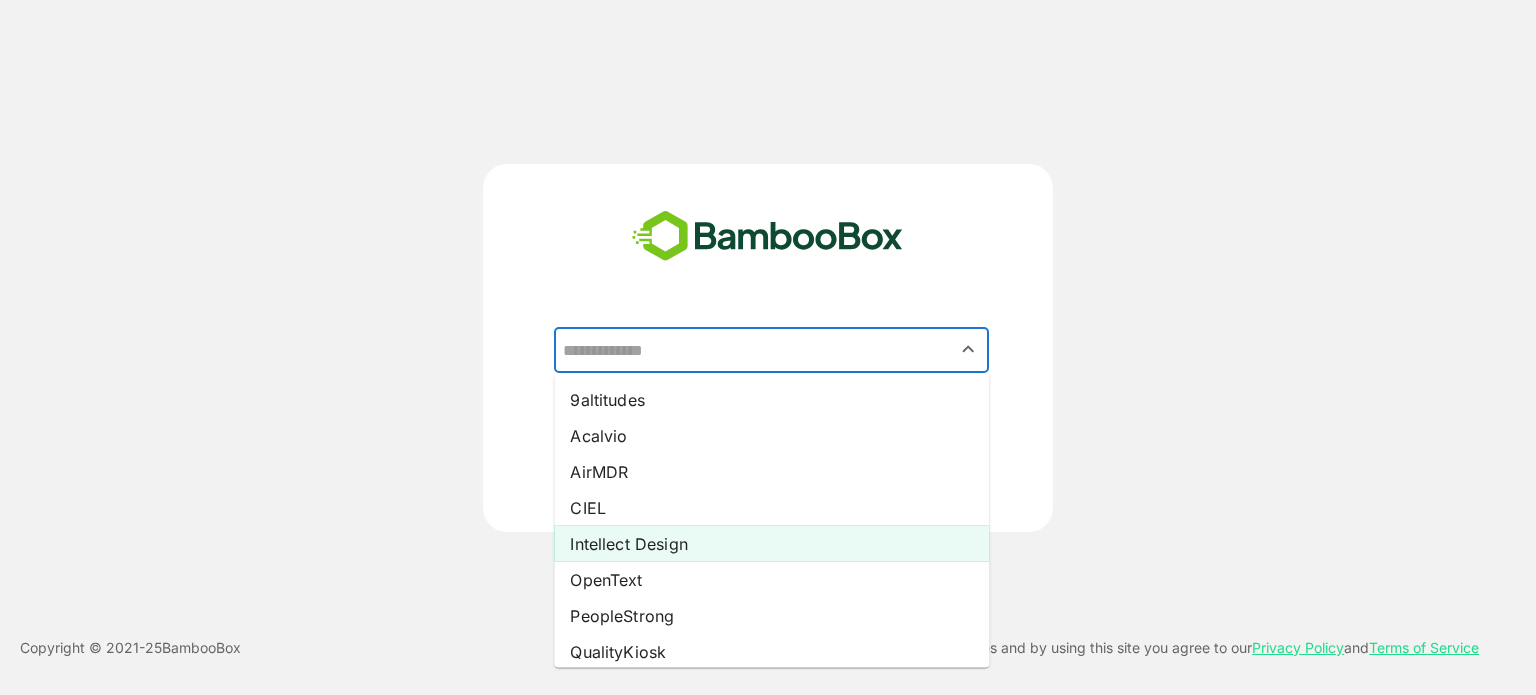click on "Intellect Design" at bounding box center (771, 544) 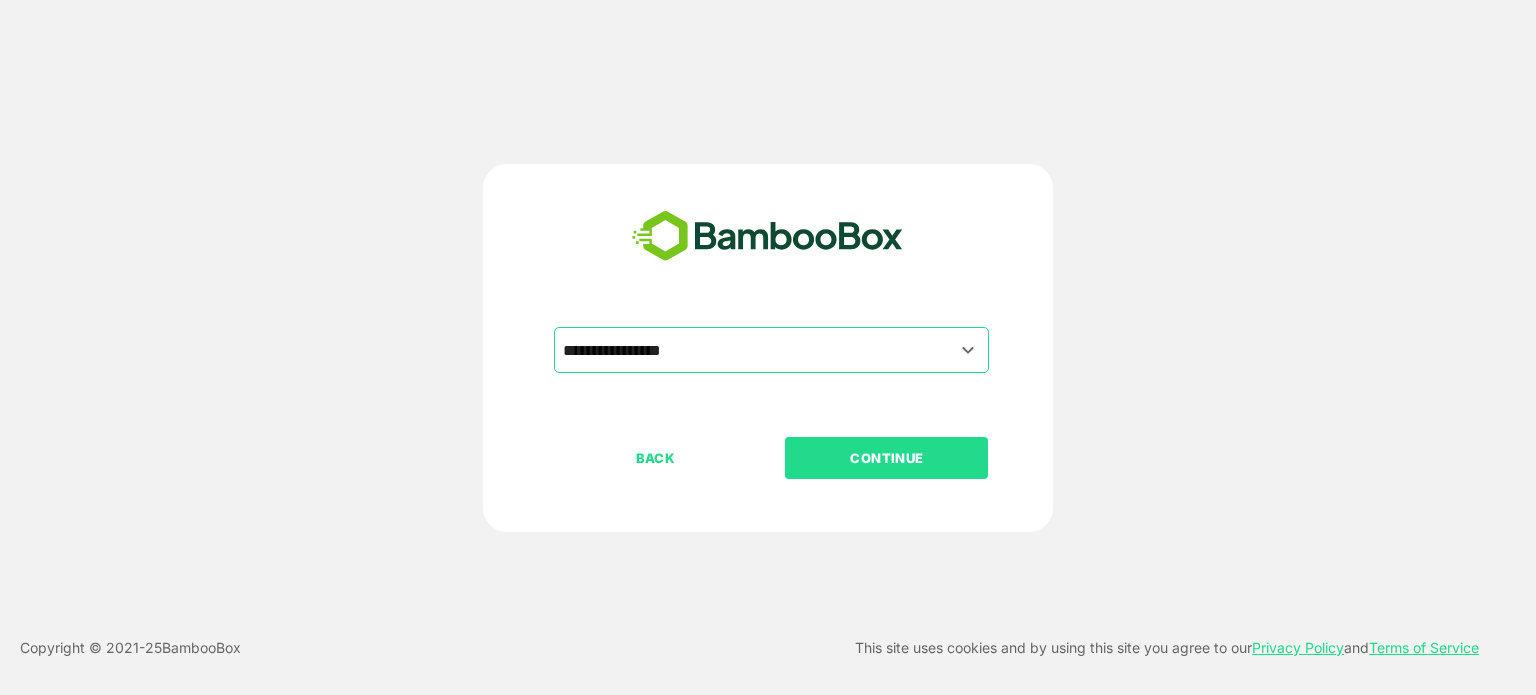 click on "CONTINUE" at bounding box center (887, 458) 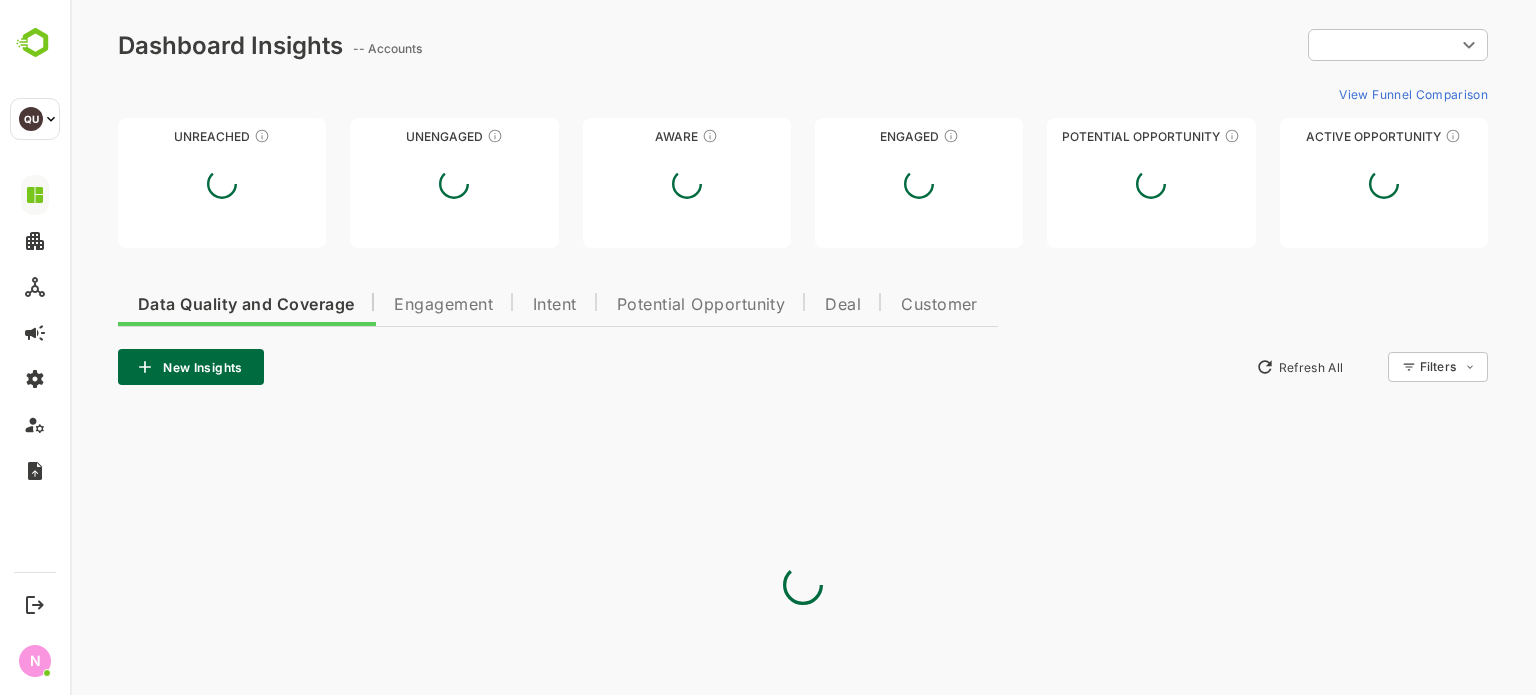 scroll, scrollTop: 0, scrollLeft: 0, axis: both 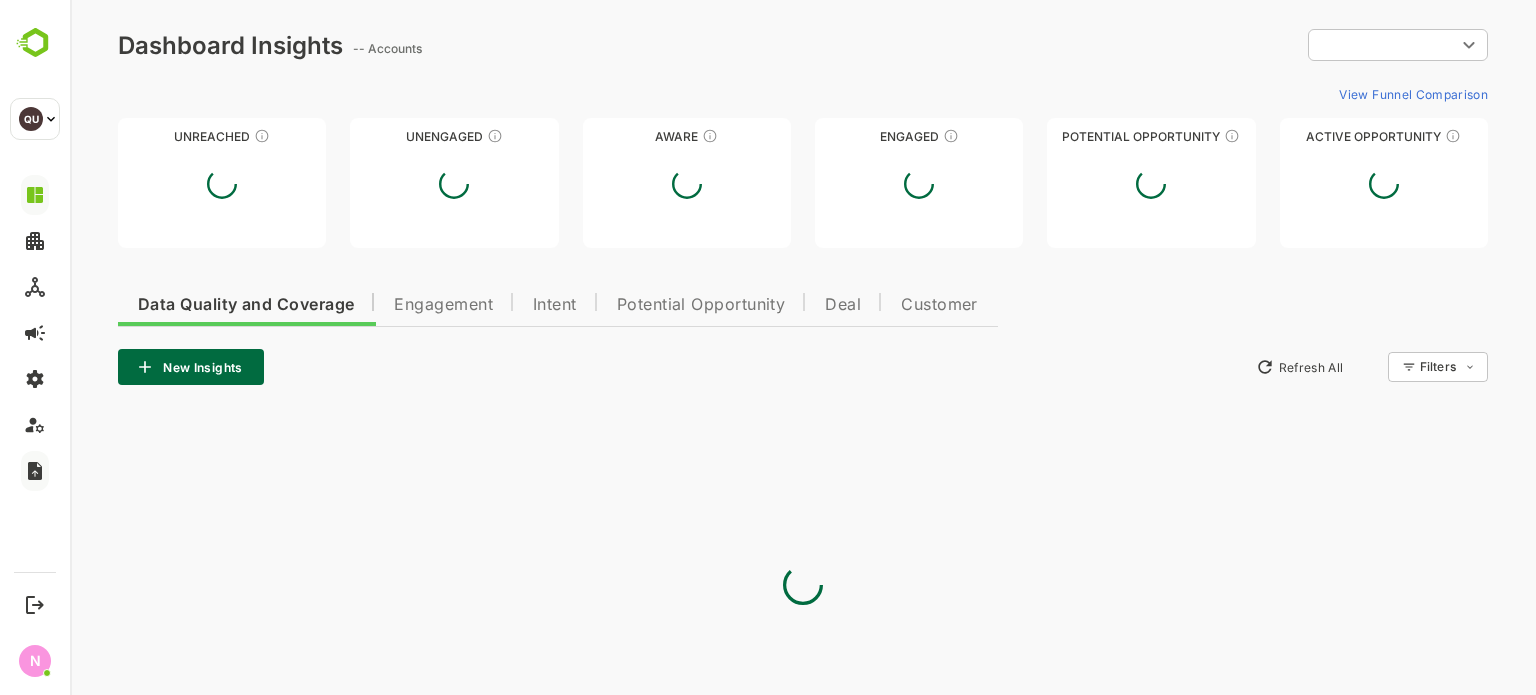 type on "**********" 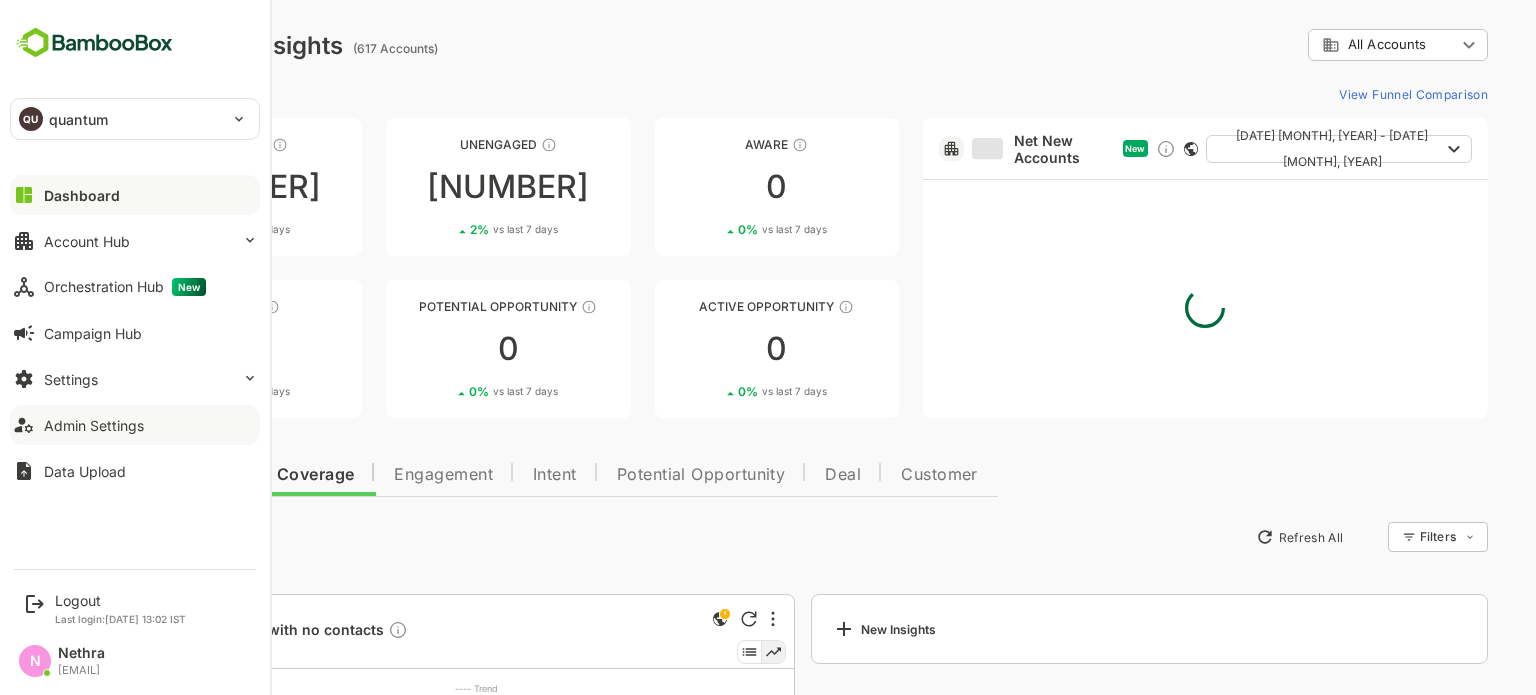 click on "Admin Settings" at bounding box center (94, 425) 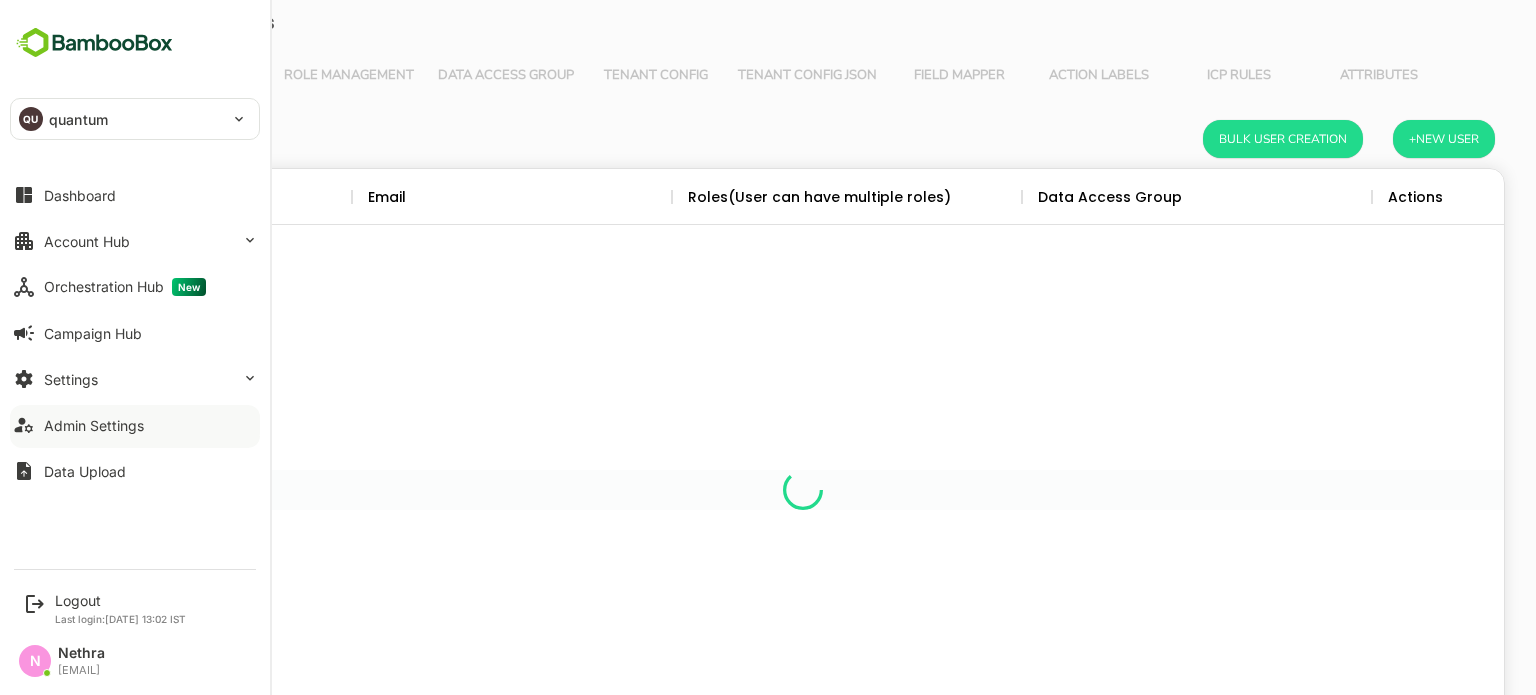 scroll, scrollTop: 0, scrollLeft: 0, axis: both 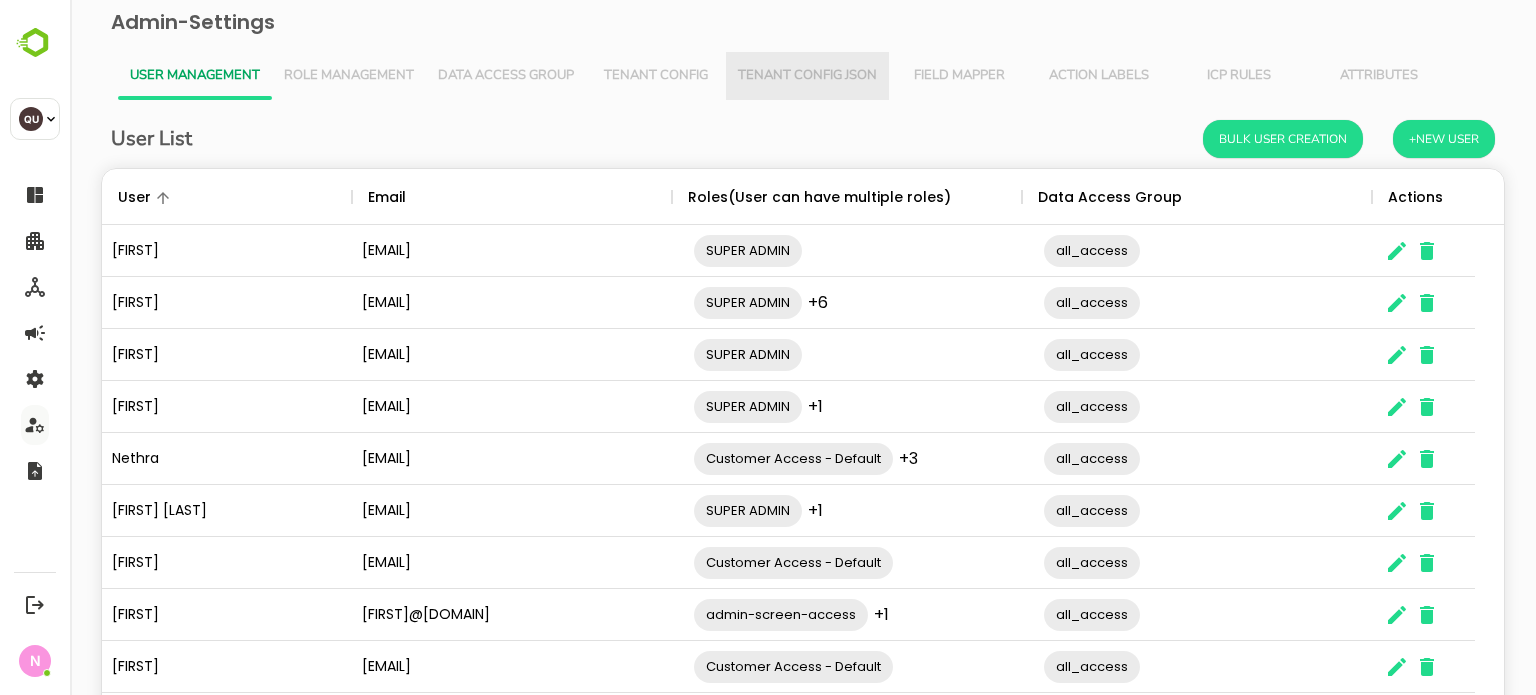 click on "Tenant Config Json" at bounding box center [807, 76] 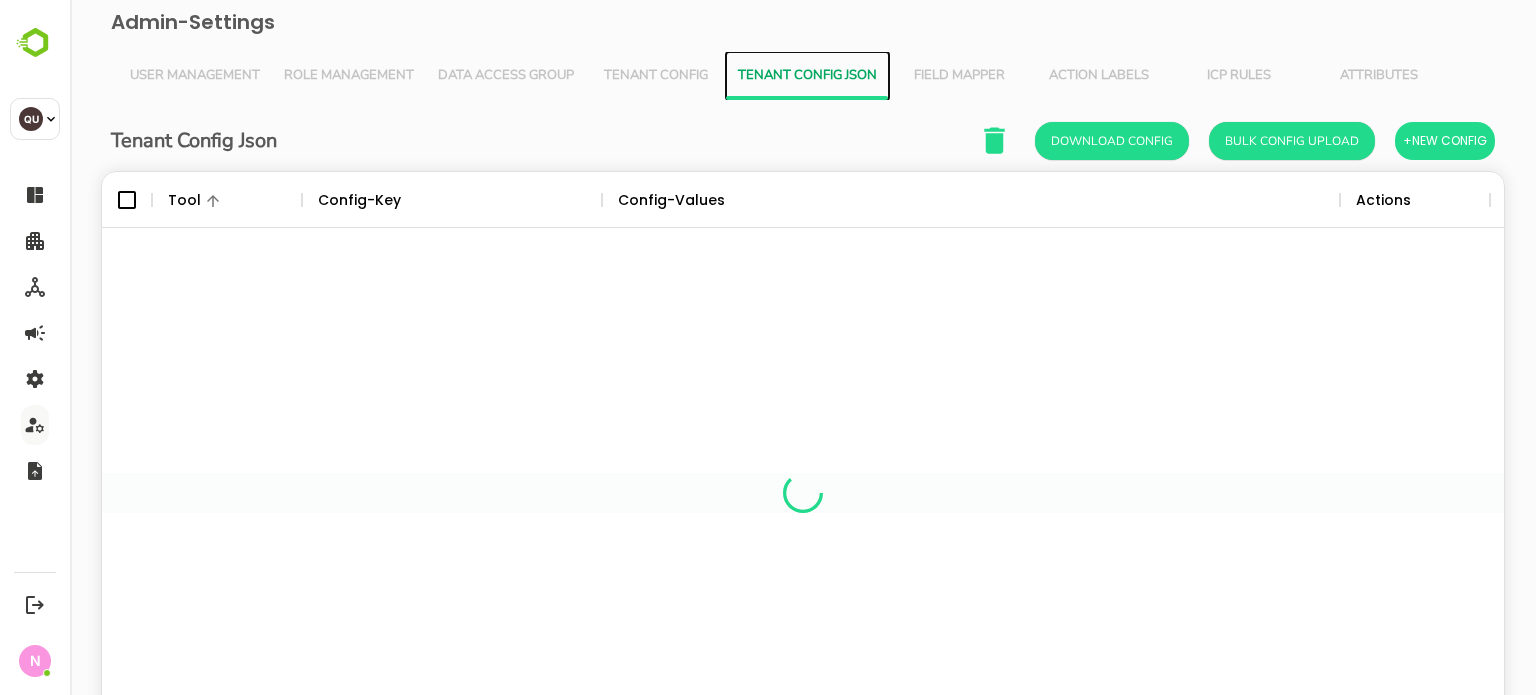 scroll, scrollTop: 16, scrollLeft: 16, axis: both 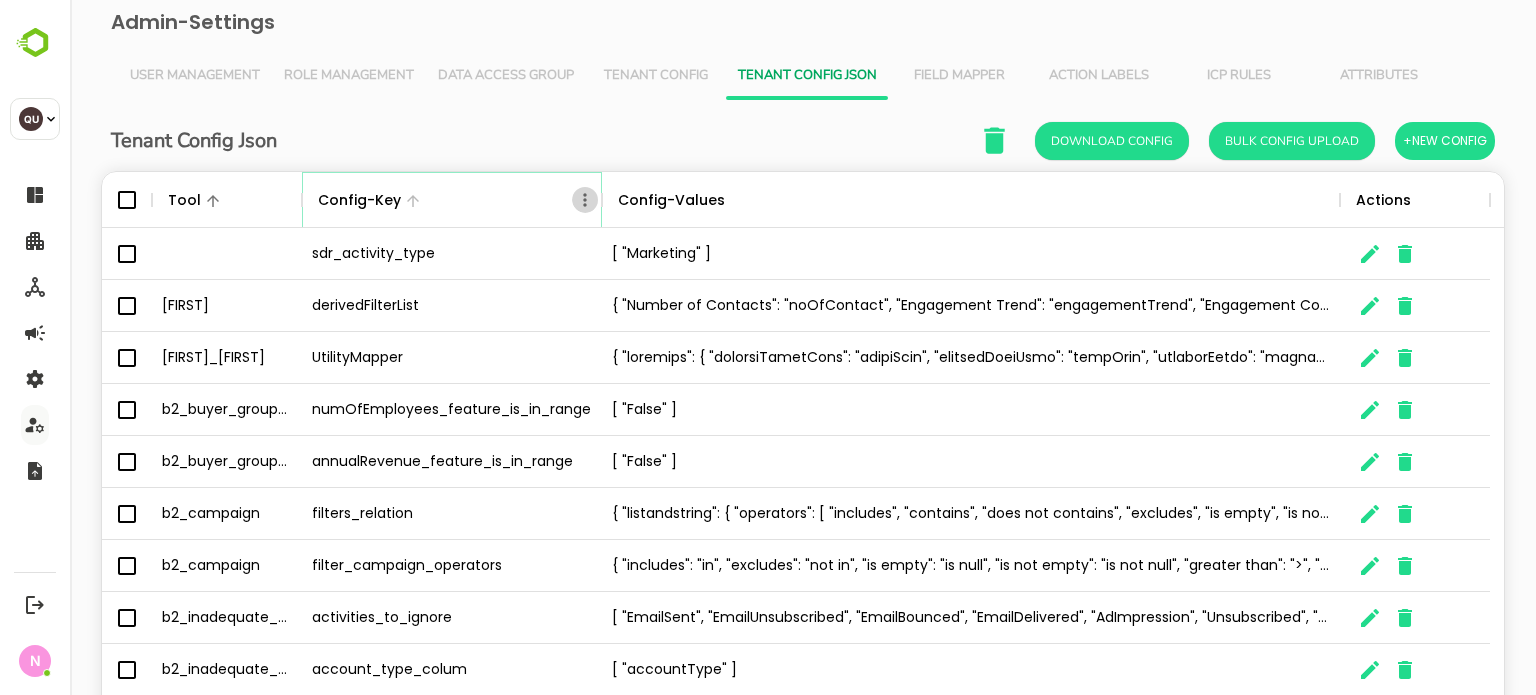 click 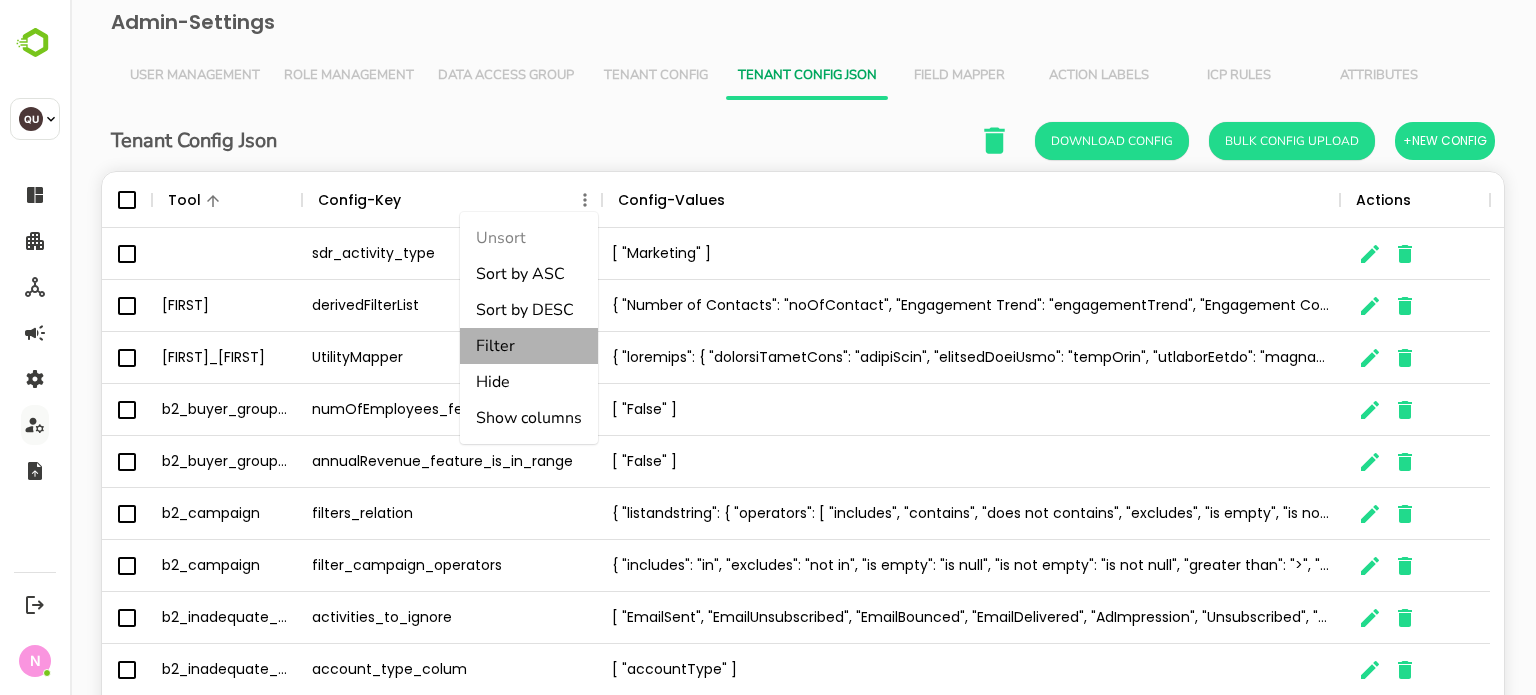 click on "Filter" at bounding box center (529, 346) 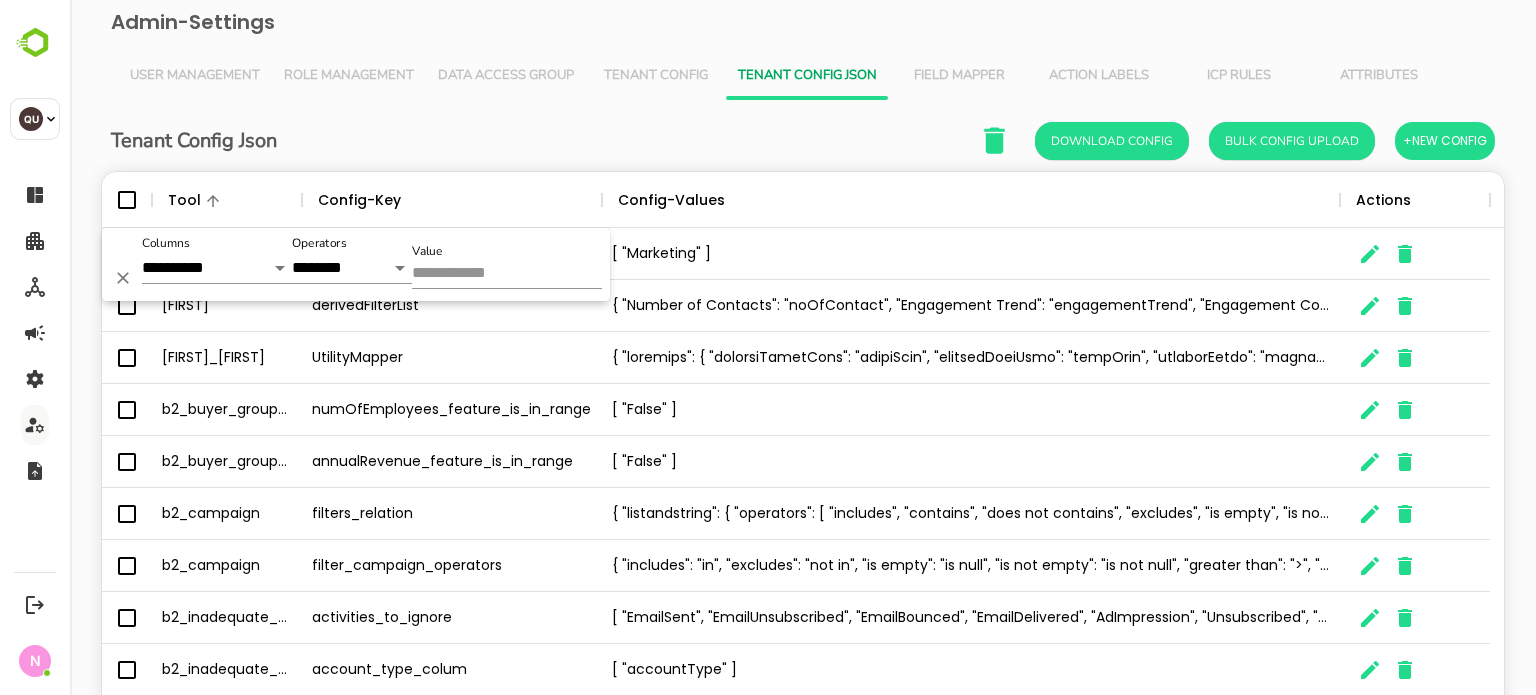 click on "Value" at bounding box center [507, 274] 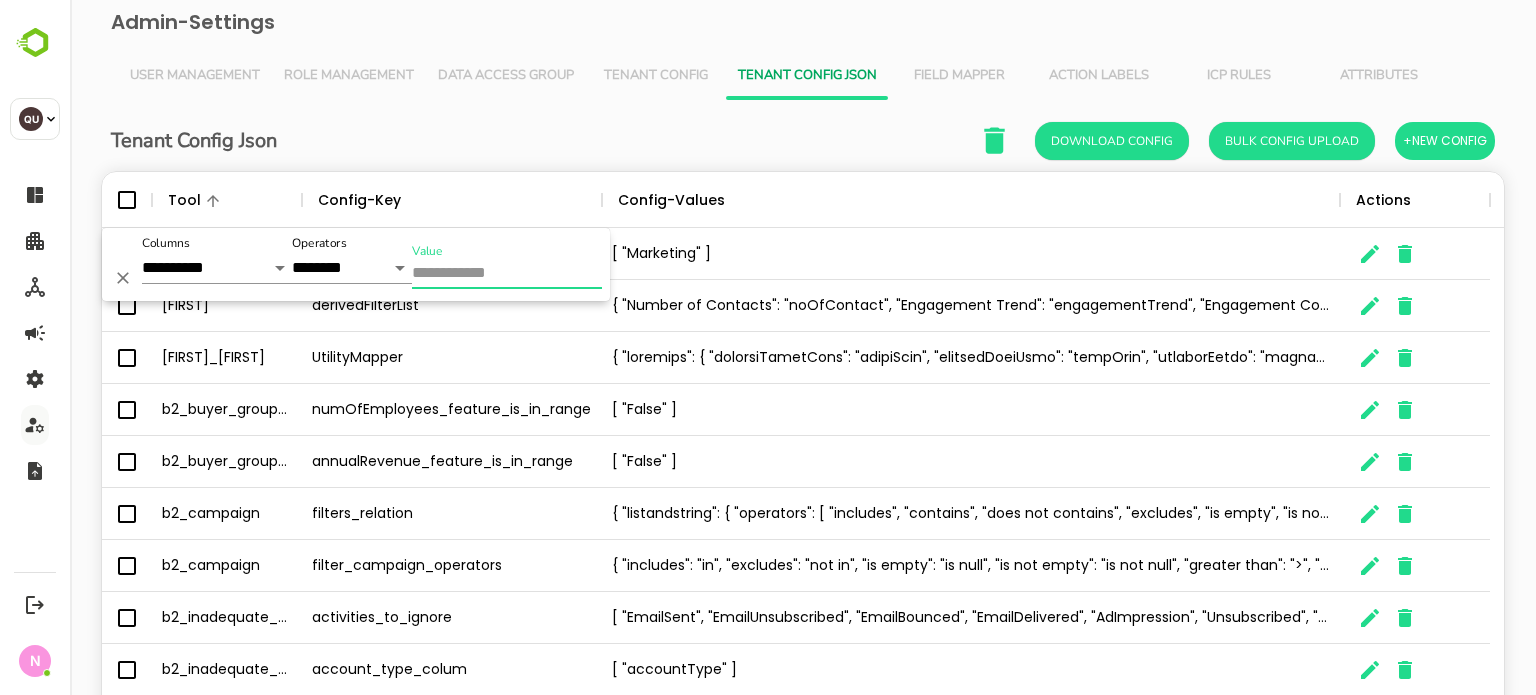 click on "Value" at bounding box center [507, 274] 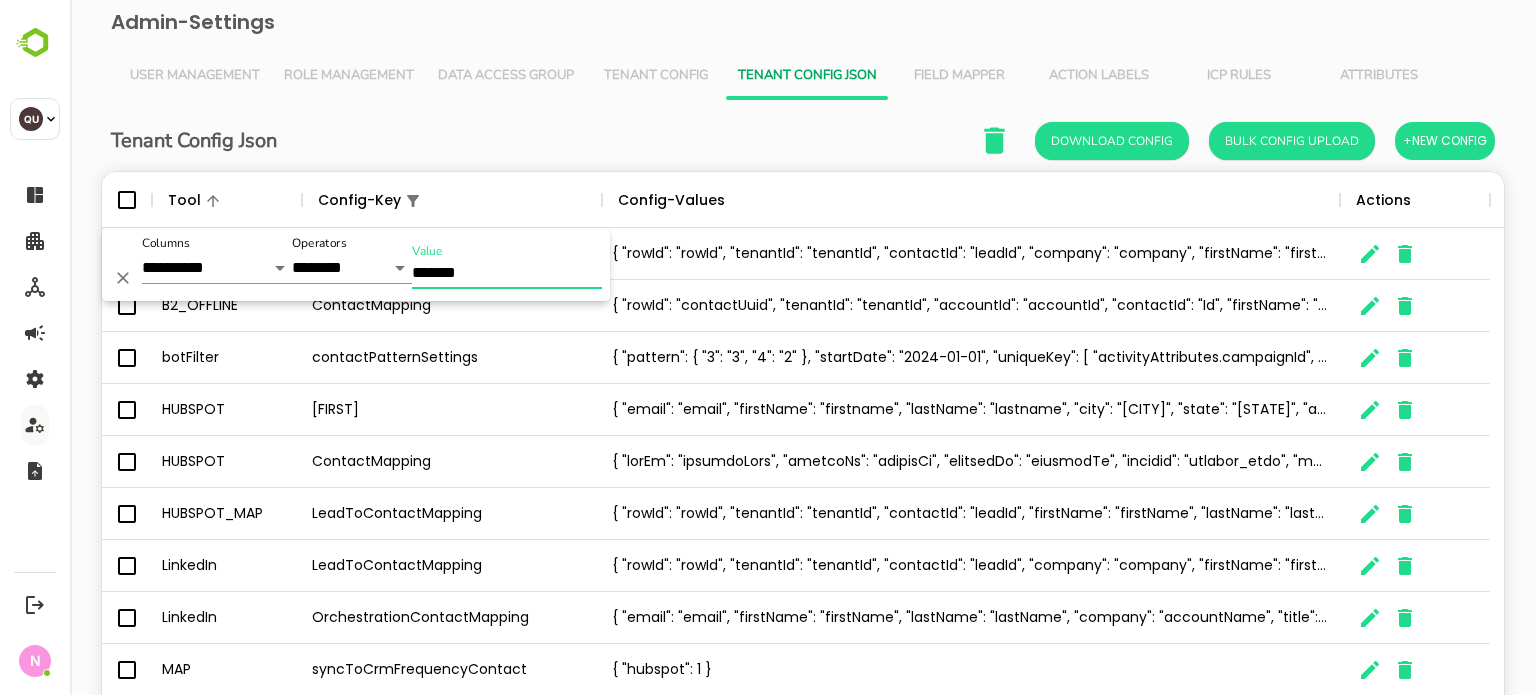 type on "*******" 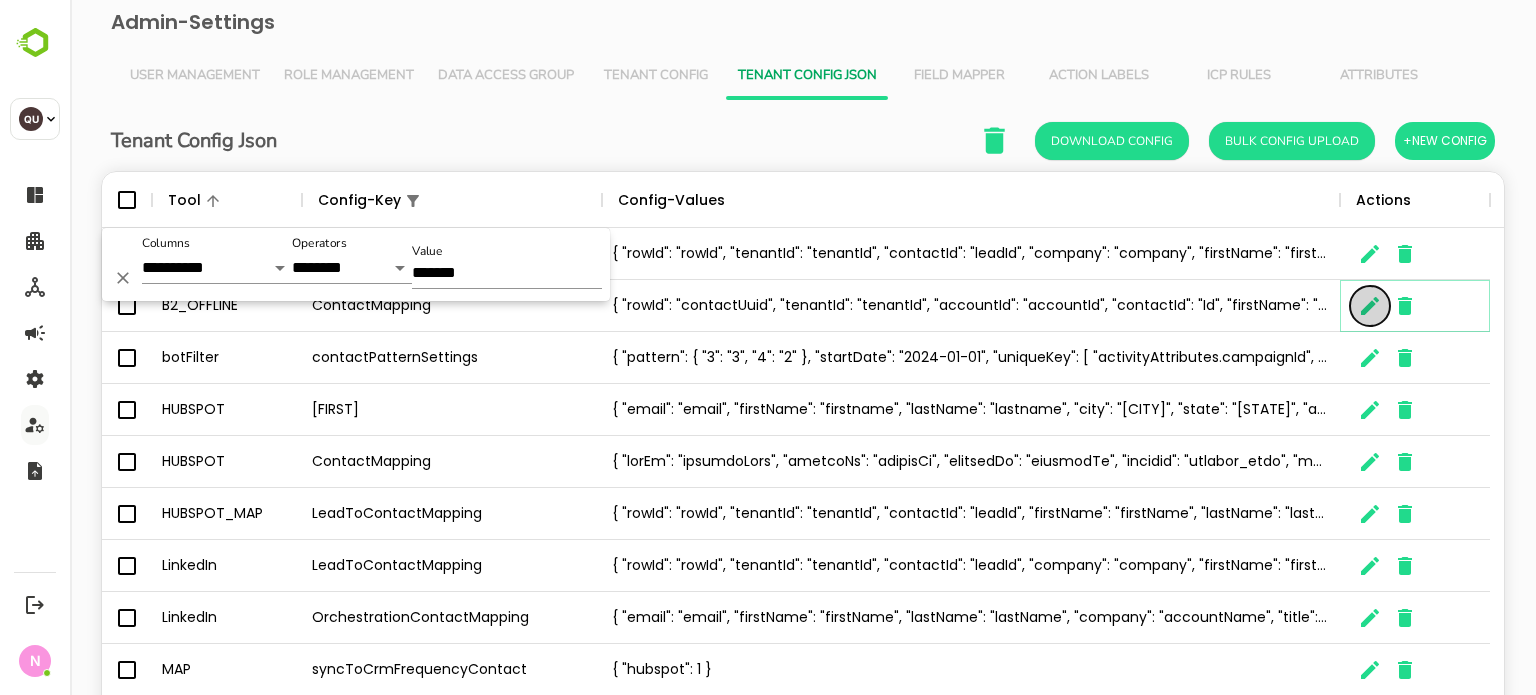 click at bounding box center [1370, 306] 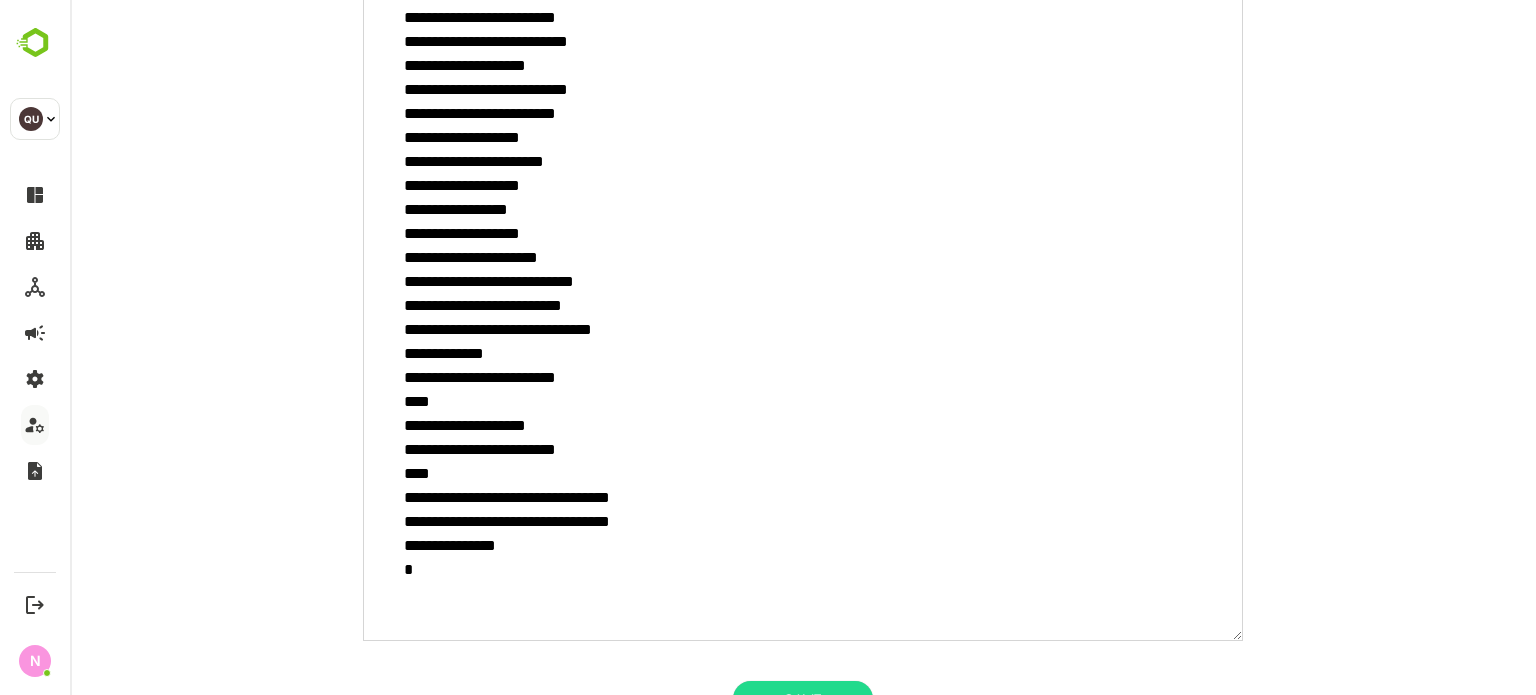 scroll, scrollTop: 375, scrollLeft: 0, axis: vertical 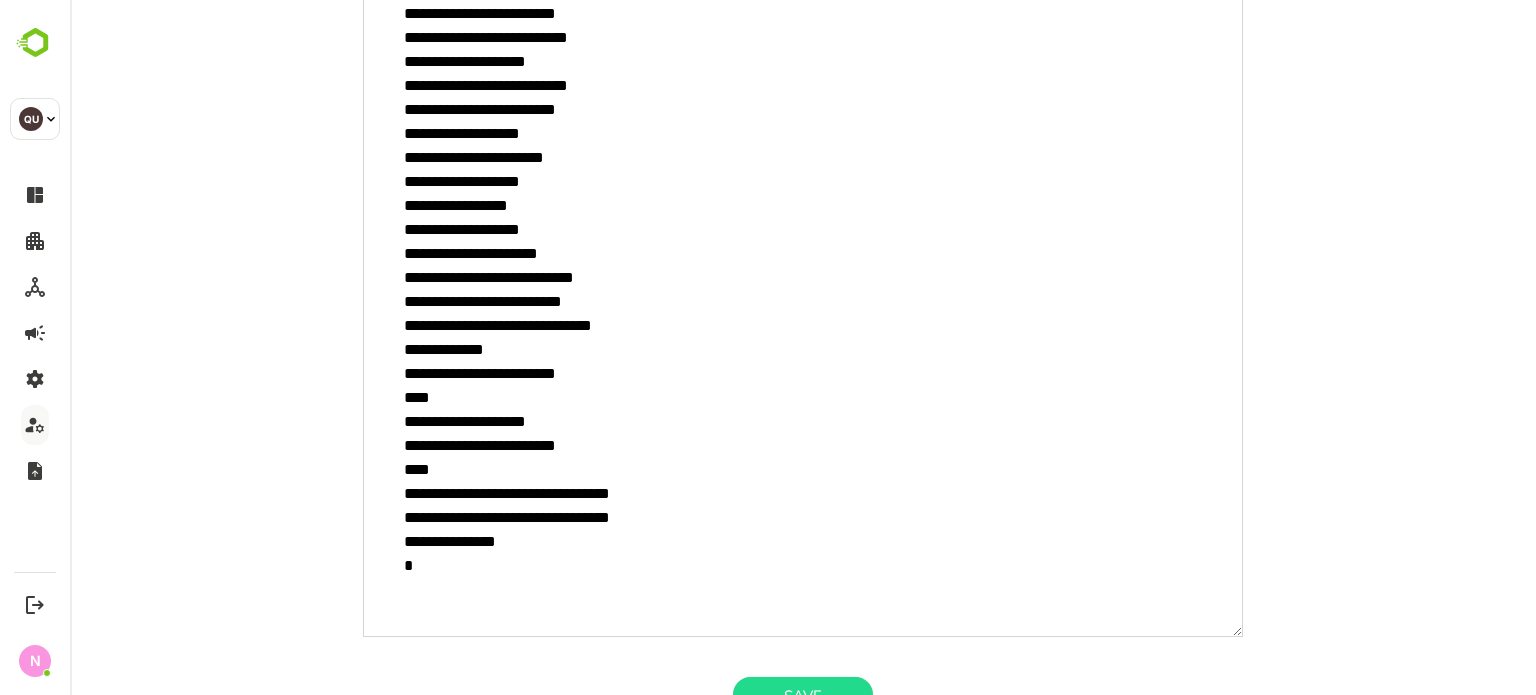 click on "**********" at bounding box center (803, 285) 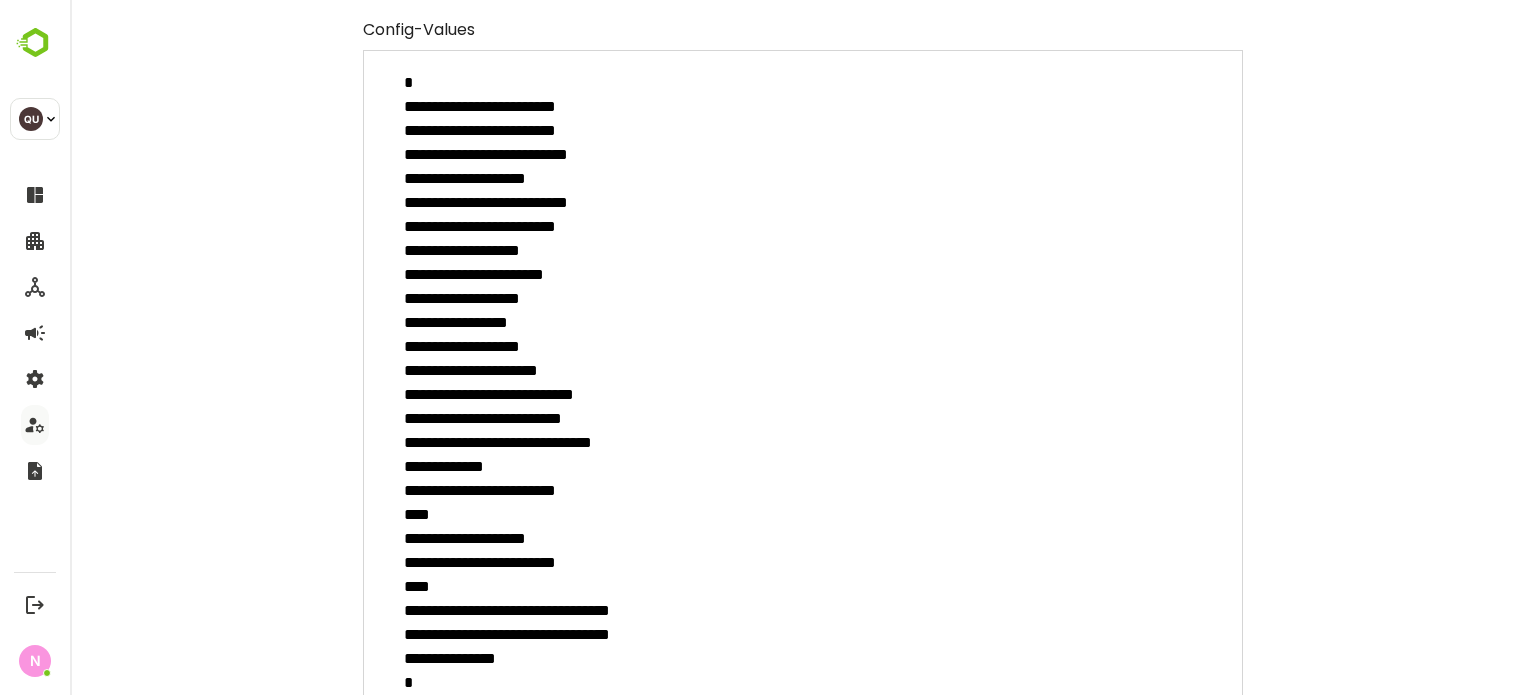 scroll, scrollTop: 259, scrollLeft: 0, axis: vertical 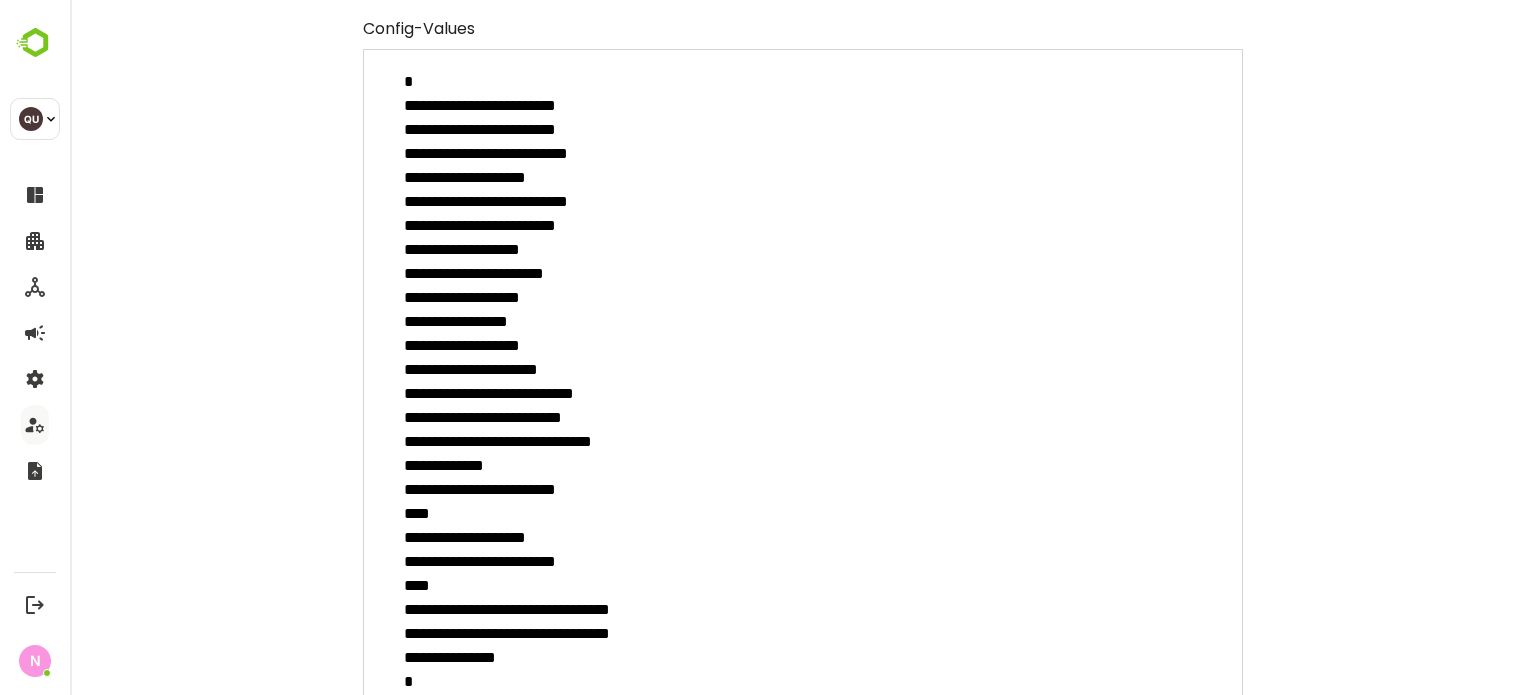 click on "**********" at bounding box center (803, 385) 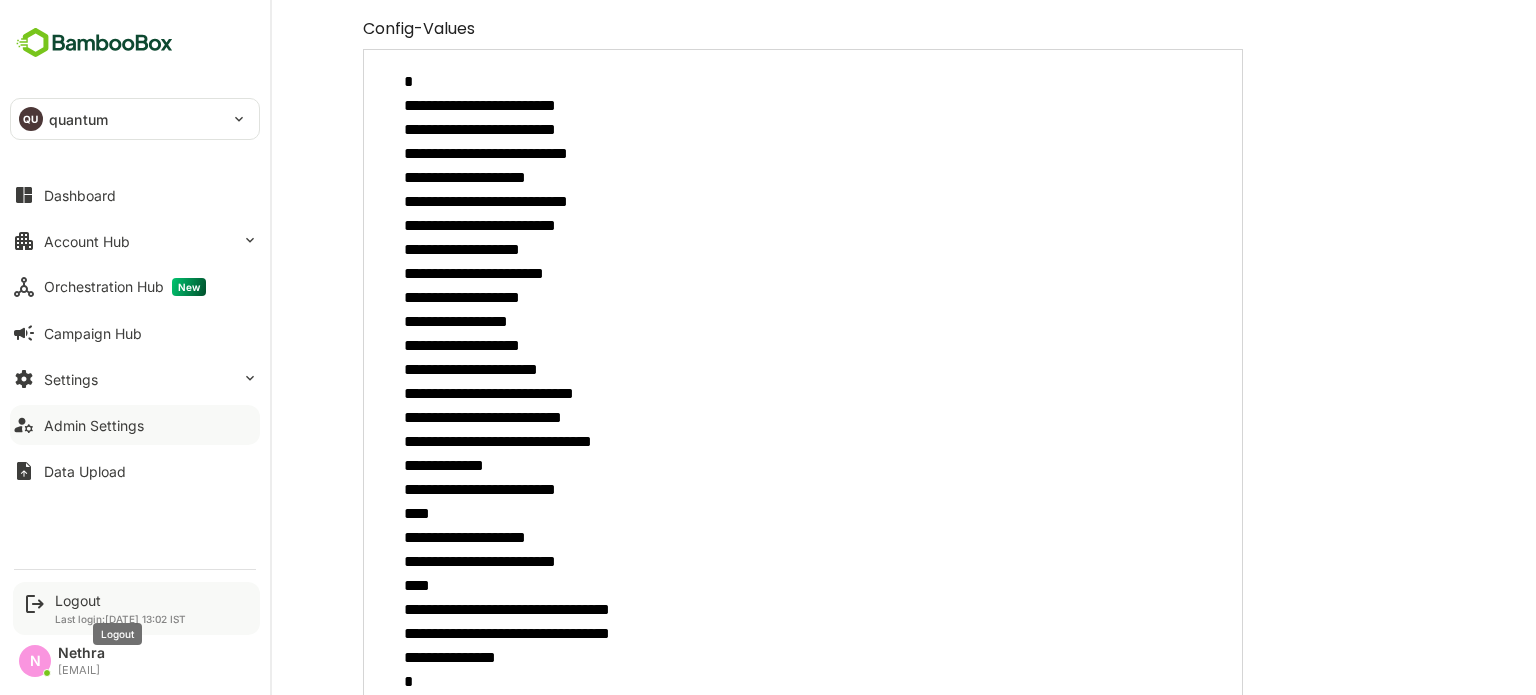 type on "*" 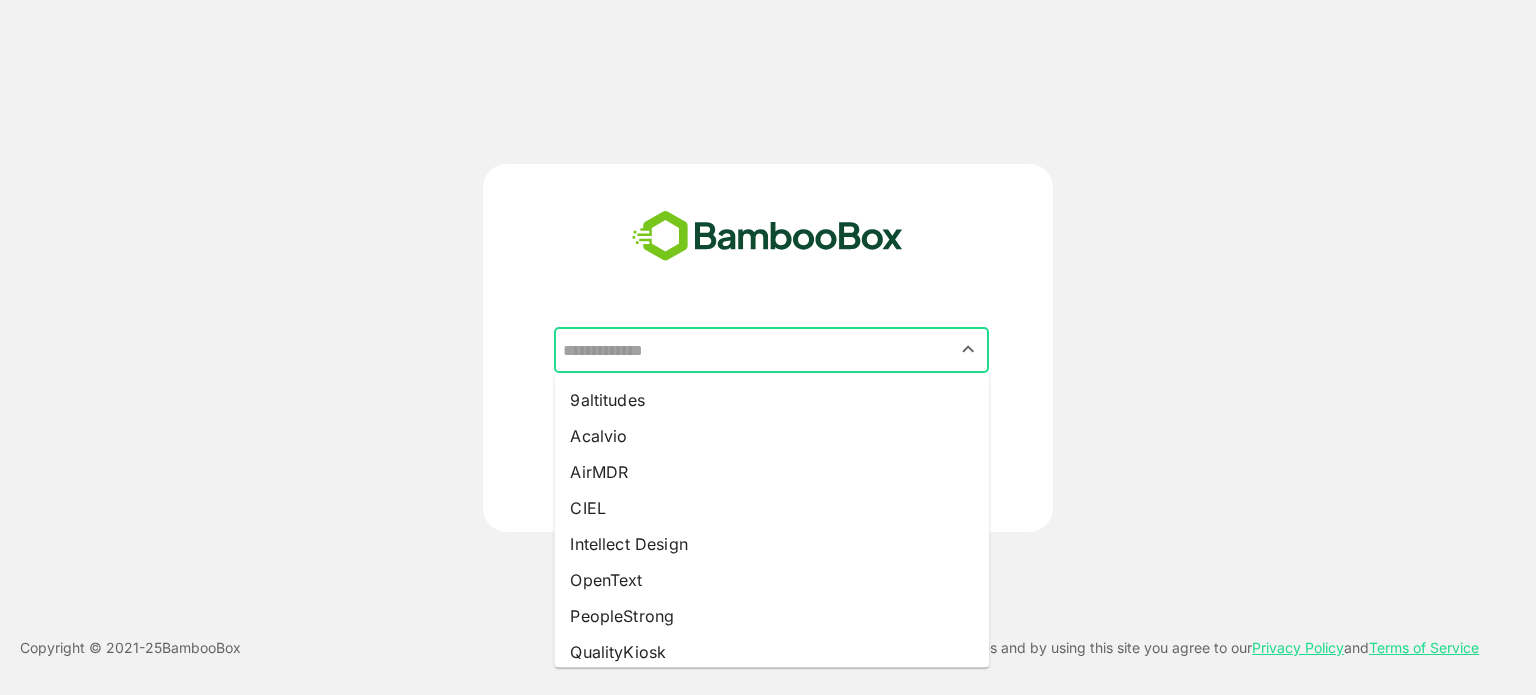 click at bounding box center [771, 350] 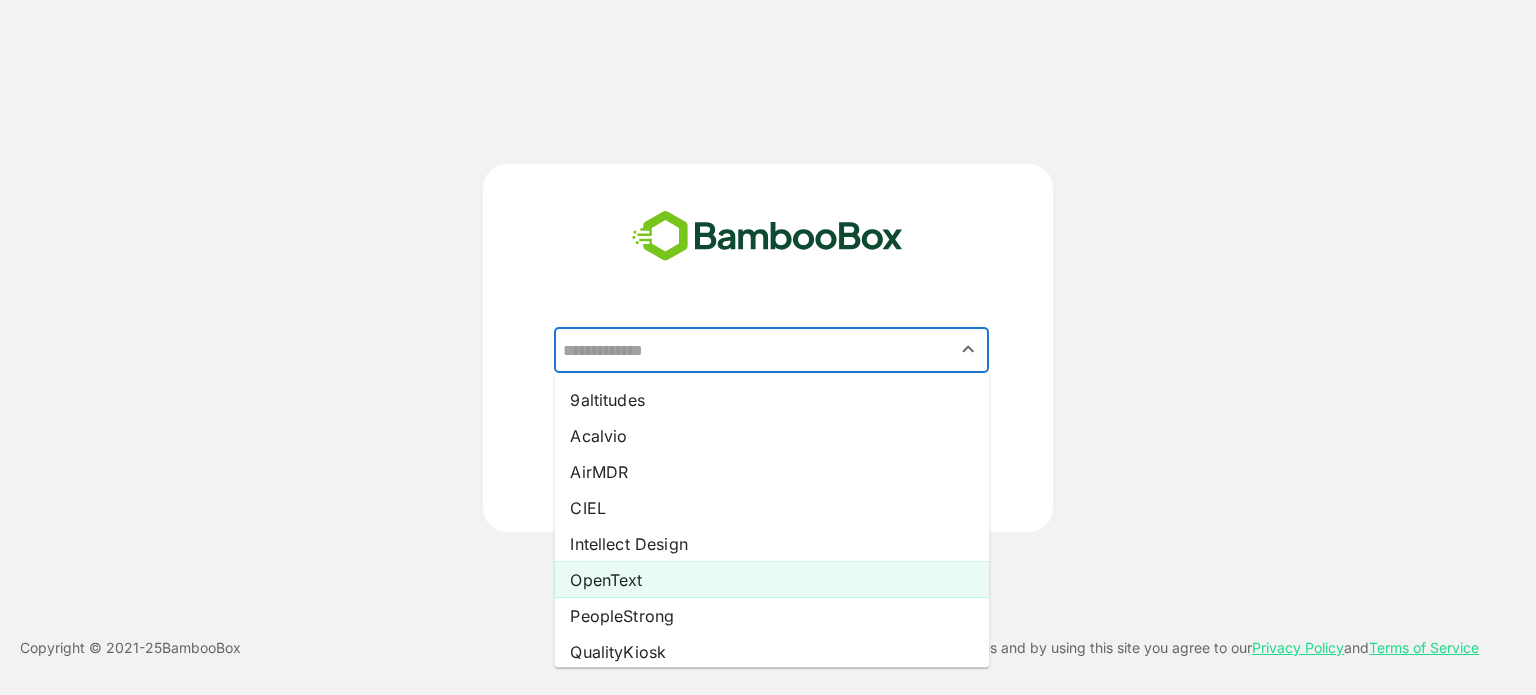 click on "OpenText" at bounding box center [771, 580] 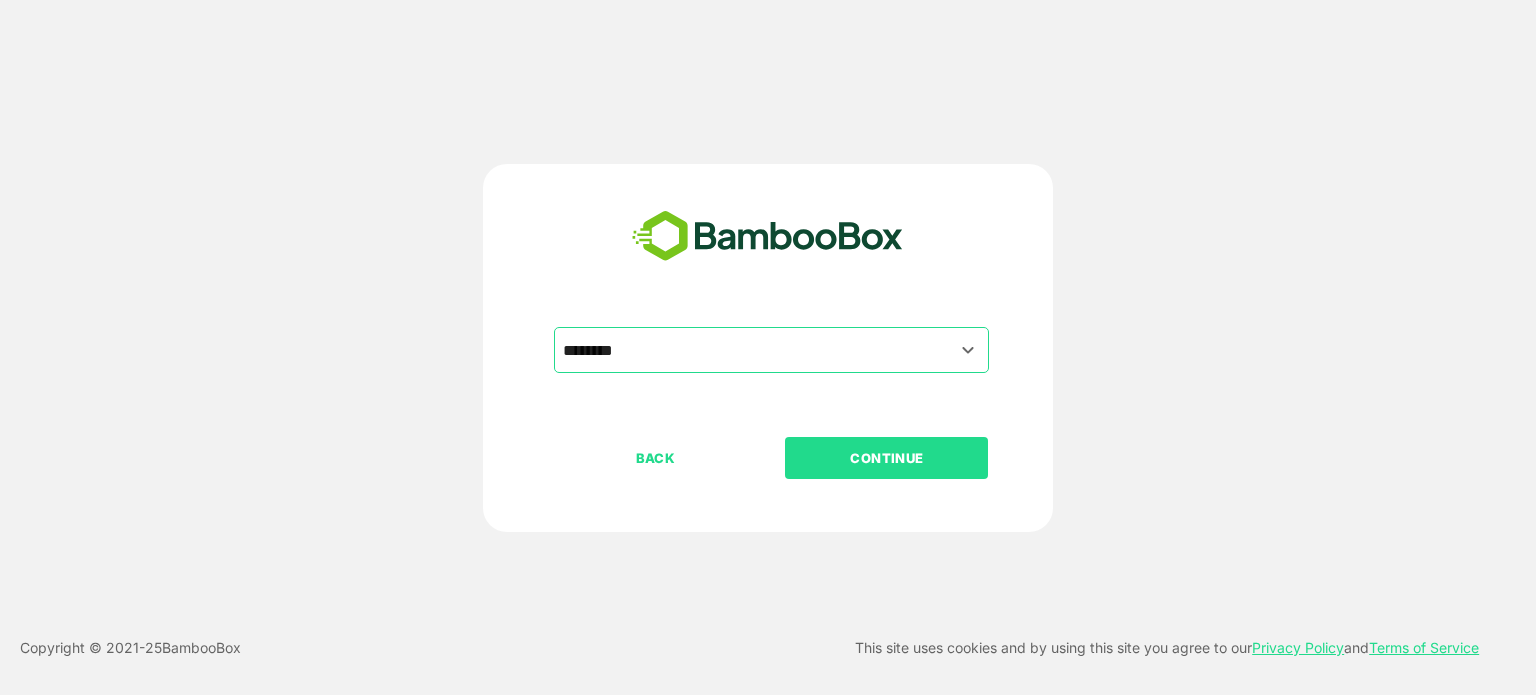 click on "CONTINUE" at bounding box center [887, 458] 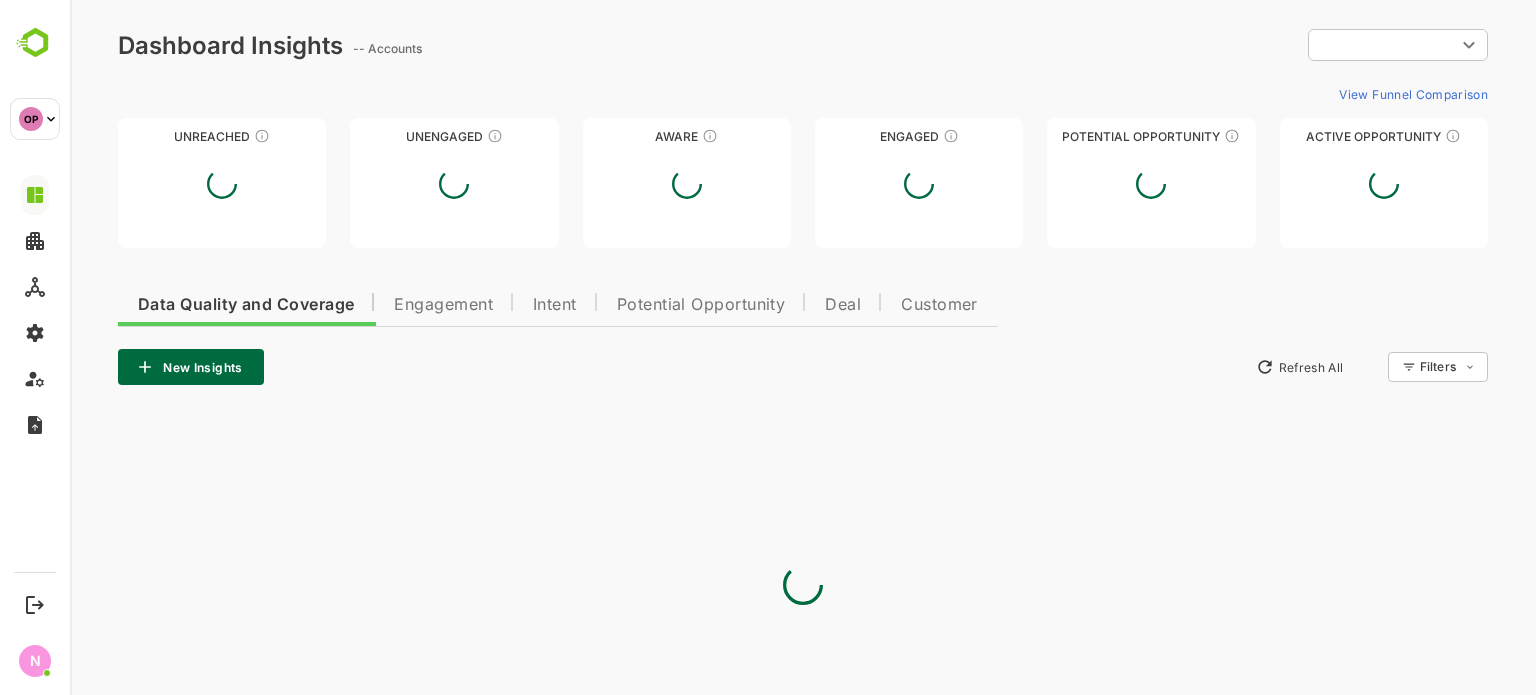 scroll, scrollTop: 0, scrollLeft: 0, axis: both 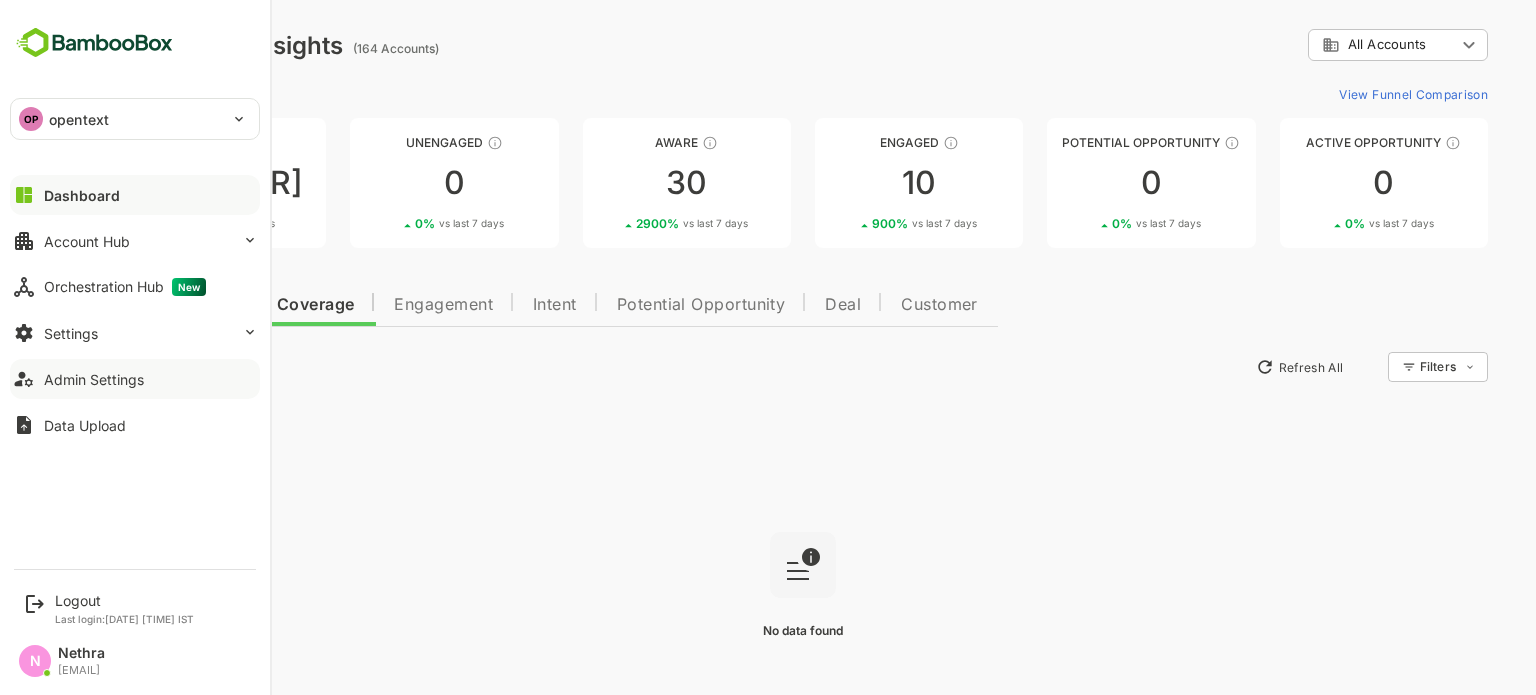 click on "Admin Settings" at bounding box center (94, 379) 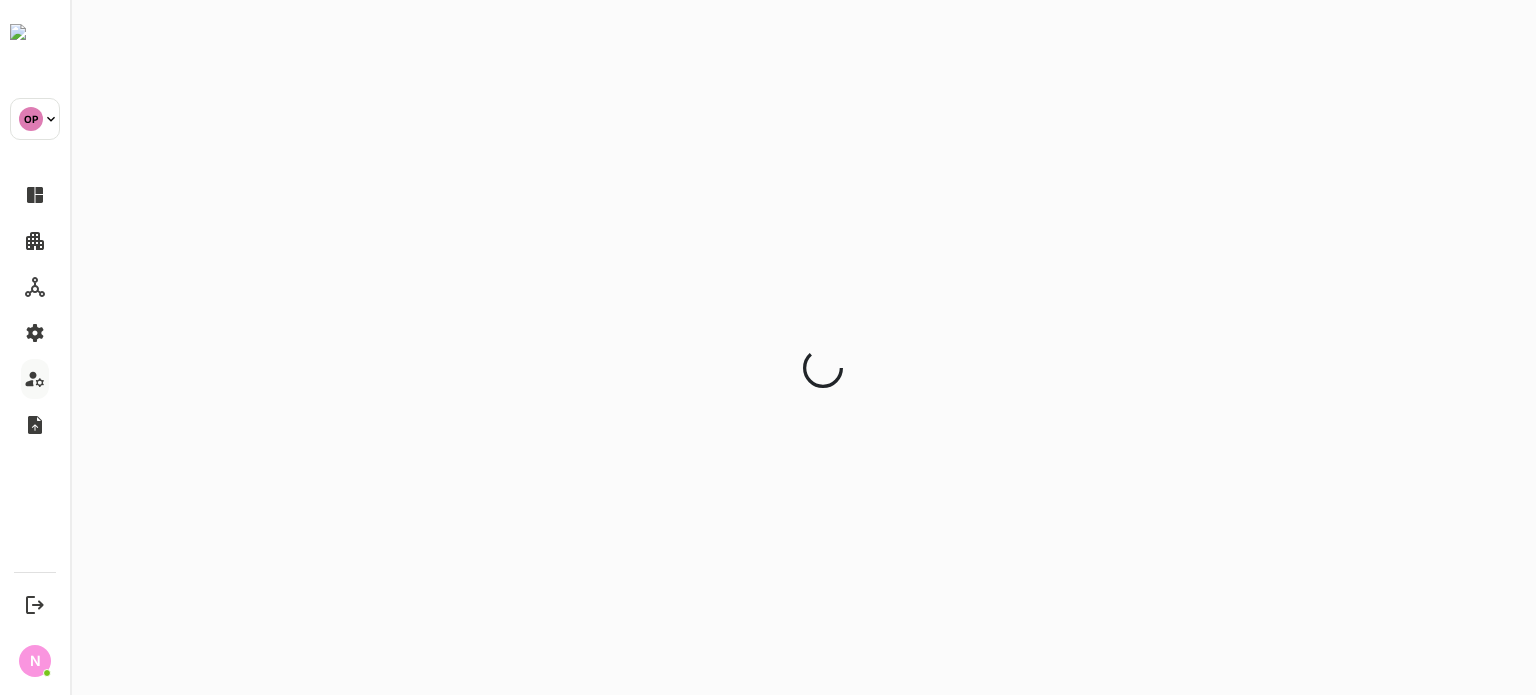 scroll, scrollTop: 0, scrollLeft: 0, axis: both 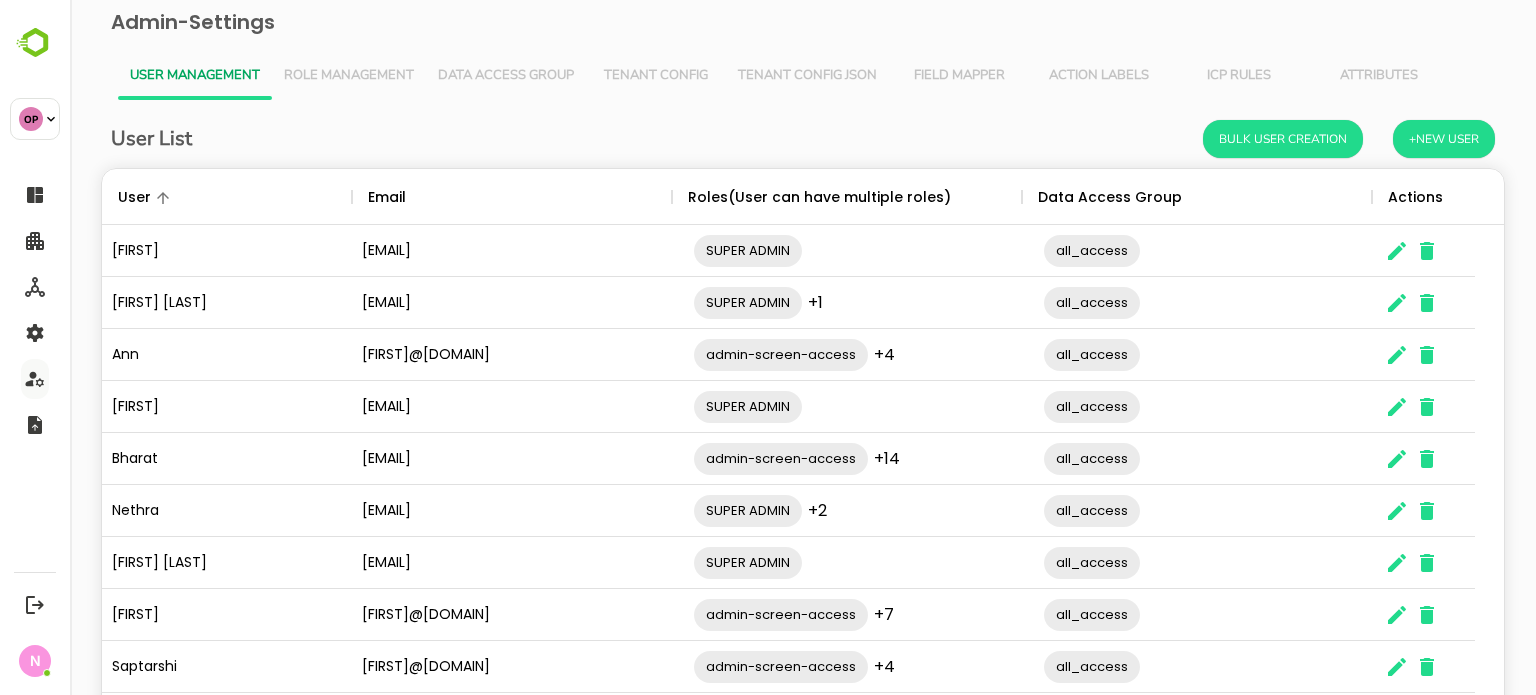 click on "Tenant Config Json" at bounding box center [807, 76] 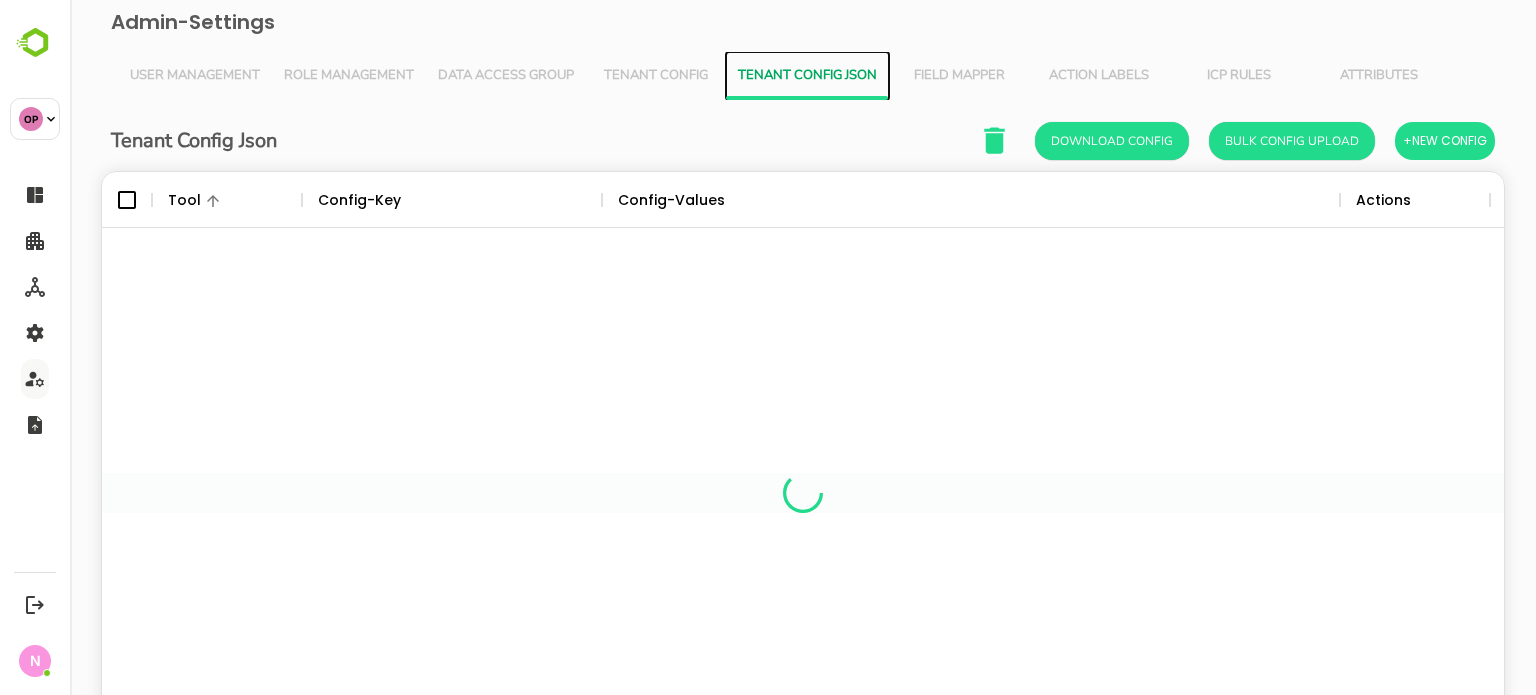 scroll, scrollTop: 16, scrollLeft: 16, axis: both 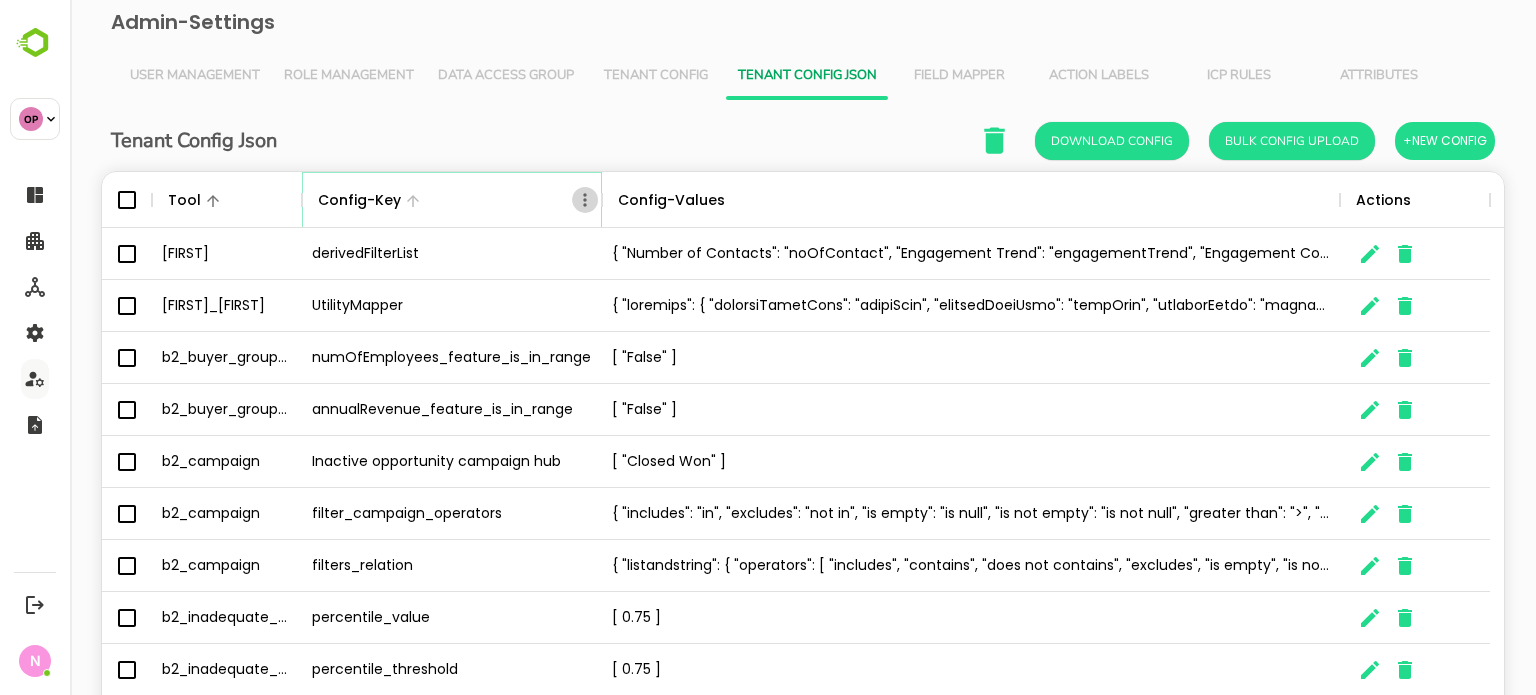 click 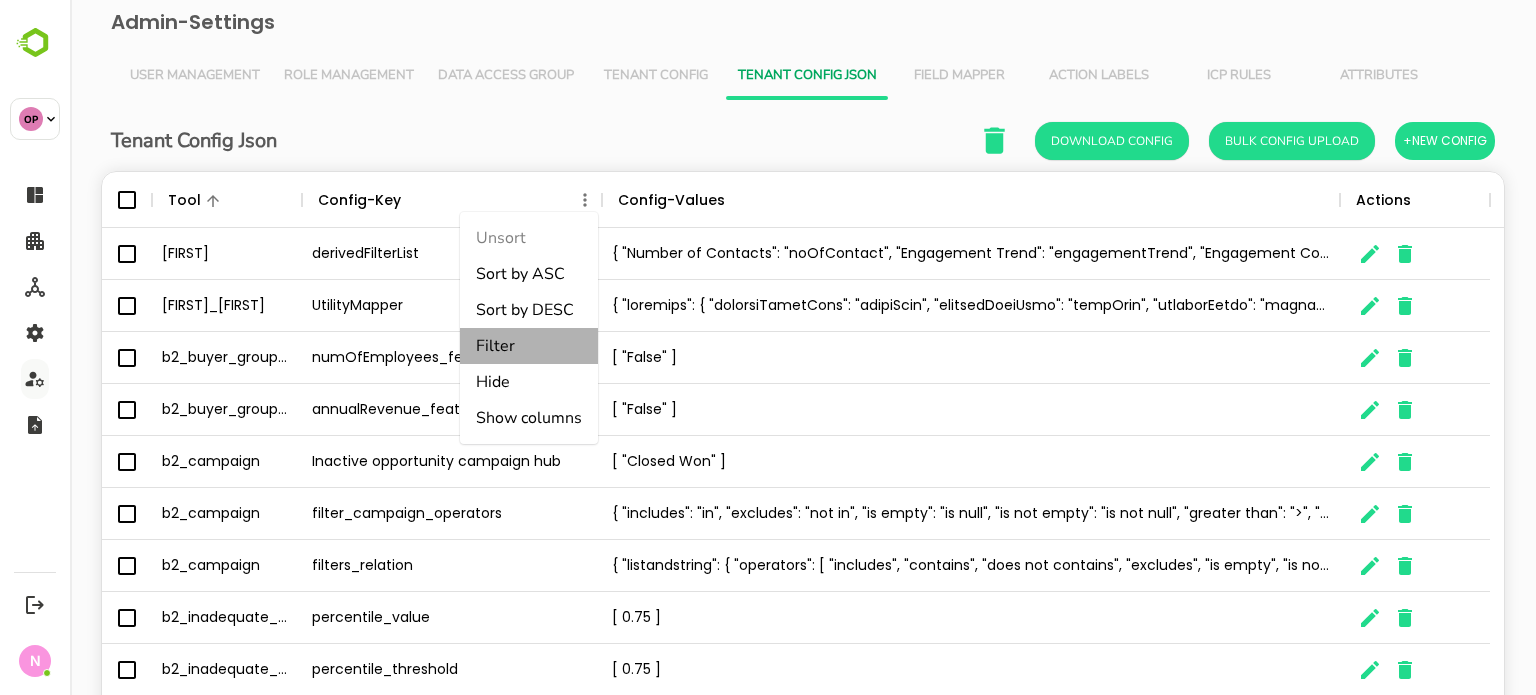 click on "Filter" at bounding box center [529, 346] 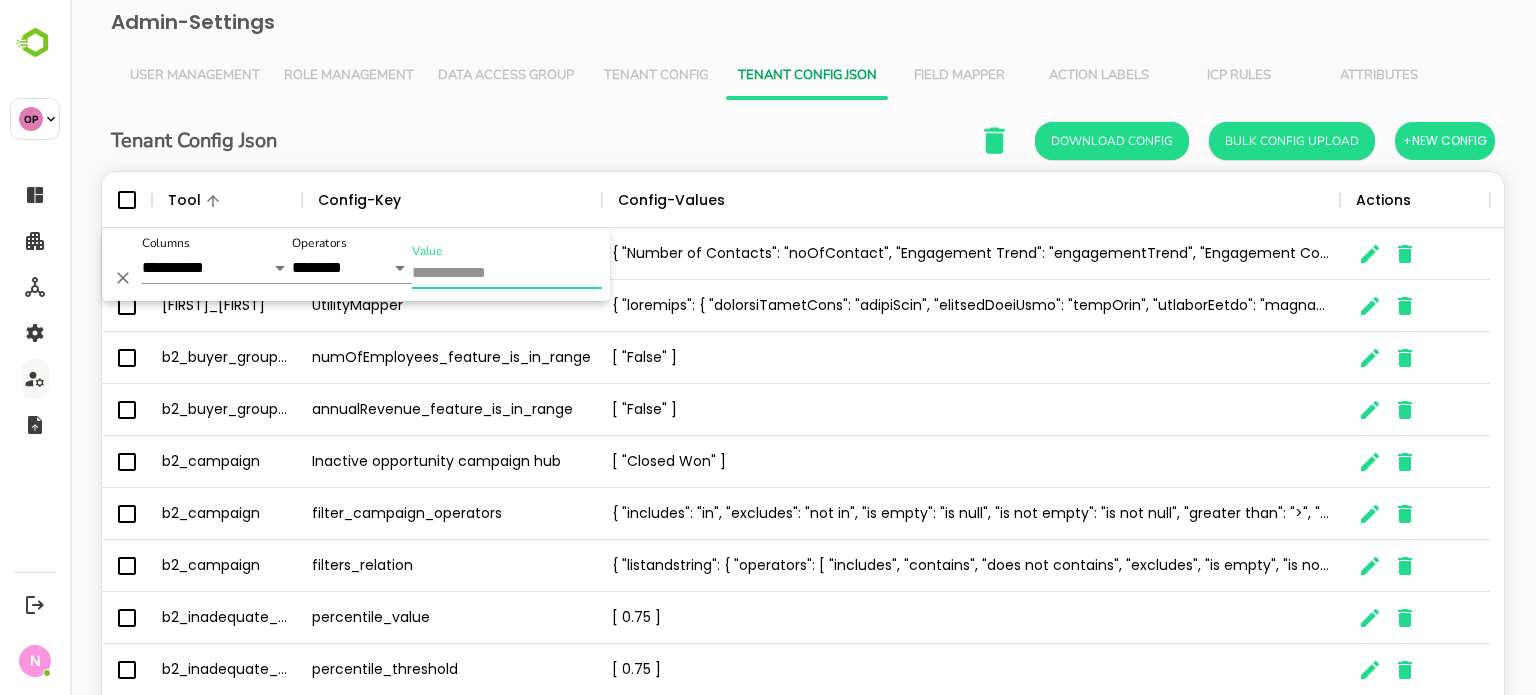 click on "Value" at bounding box center [507, 274] 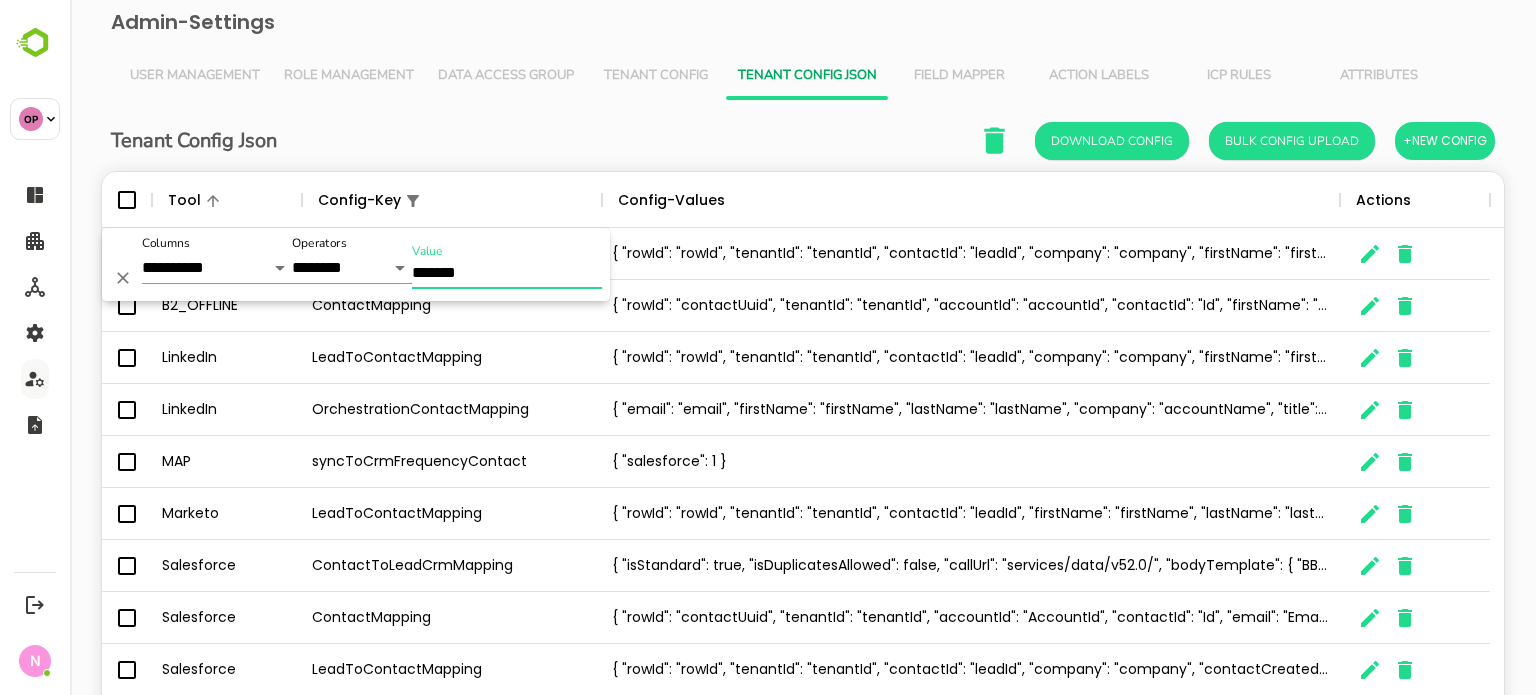 type on "*******" 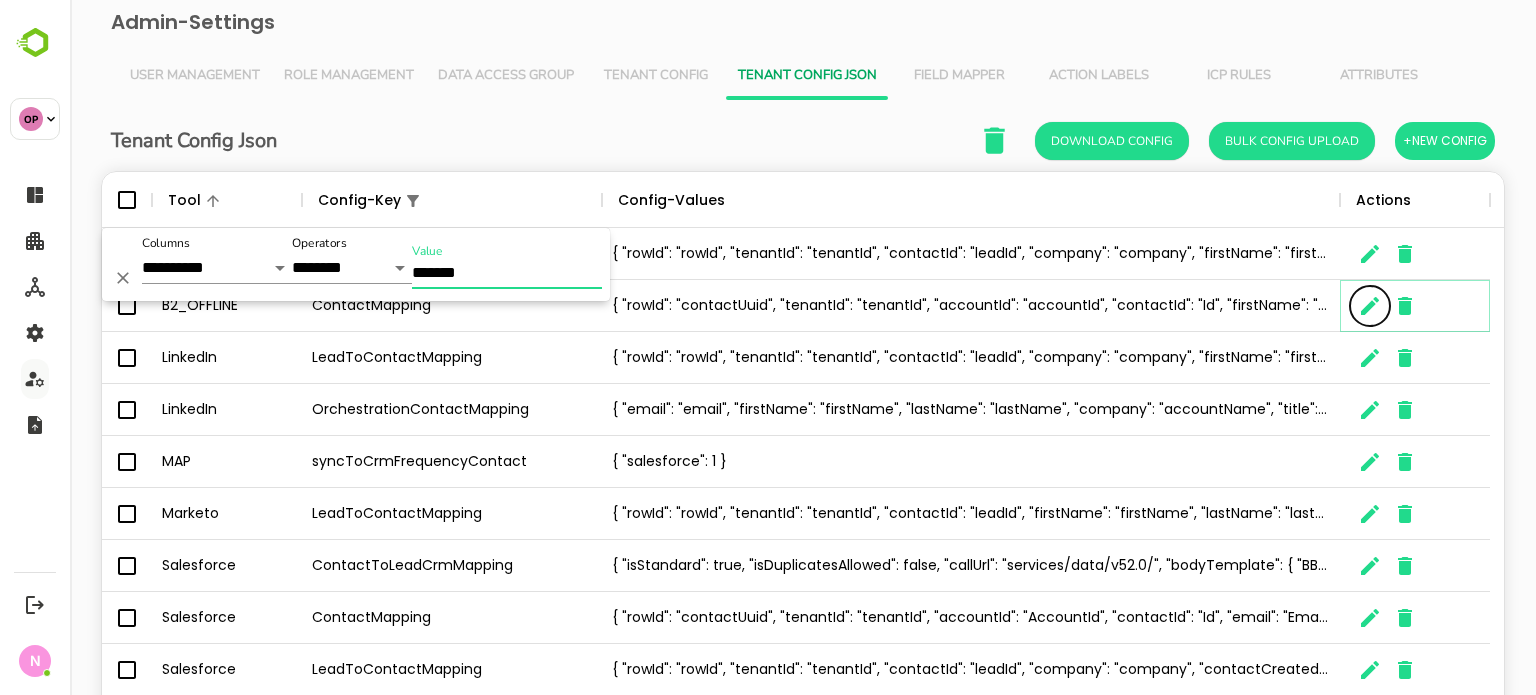 click 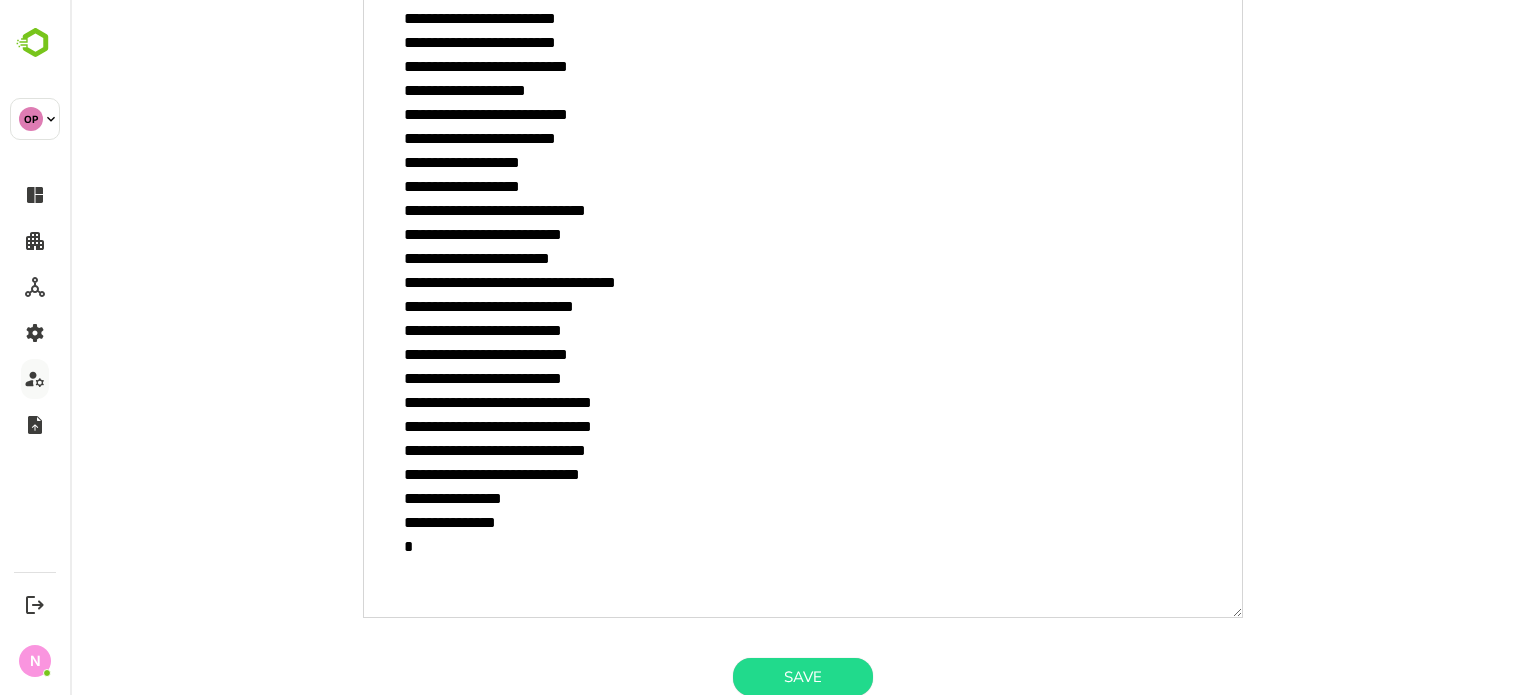 scroll, scrollTop: 347, scrollLeft: 0, axis: vertical 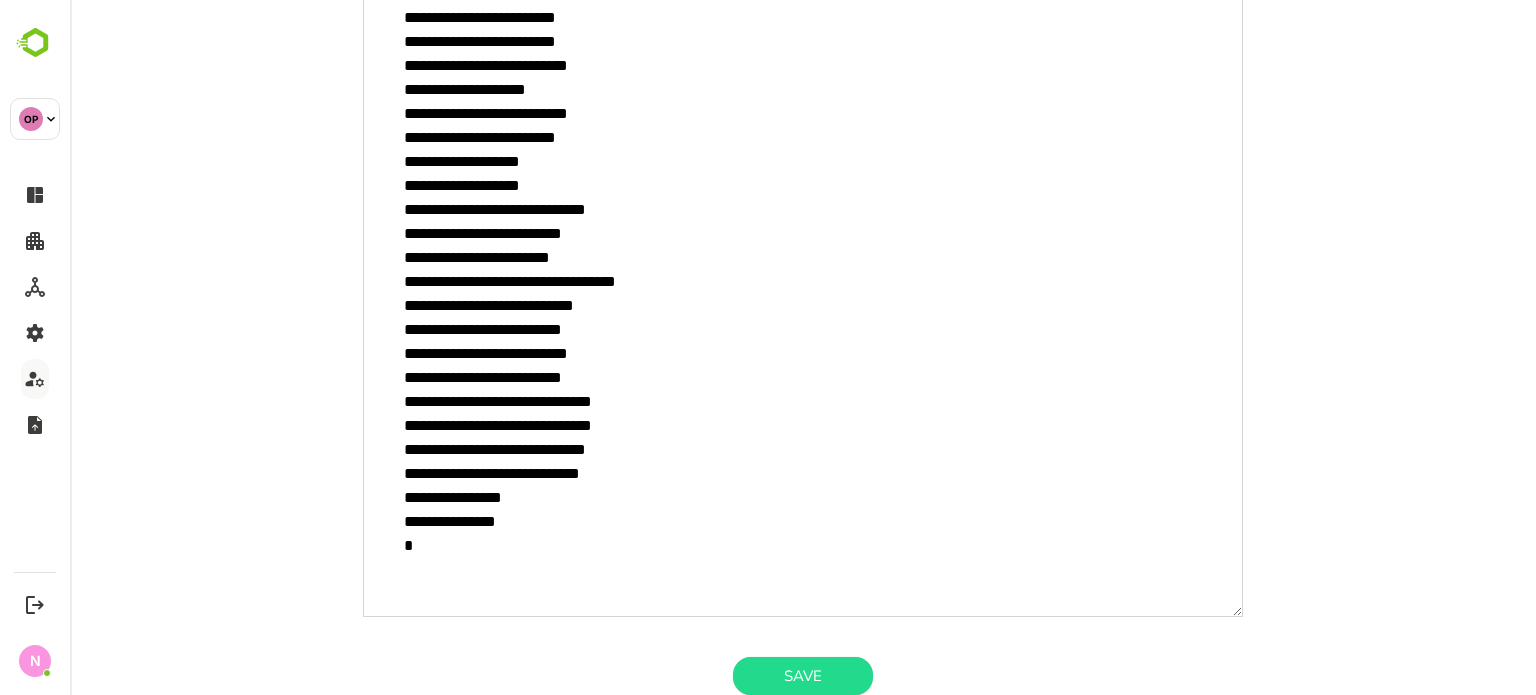 click on "**********" at bounding box center (803, 289) 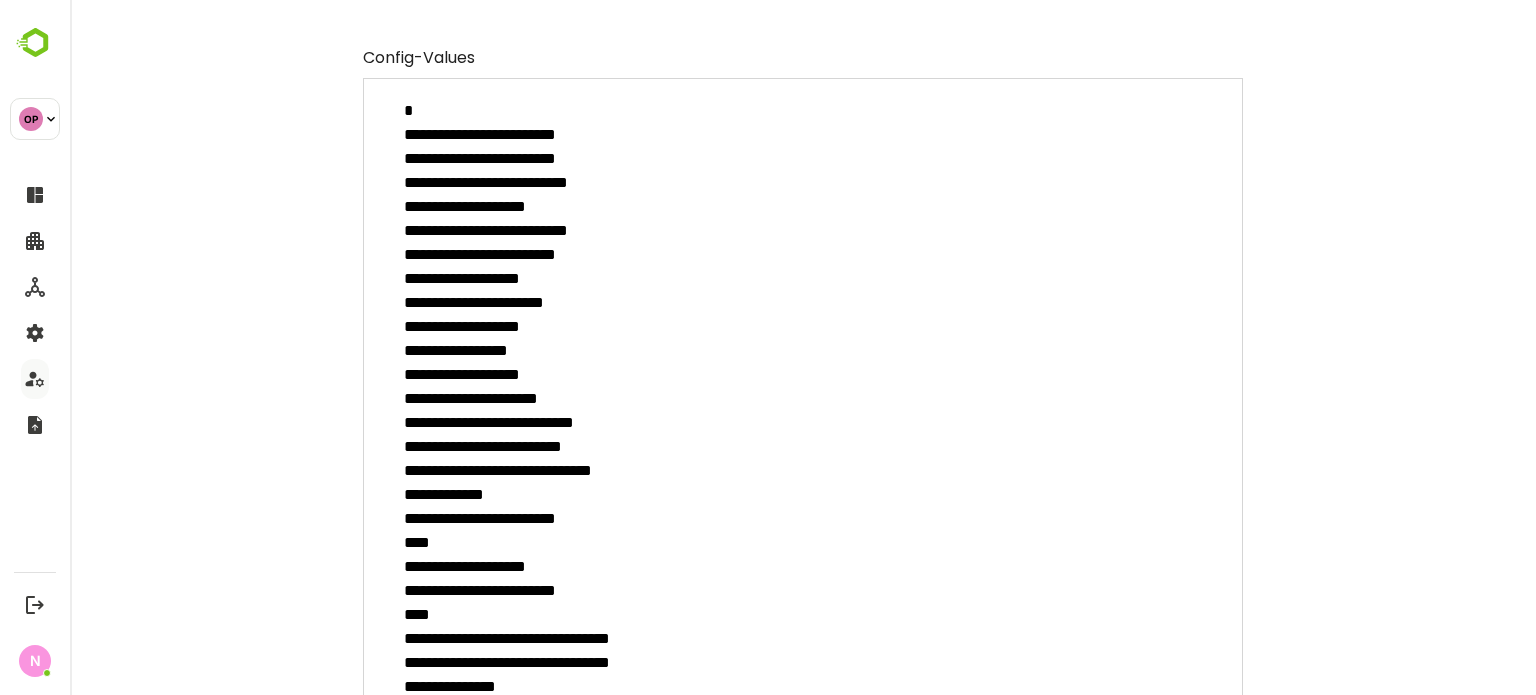 scroll, scrollTop: 236, scrollLeft: 0, axis: vertical 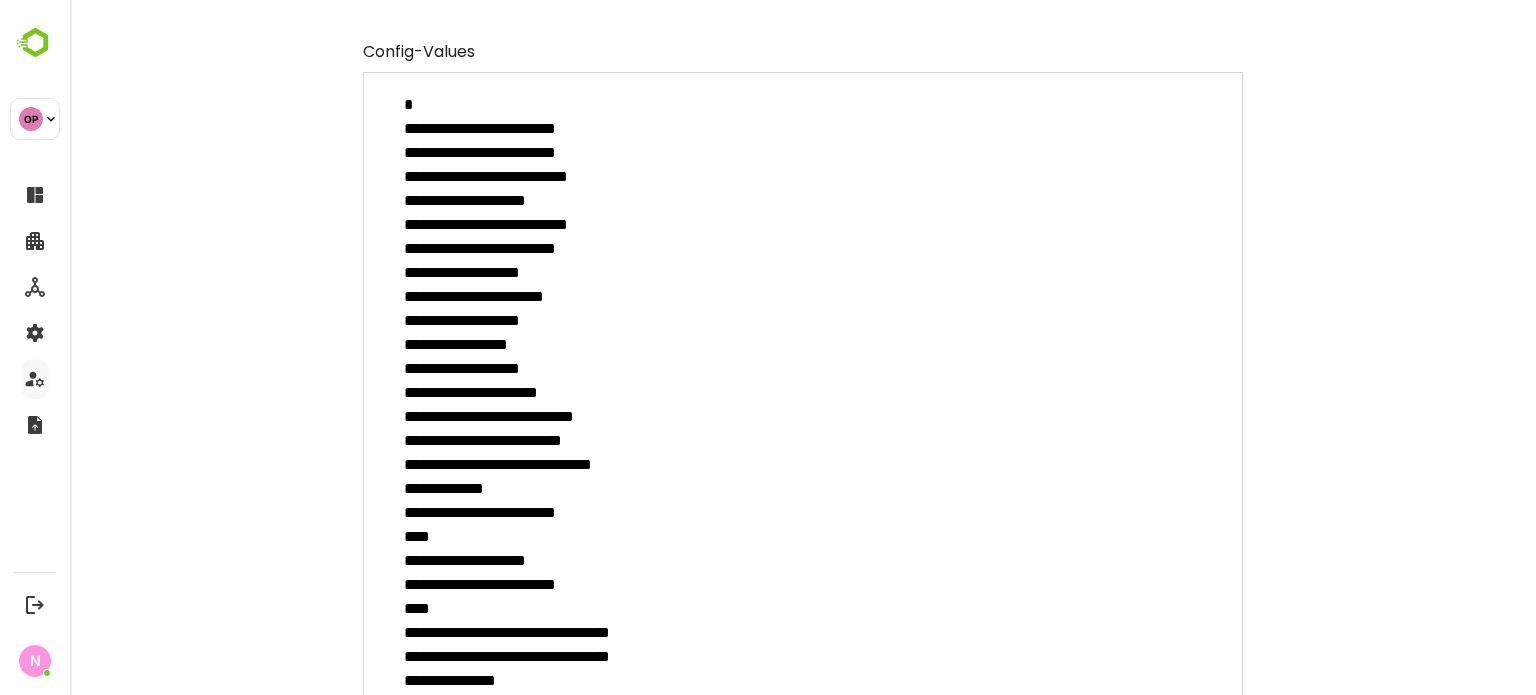 click on "**********" at bounding box center [803, 424] 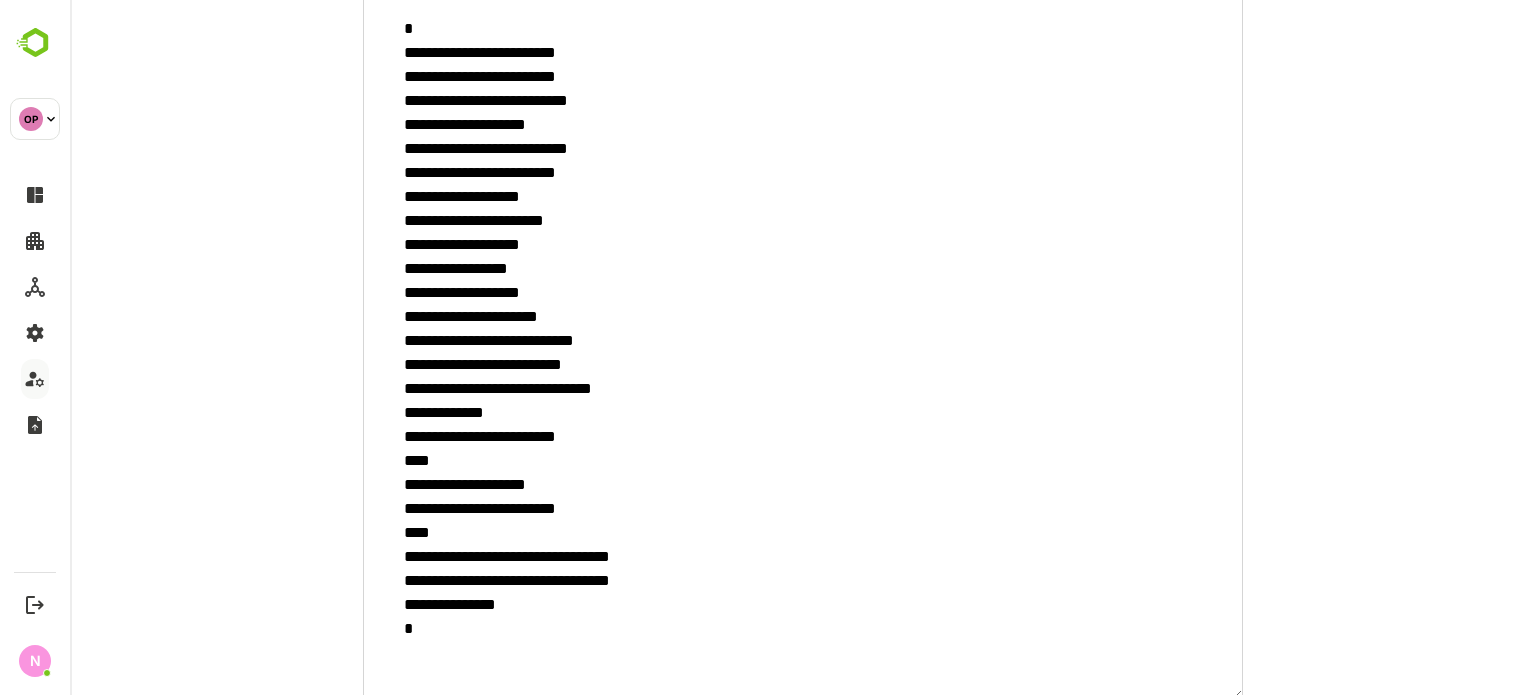 scroll, scrollTop: 318, scrollLeft: 0, axis: vertical 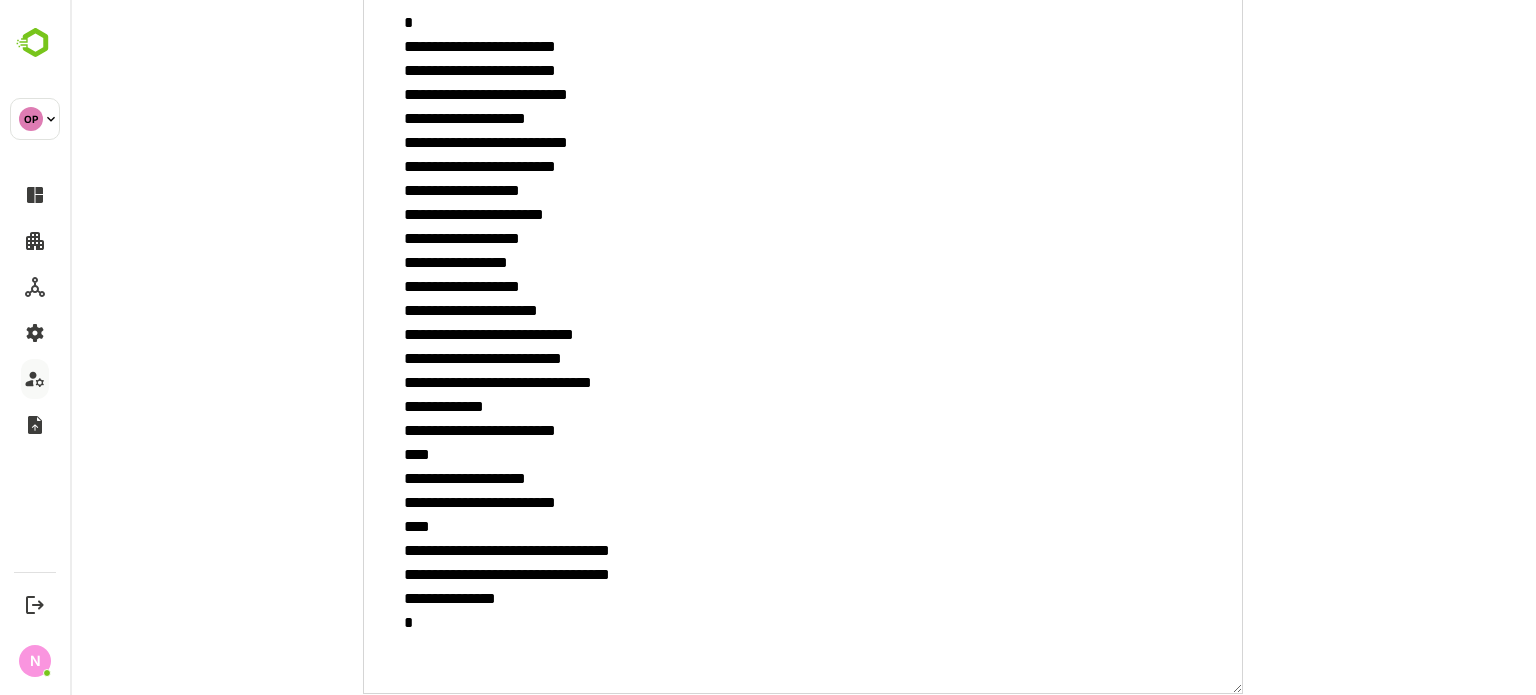 click on "**********" at bounding box center [803, 342] 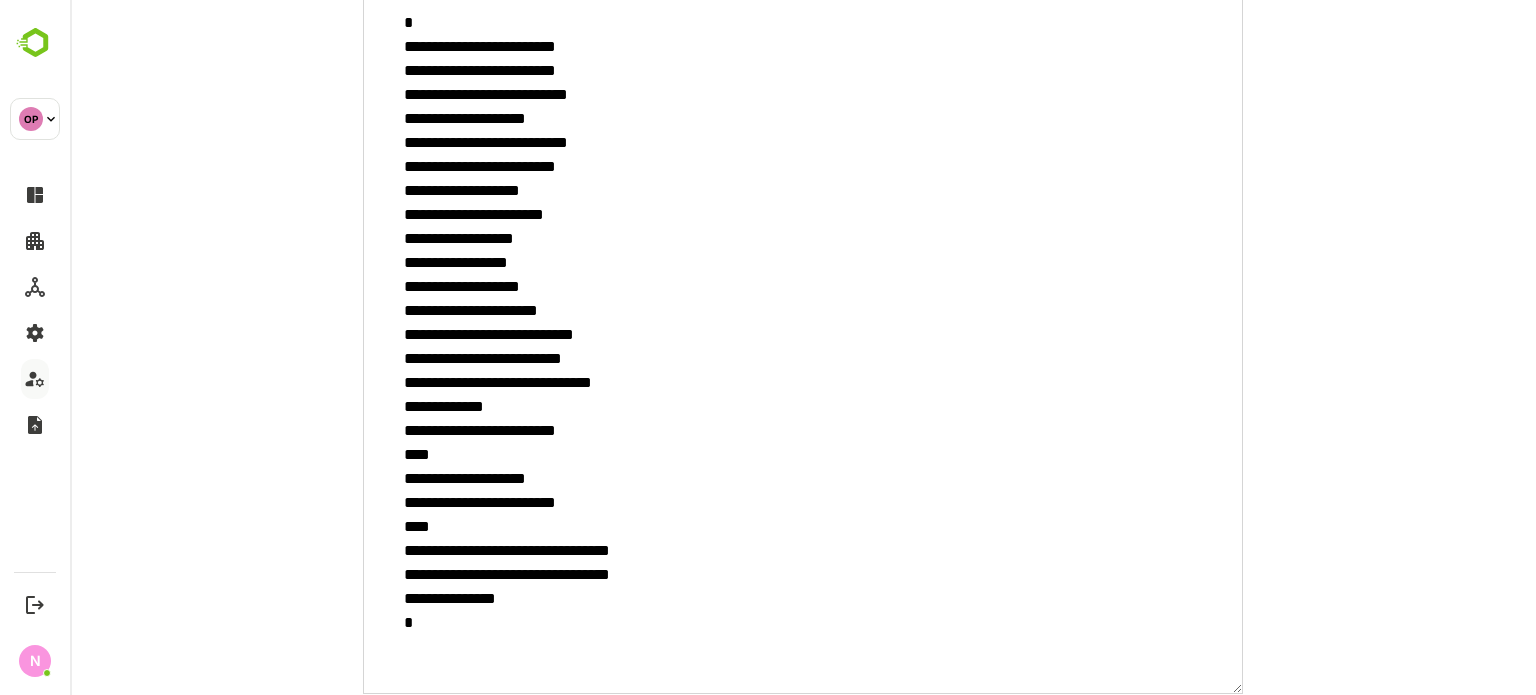 type on "**********" 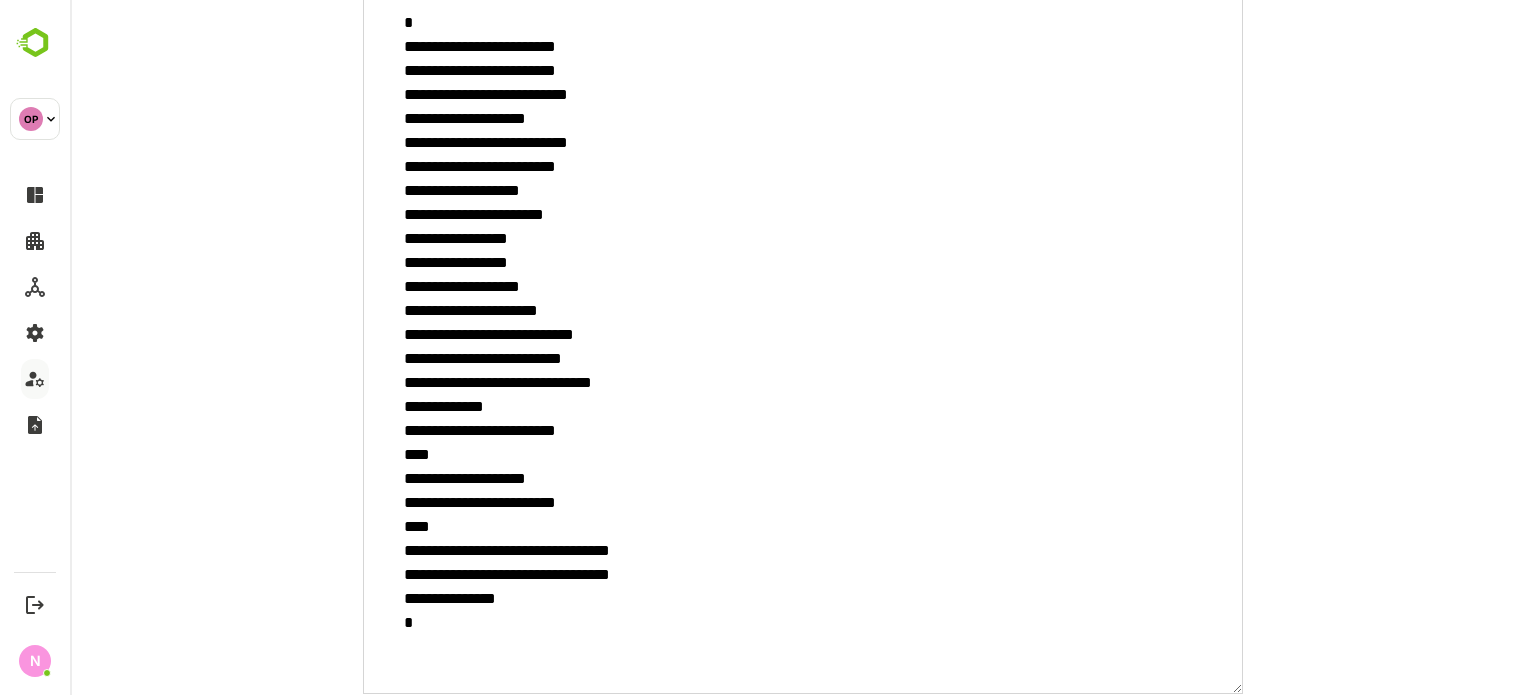 type on "**********" 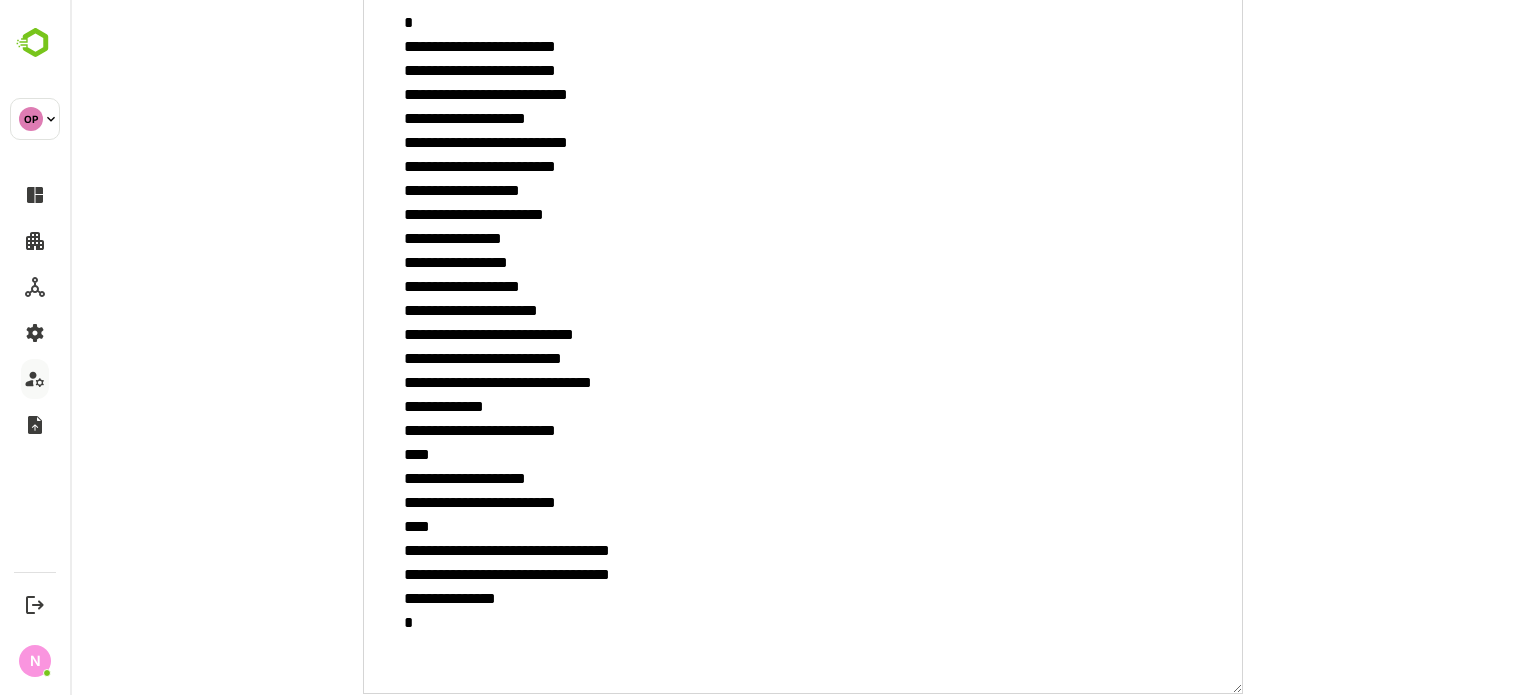 type on "**********" 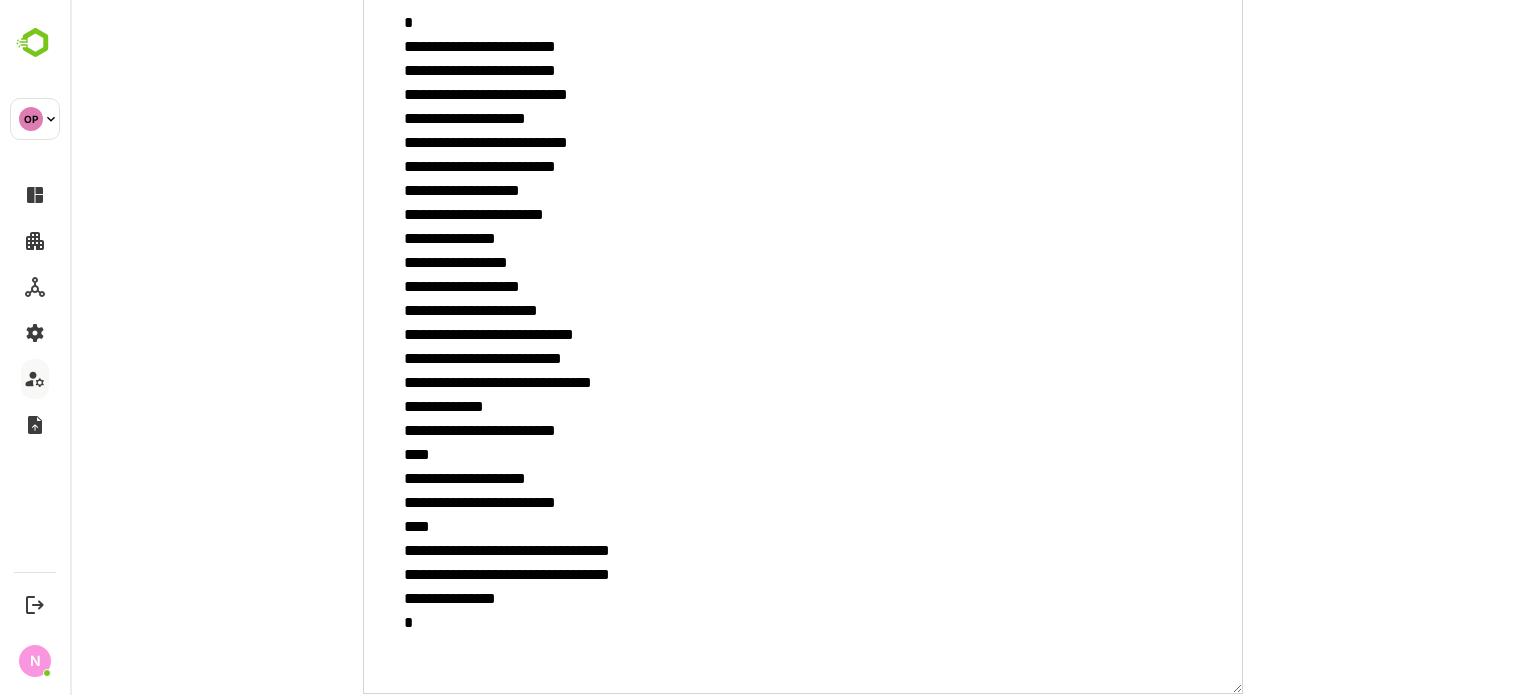 type on "**********" 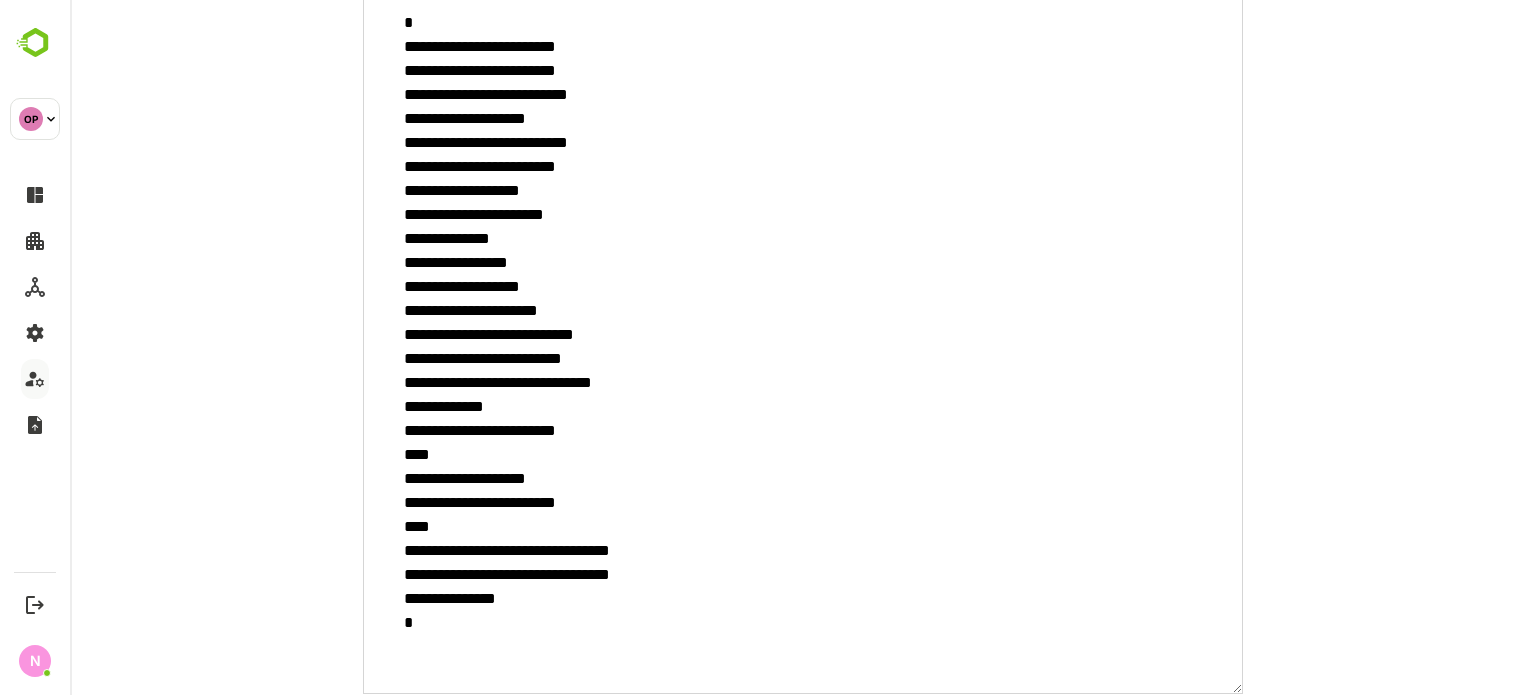 scroll, scrollTop: 0, scrollLeft: 0, axis: both 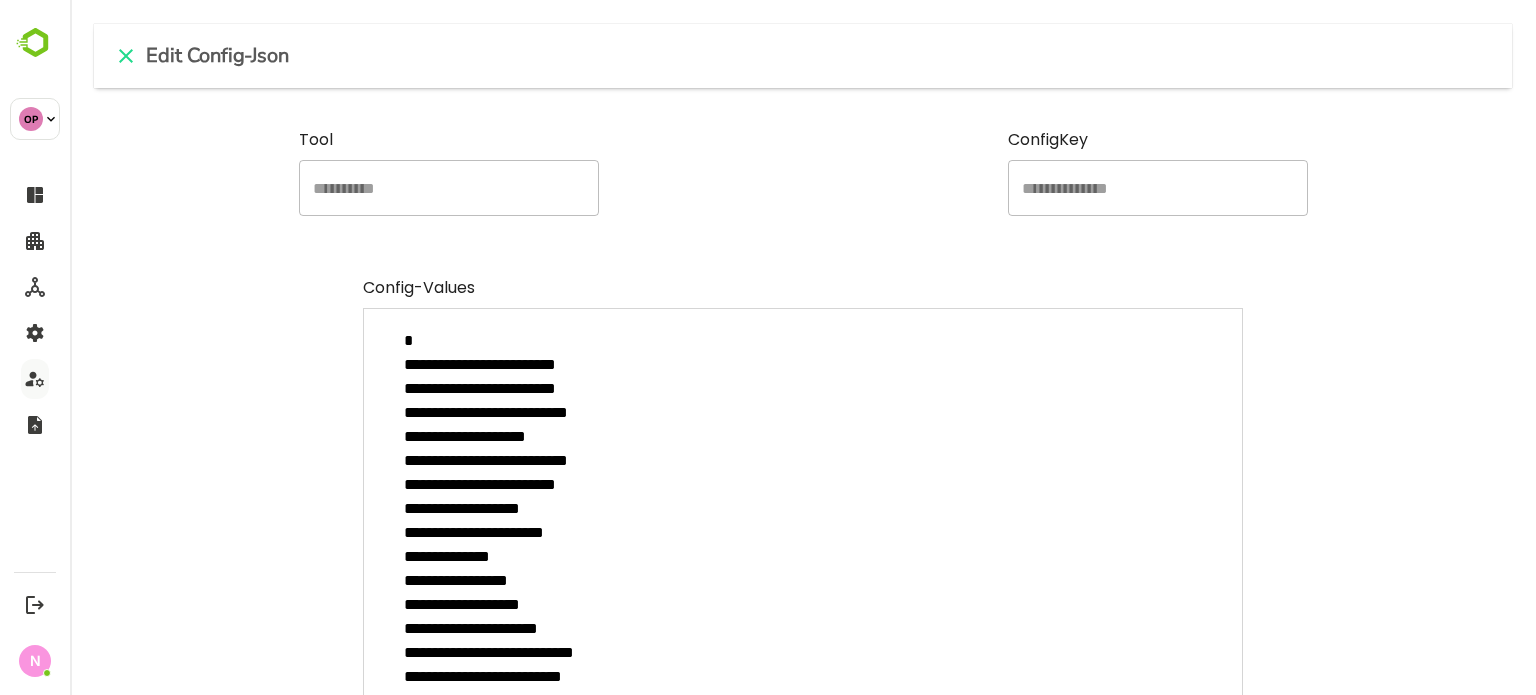 type on "**********" 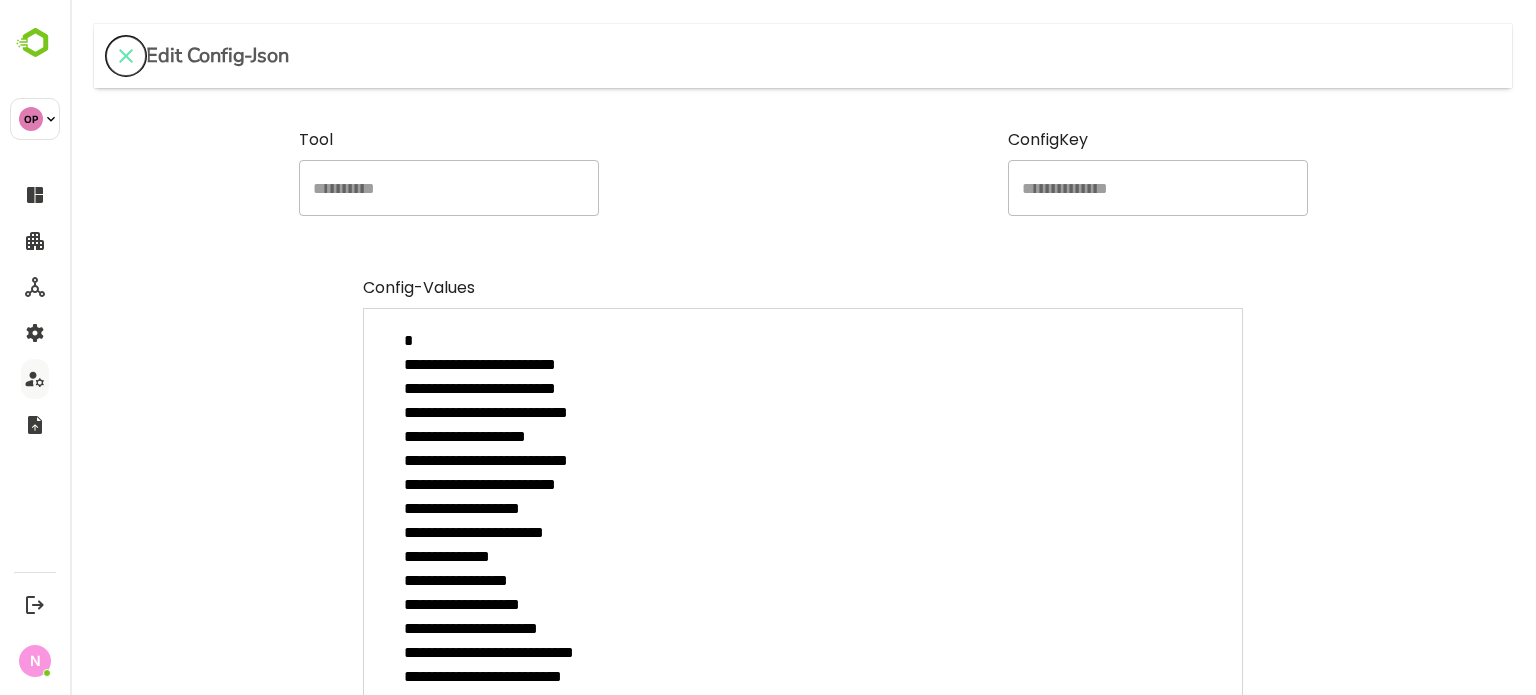 click 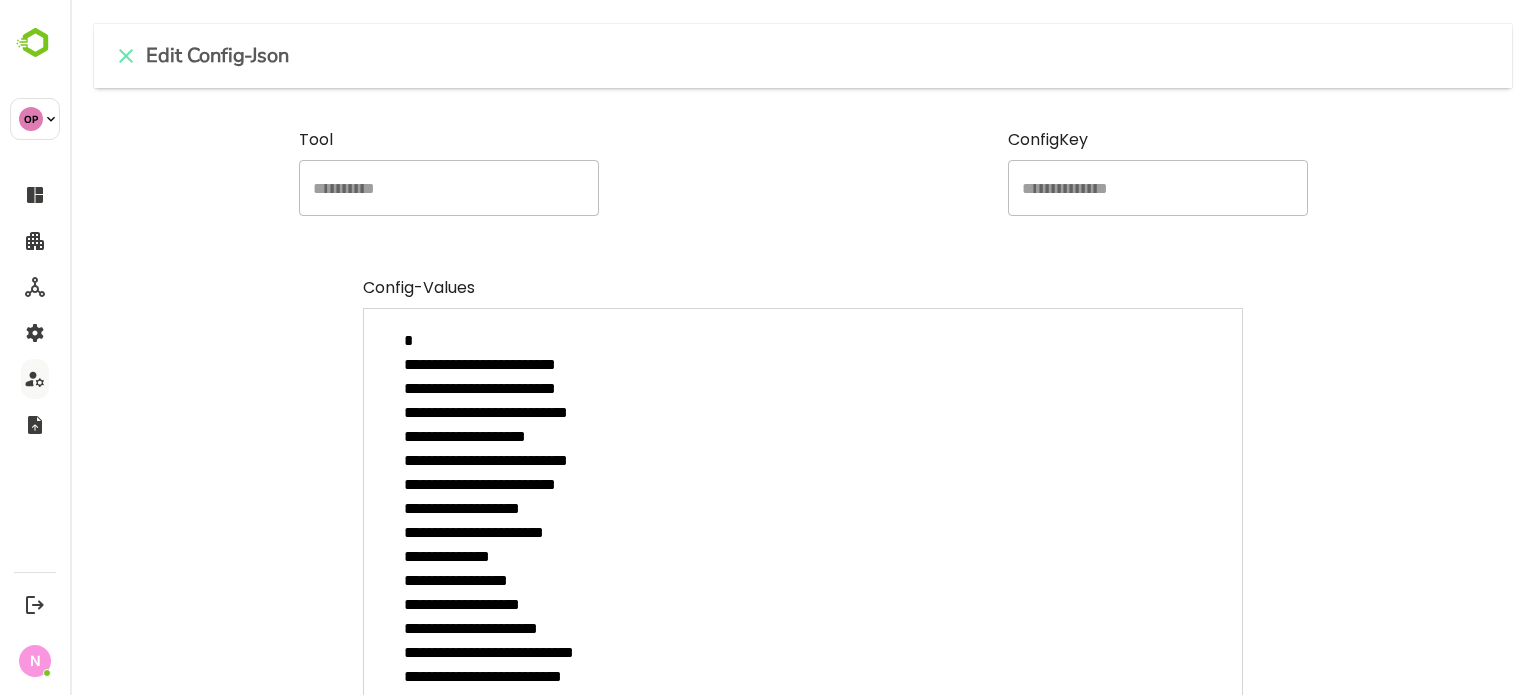 type on "*" 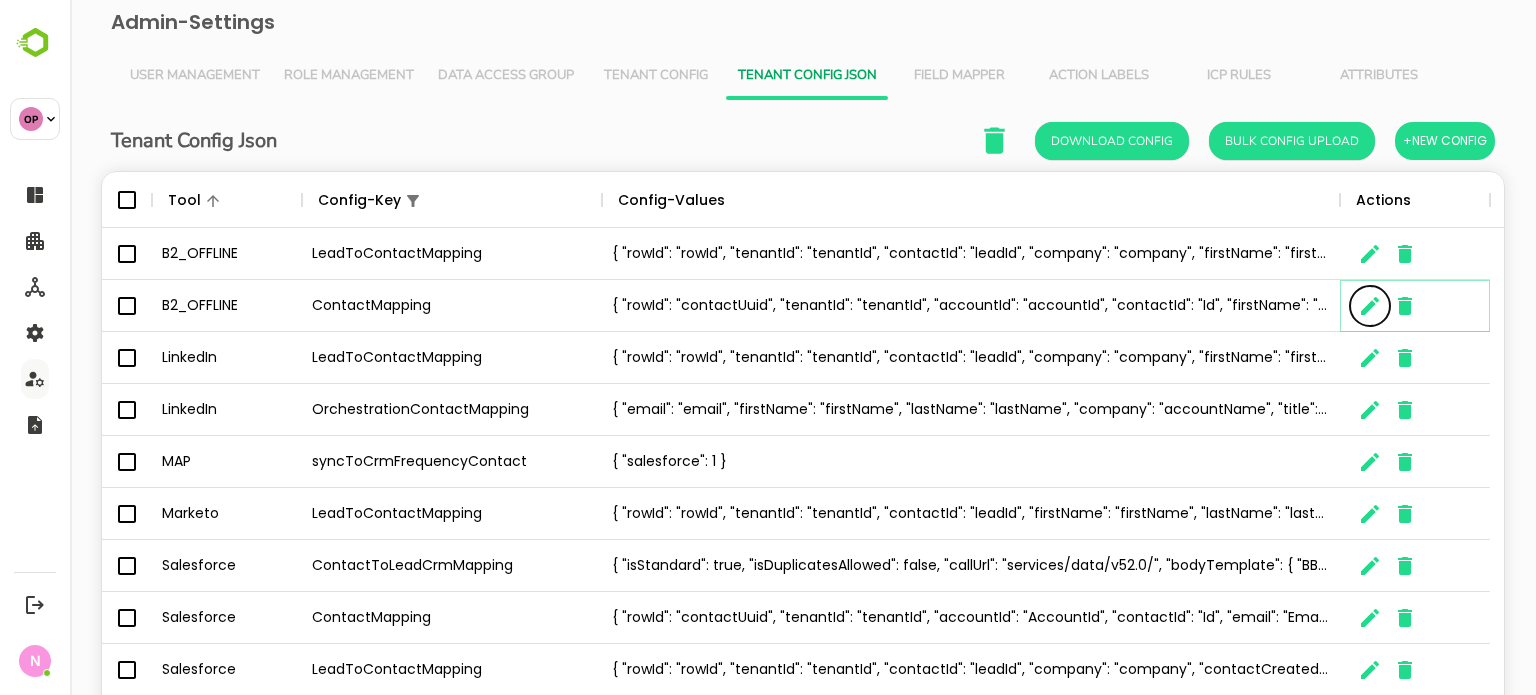 scroll, scrollTop: 16, scrollLeft: 16, axis: both 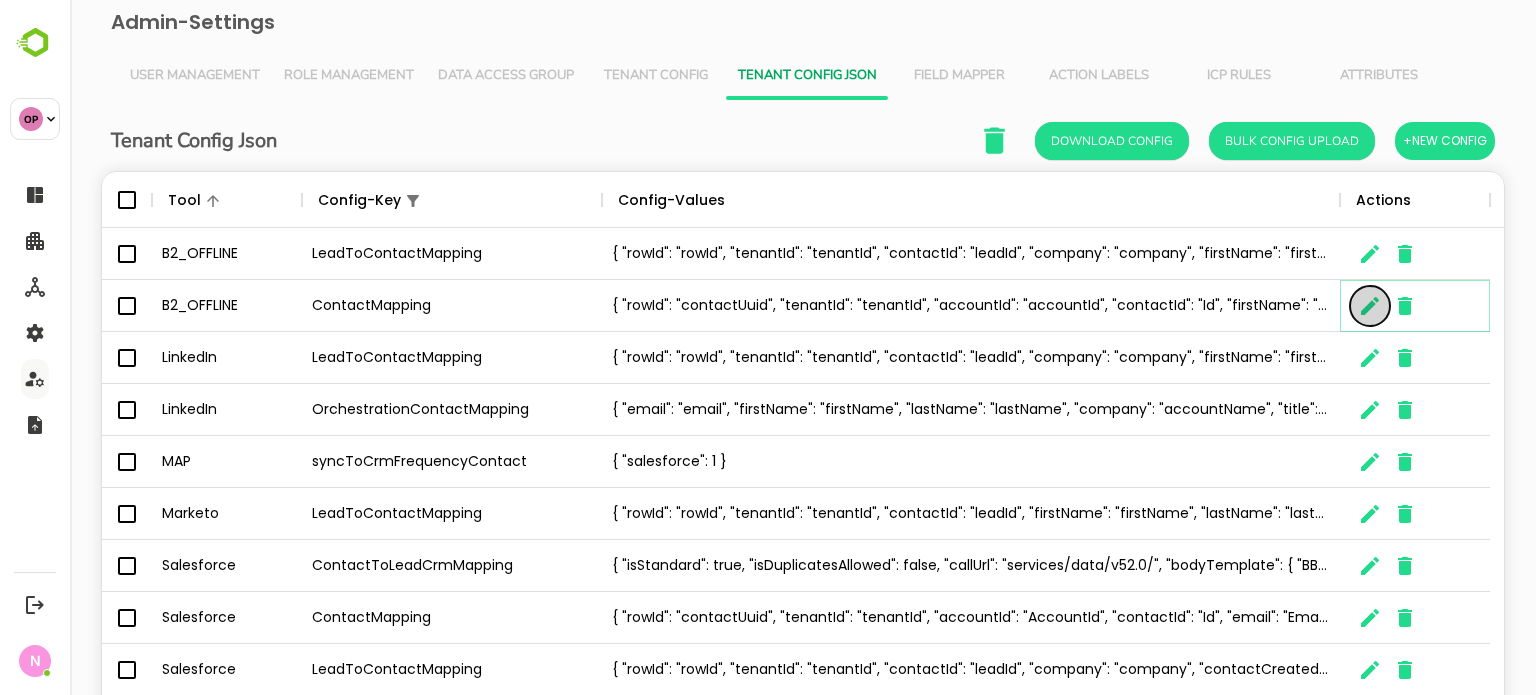 click 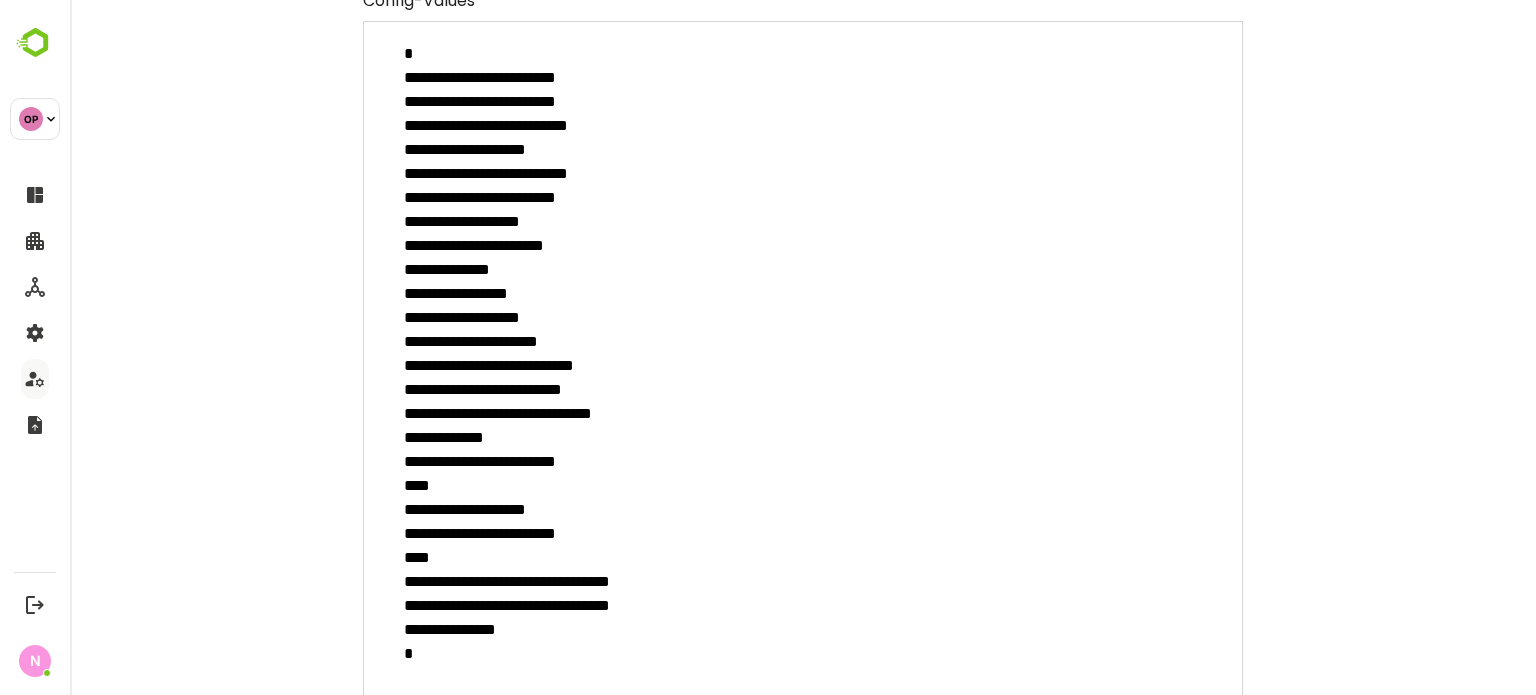 scroll, scrollTop: 415, scrollLeft: 0, axis: vertical 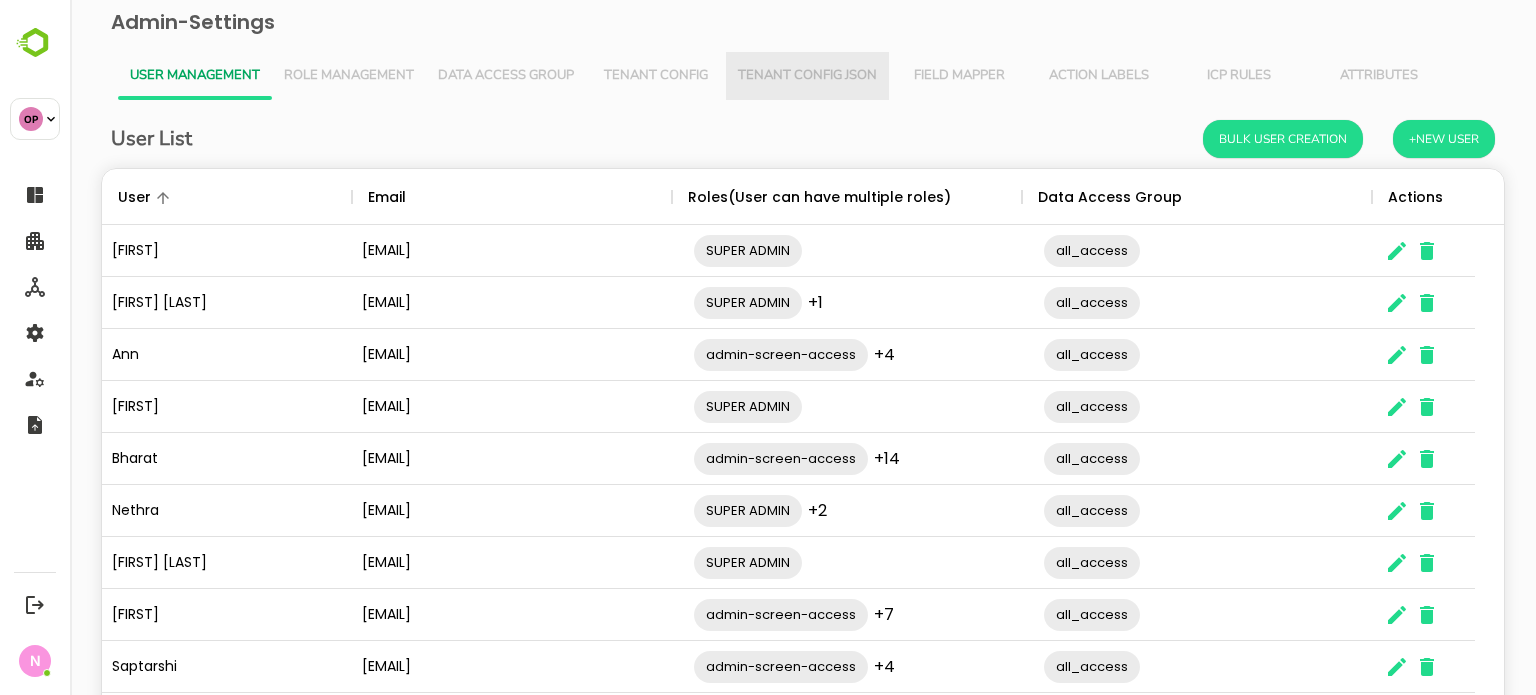 click on "Tenant Config Json" at bounding box center [807, 76] 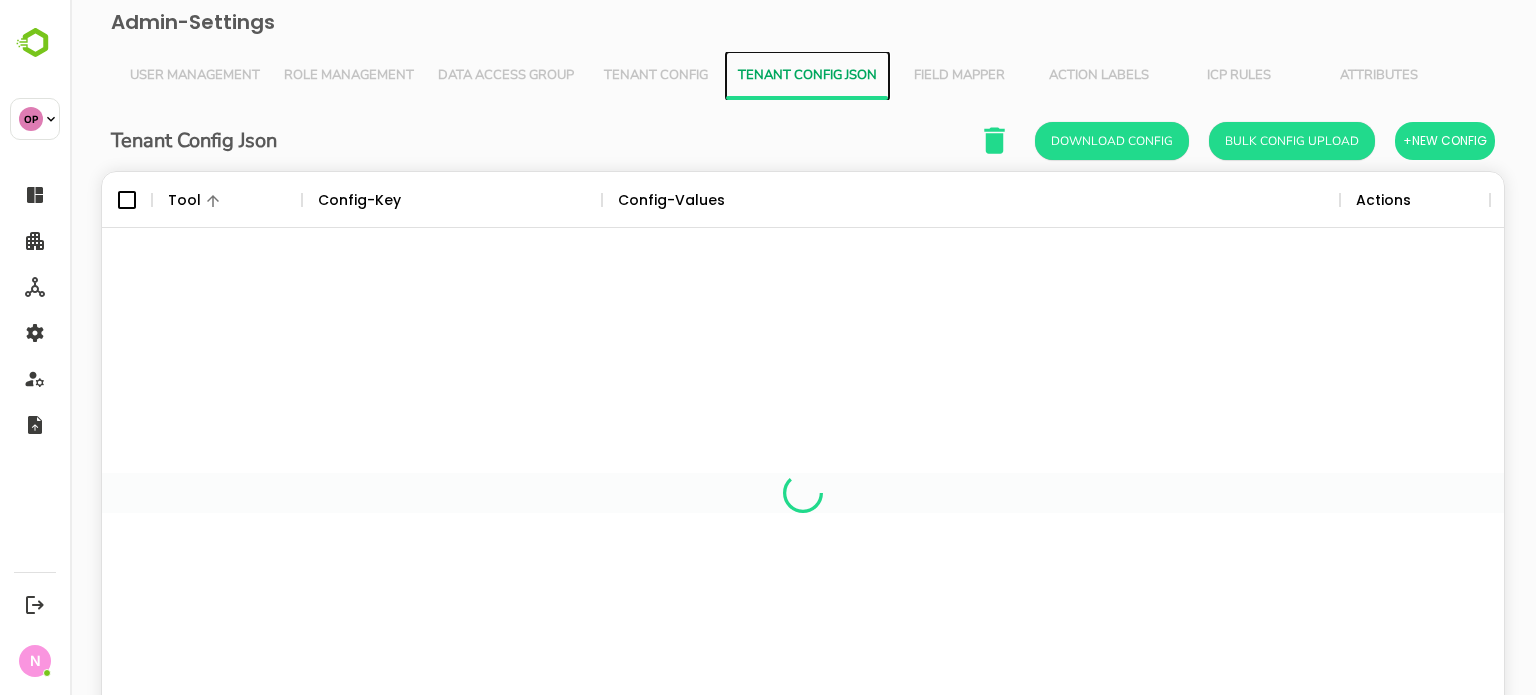 scroll, scrollTop: 16, scrollLeft: 16, axis: both 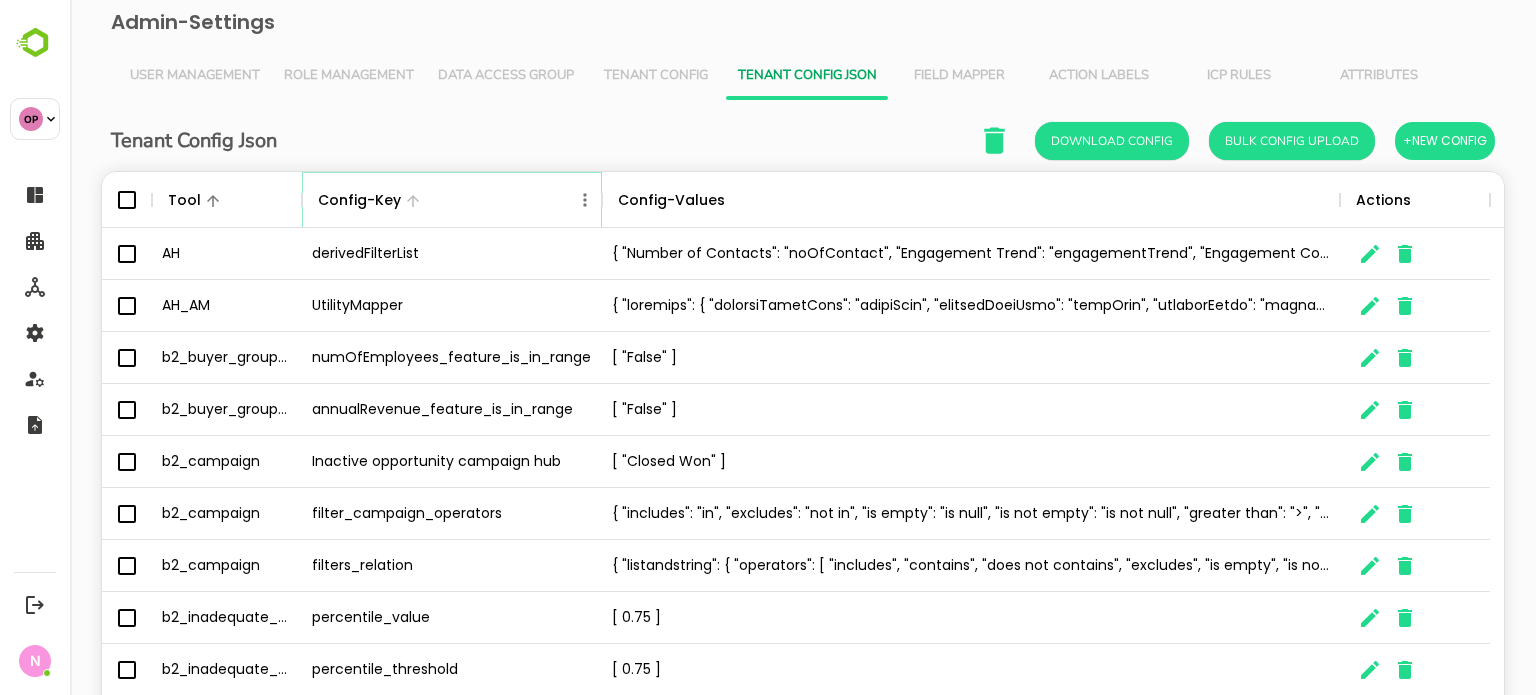 click 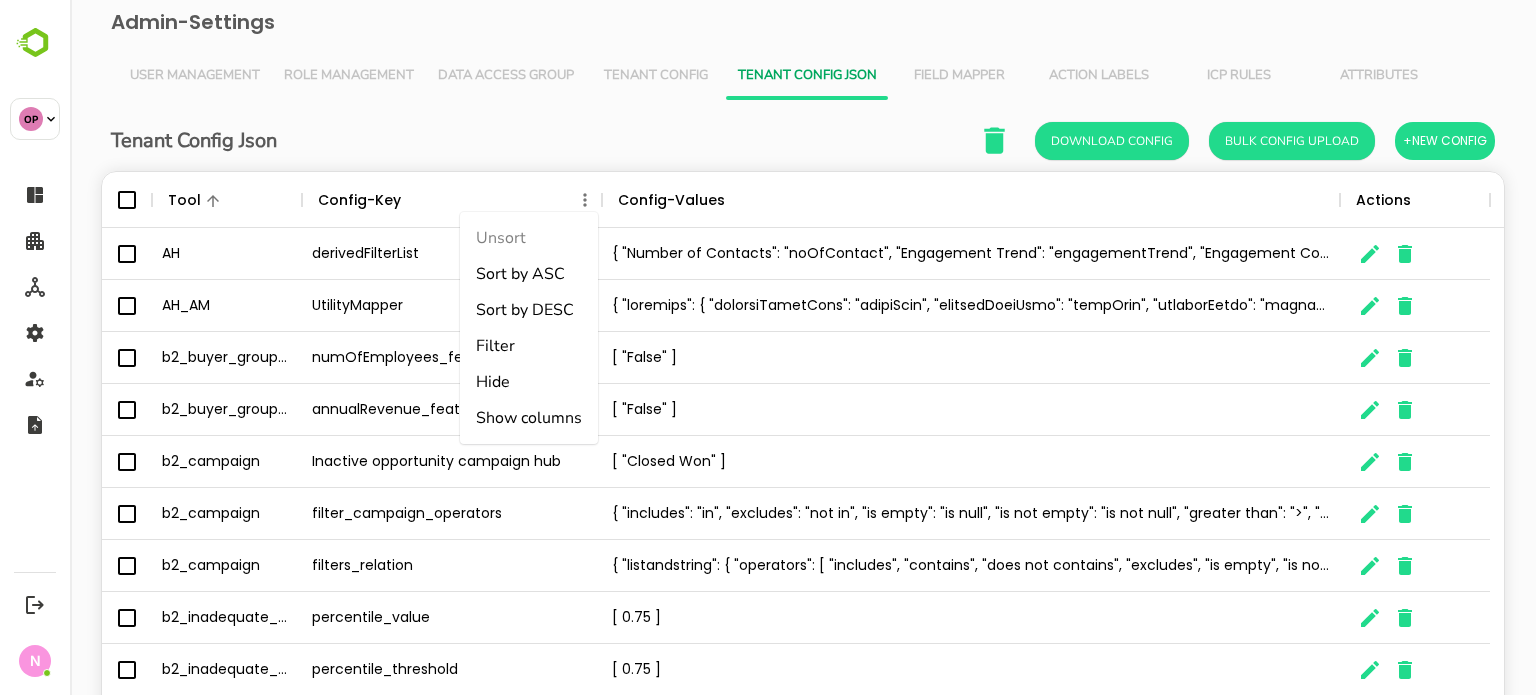 click on "Filter" at bounding box center [529, 346] 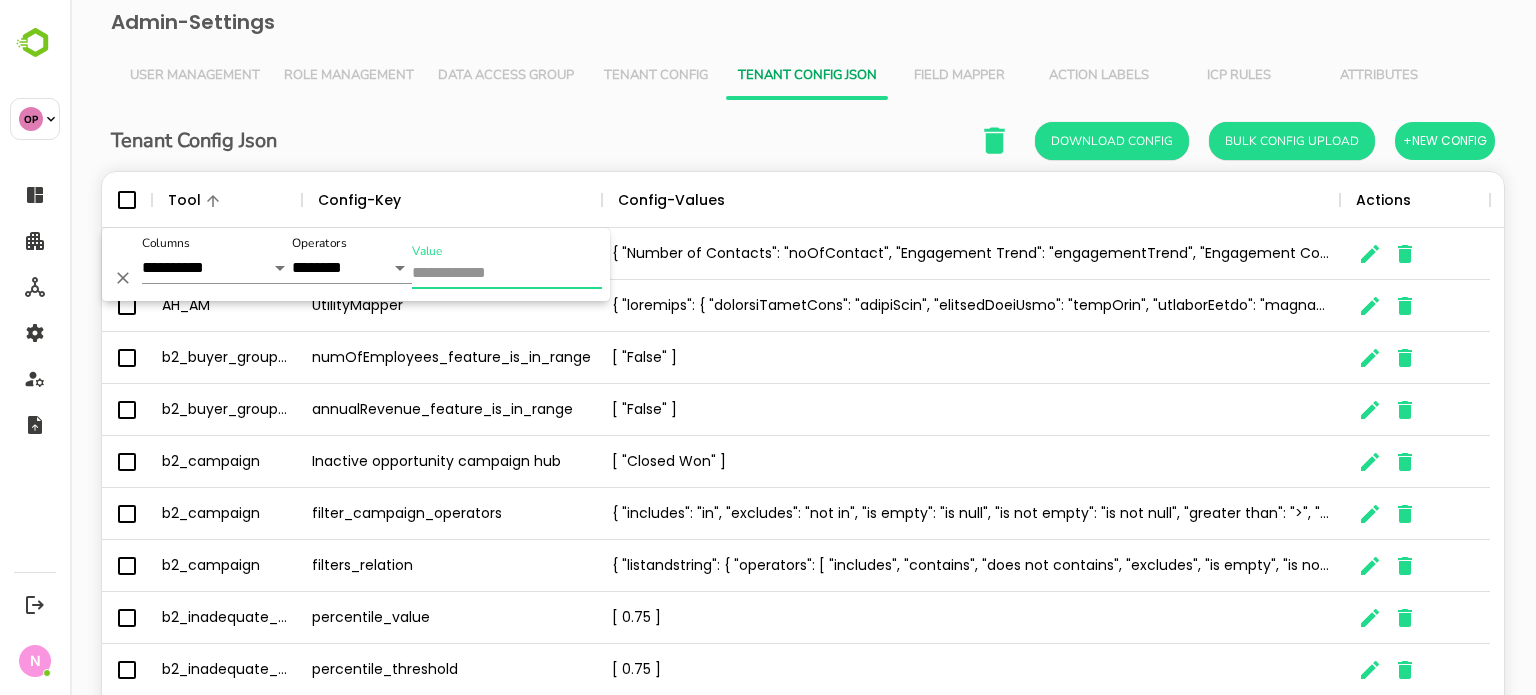 click on "Value" at bounding box center [507, 274] 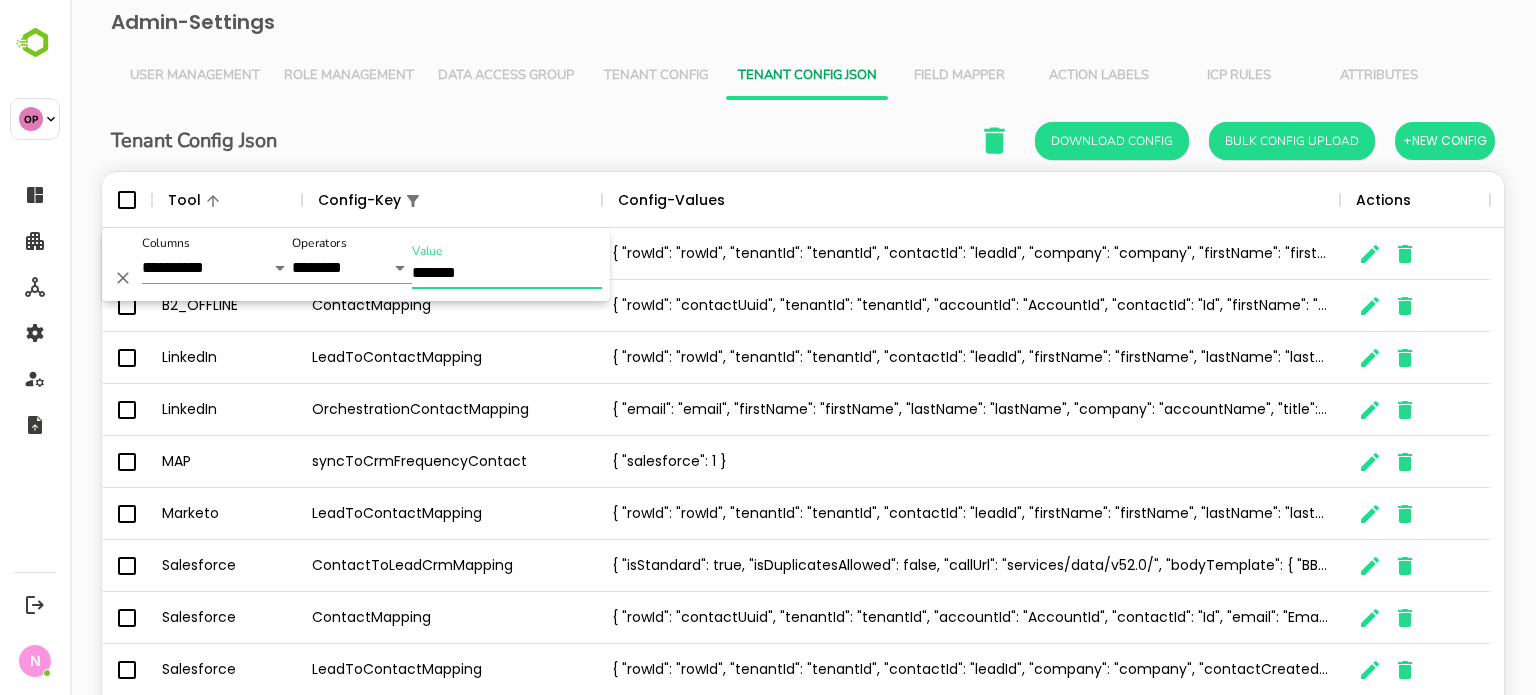type on "*******" 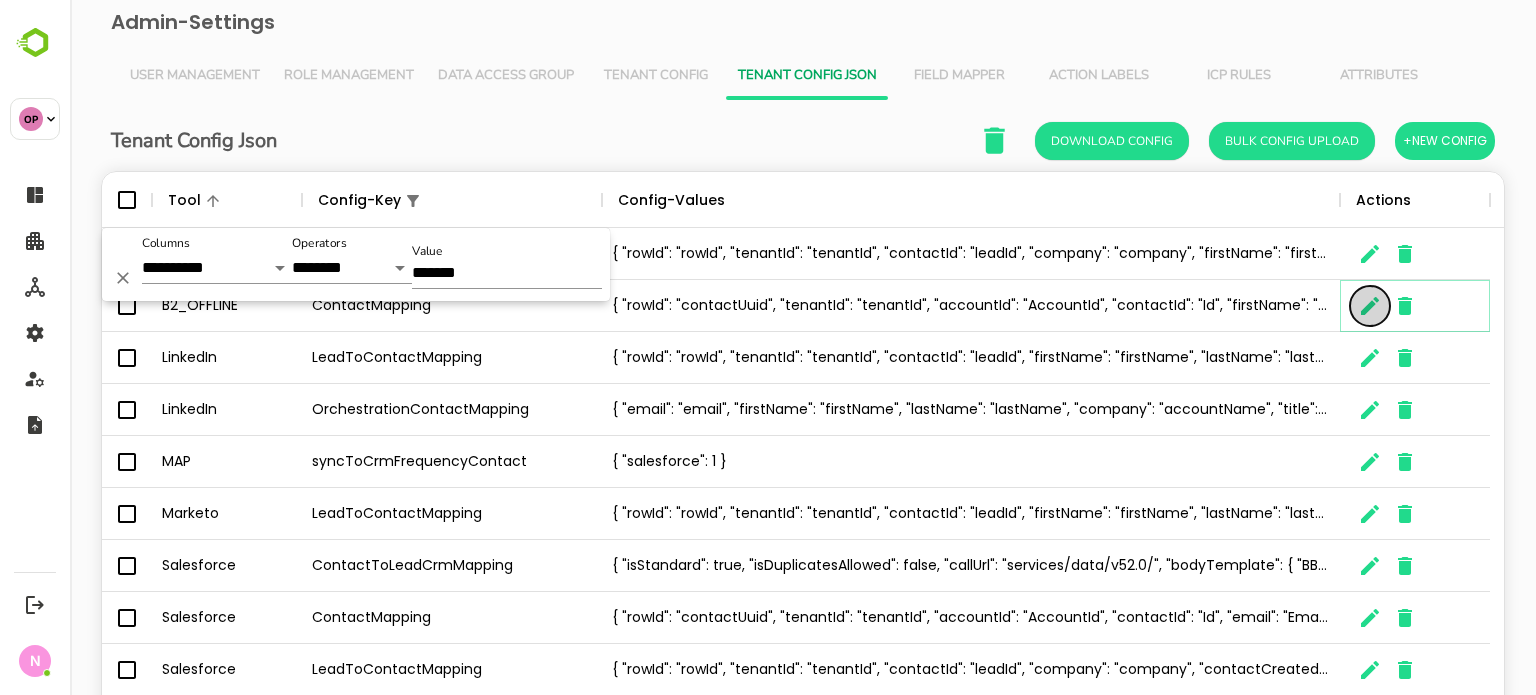 click 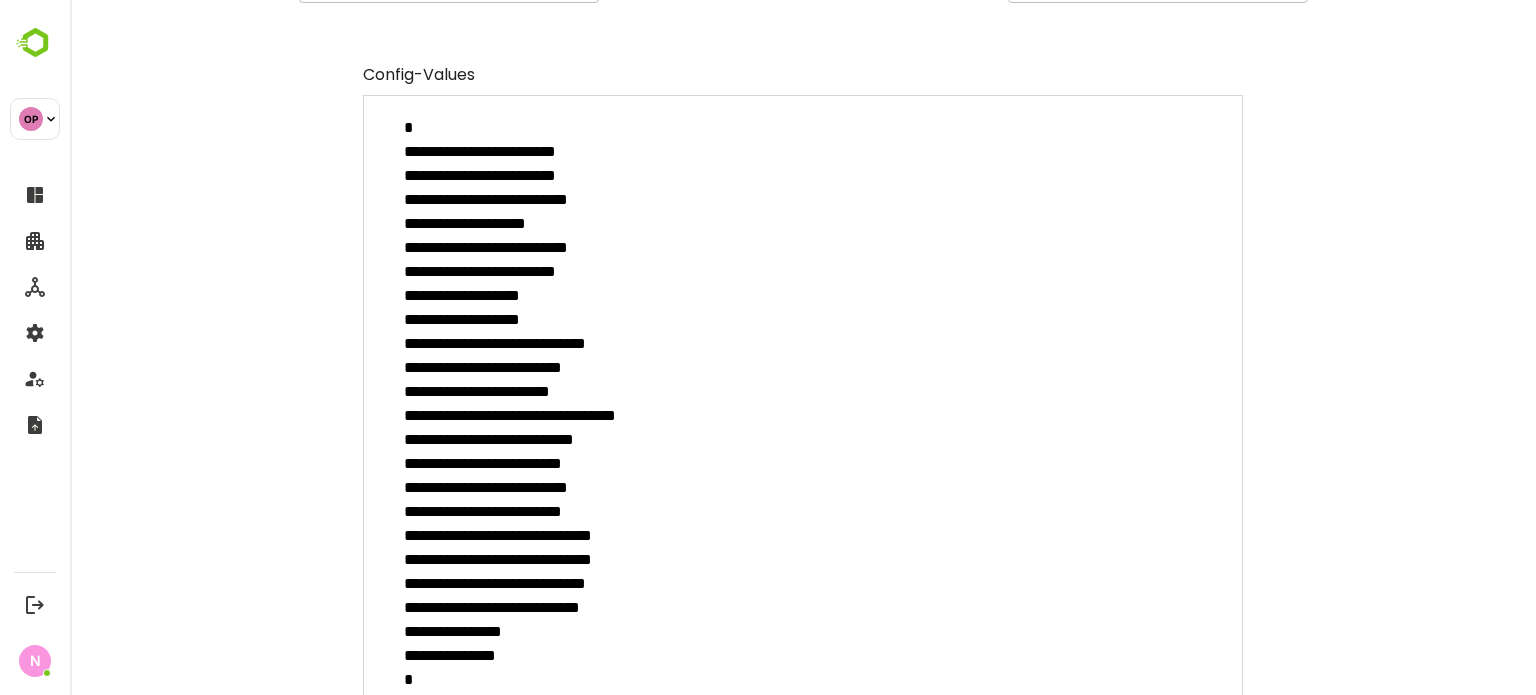 scroll, scrollTop: 367, scrollLeft: 0, axis: vertical 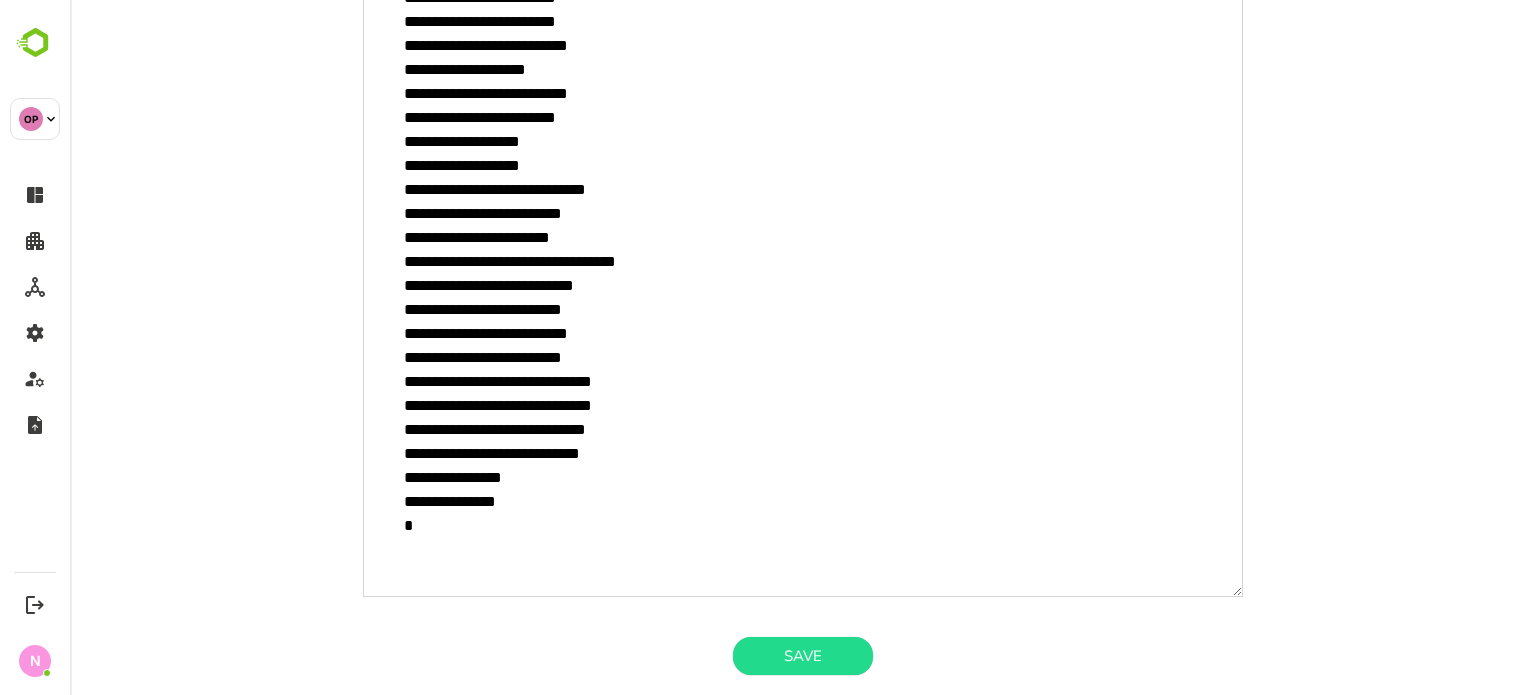click on "**********" at bounding box center (803, 269) 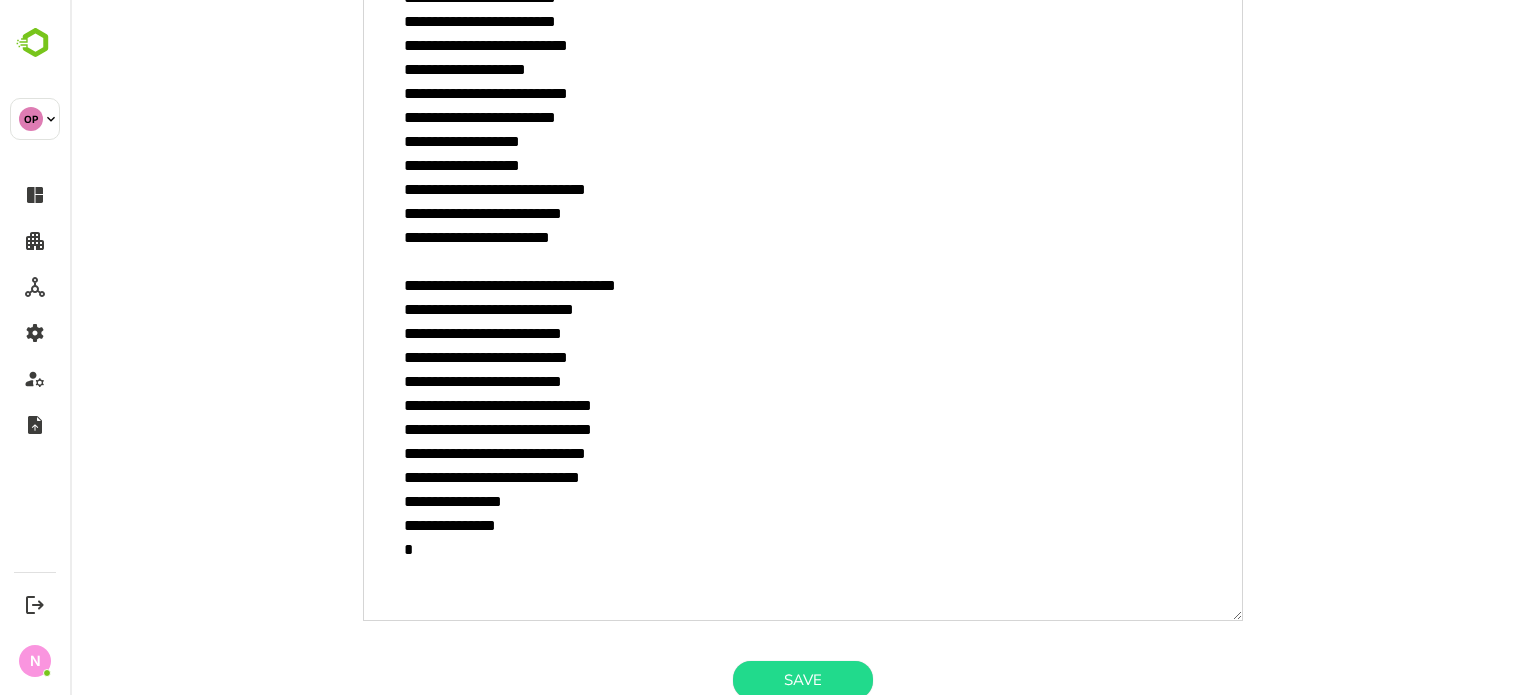 paste on "**********" 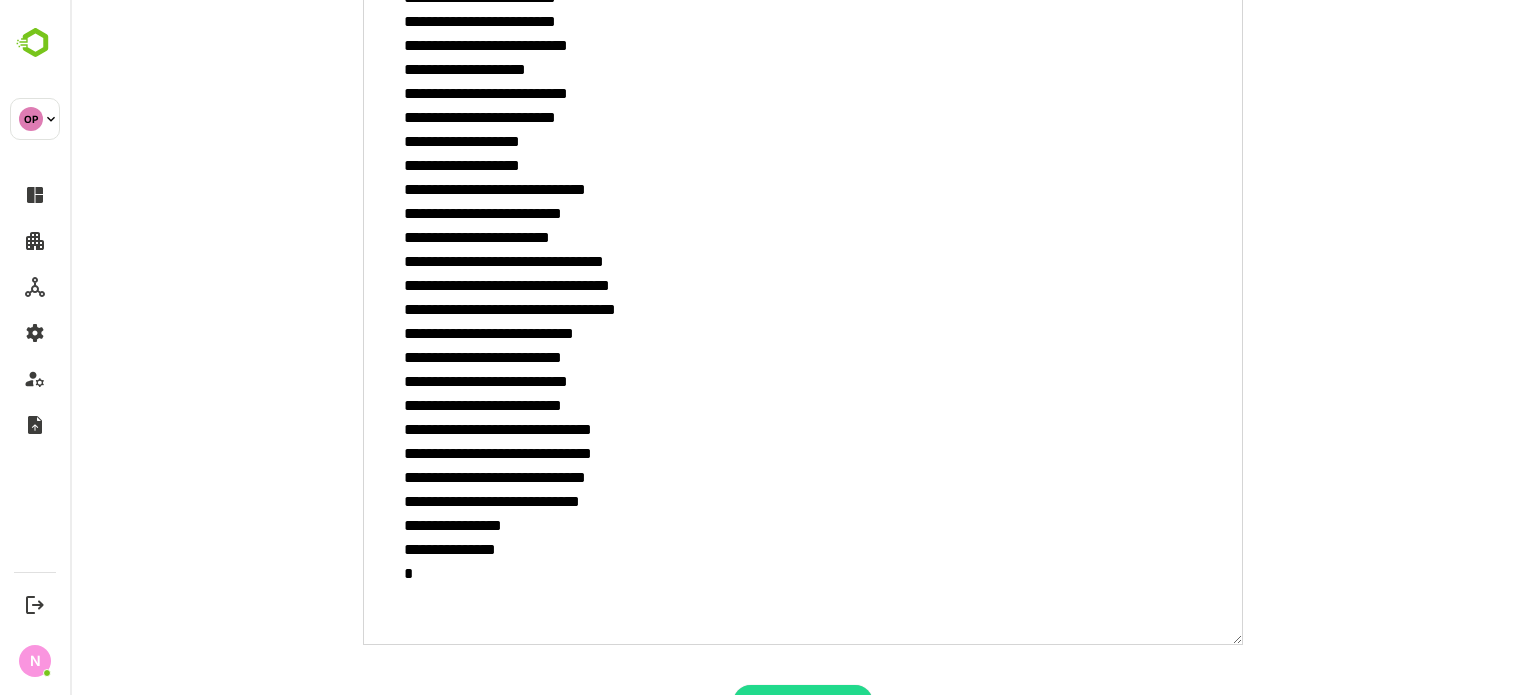 click on "**********" at bounding box center [803, 293] 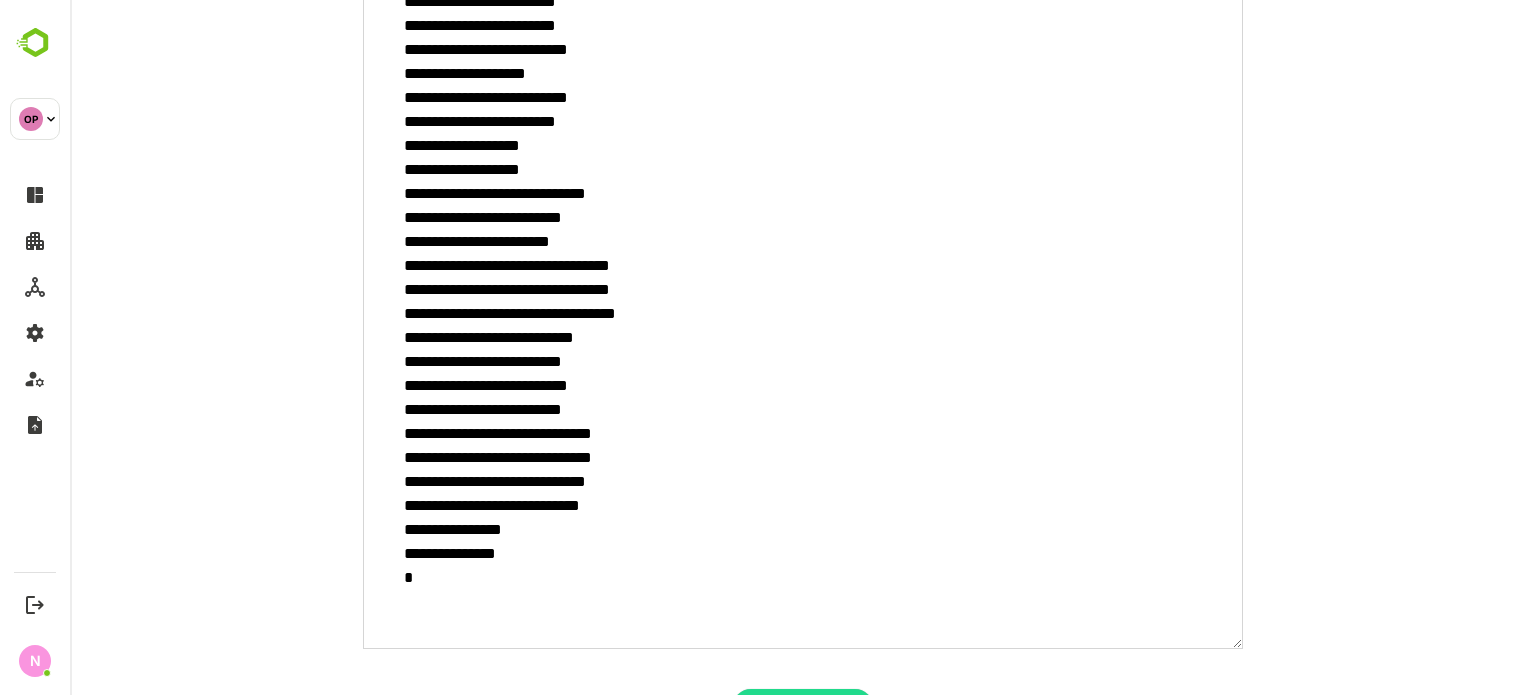 scroll, scrollTop: 415, scrollLeft: 0, axis: vertical 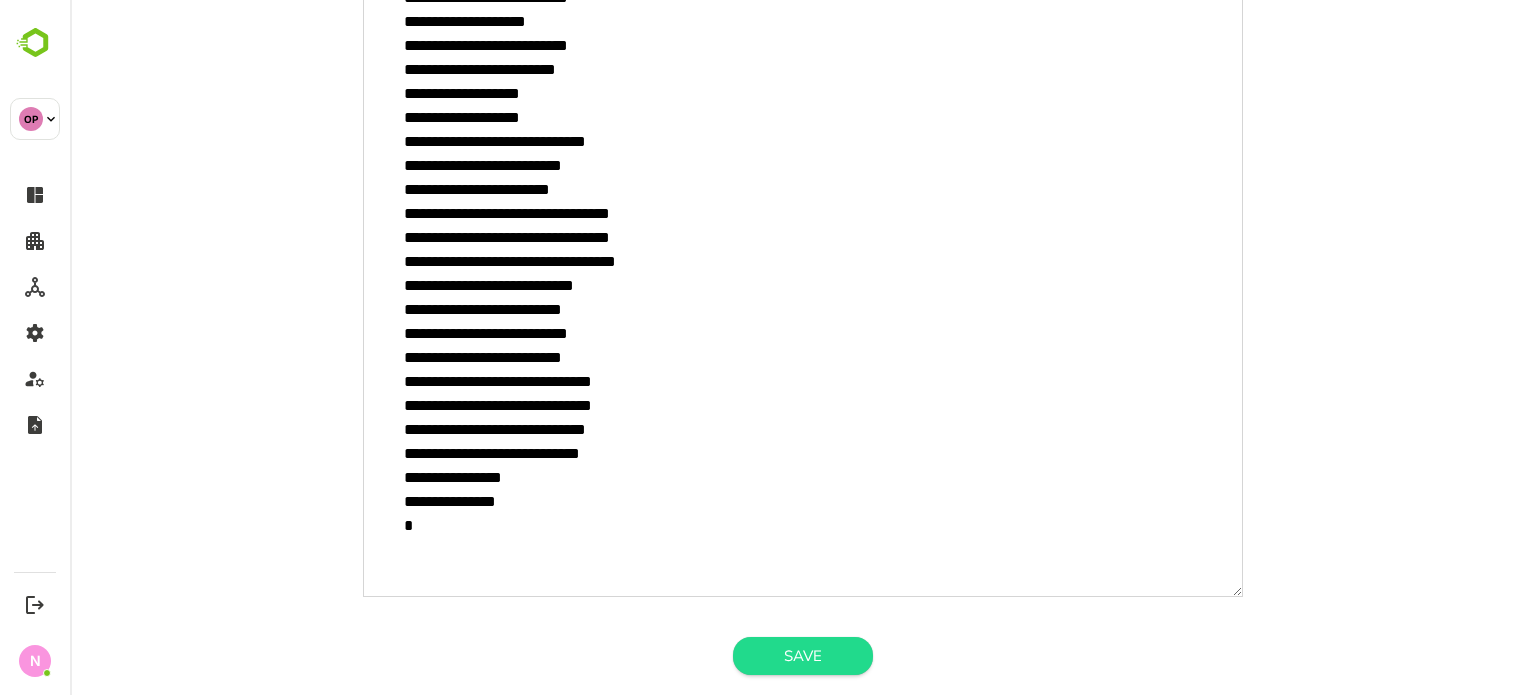type on "**********" 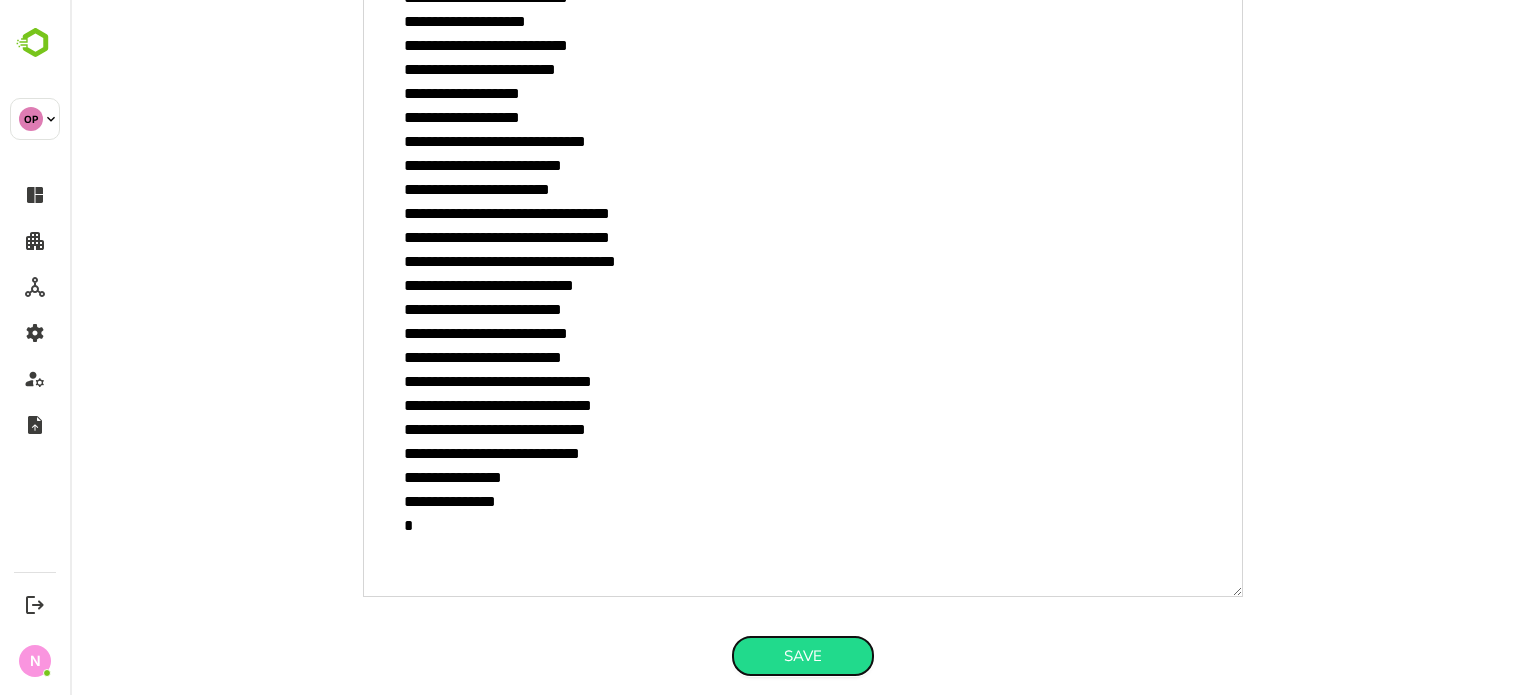 click on "Save" at bounding box center (803, 656) 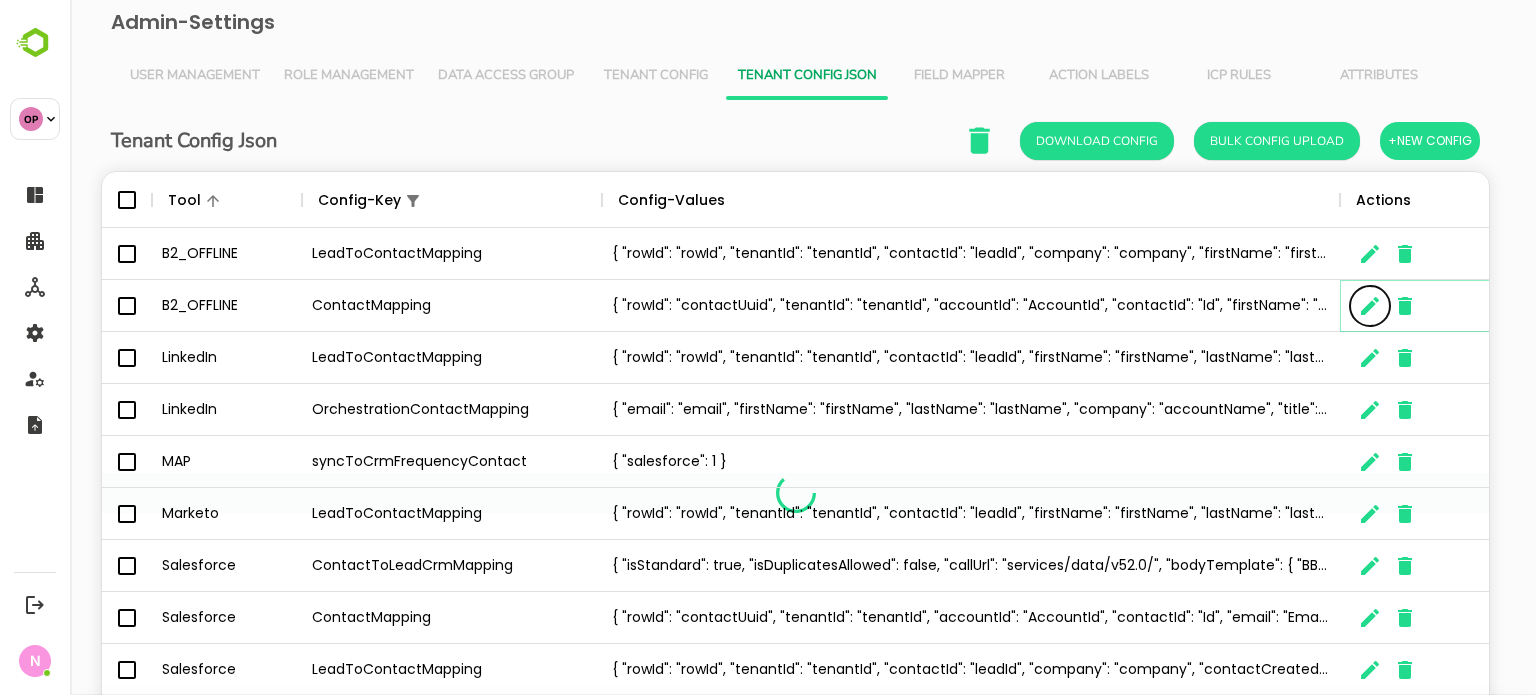 type on "*" 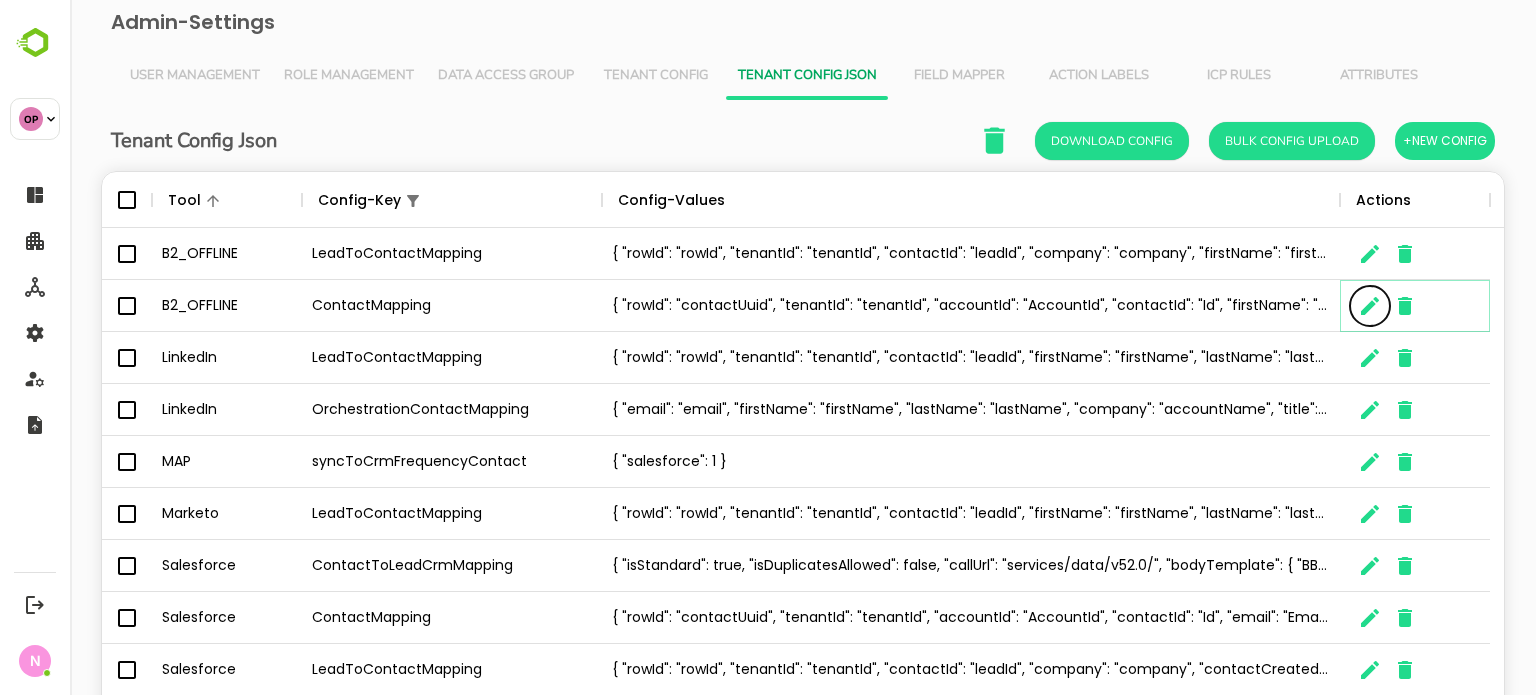 scroll, scrollTop: 16, scrollLeft: 16, axis: both 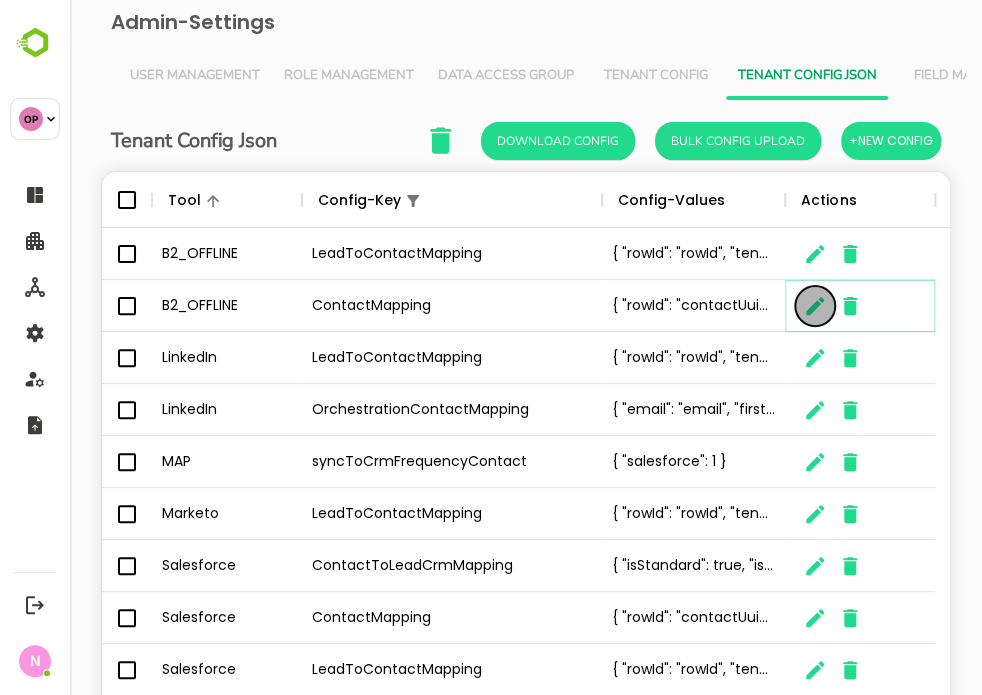 click 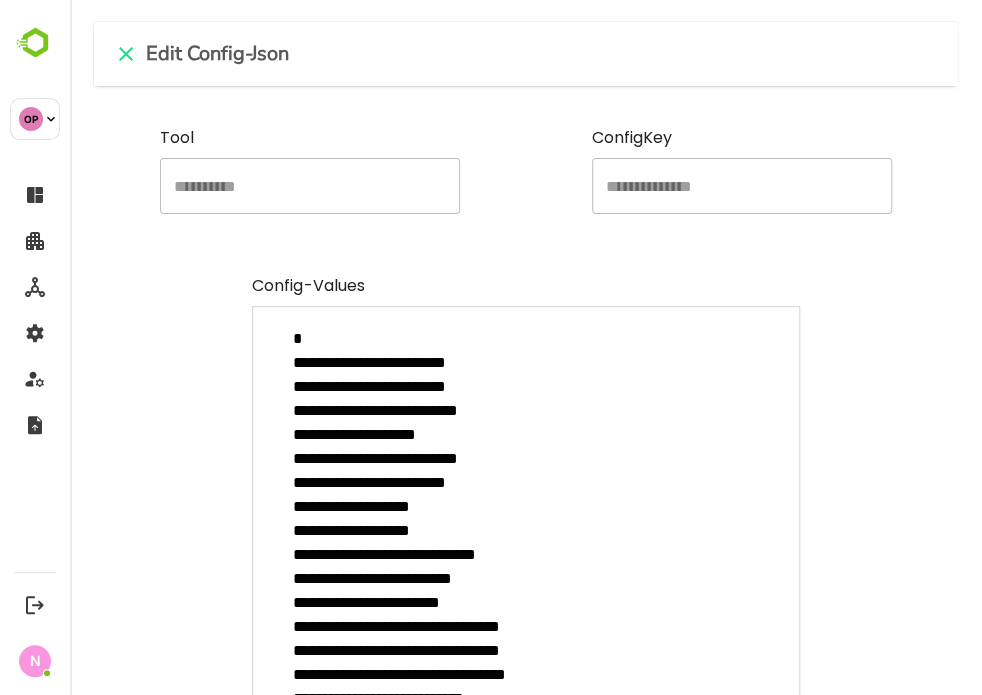scroll, scrollTop: 0, scrollLeft: 0, axis: both 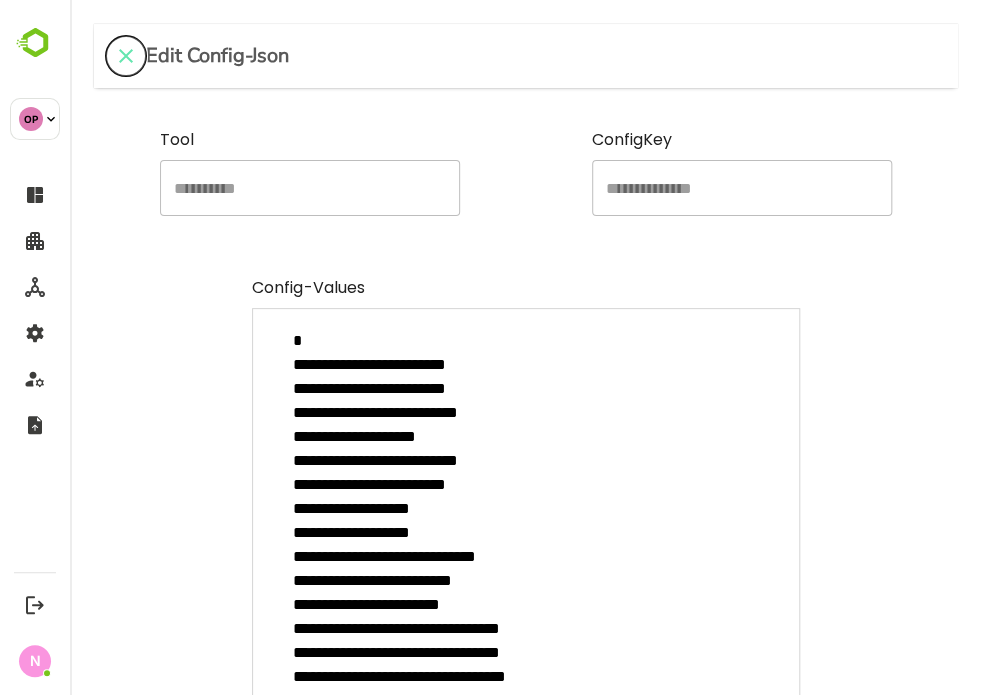 click 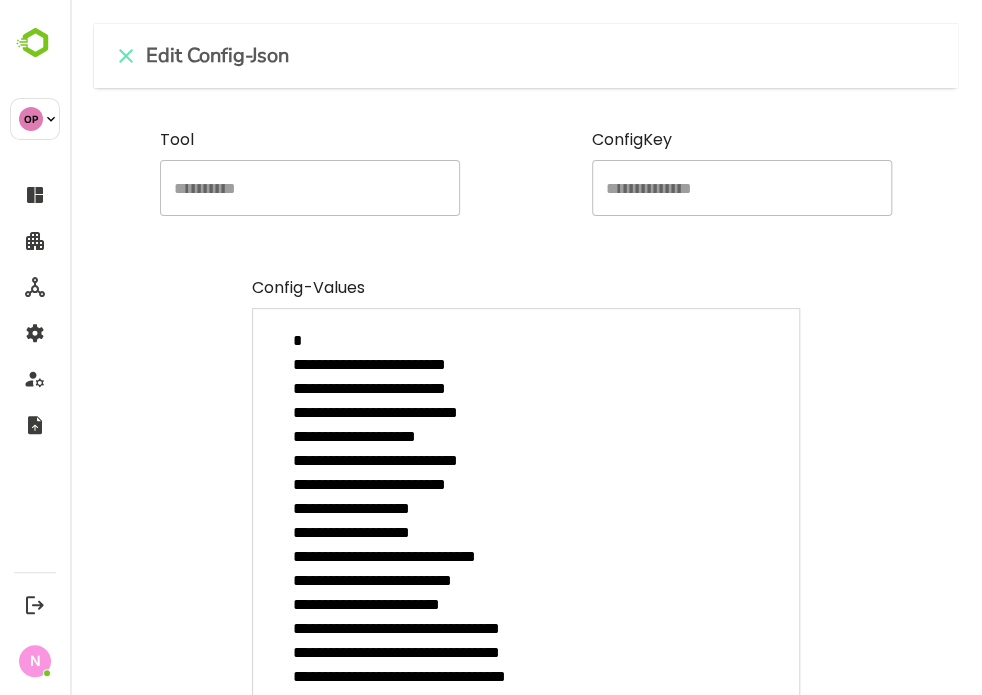 type on "*" 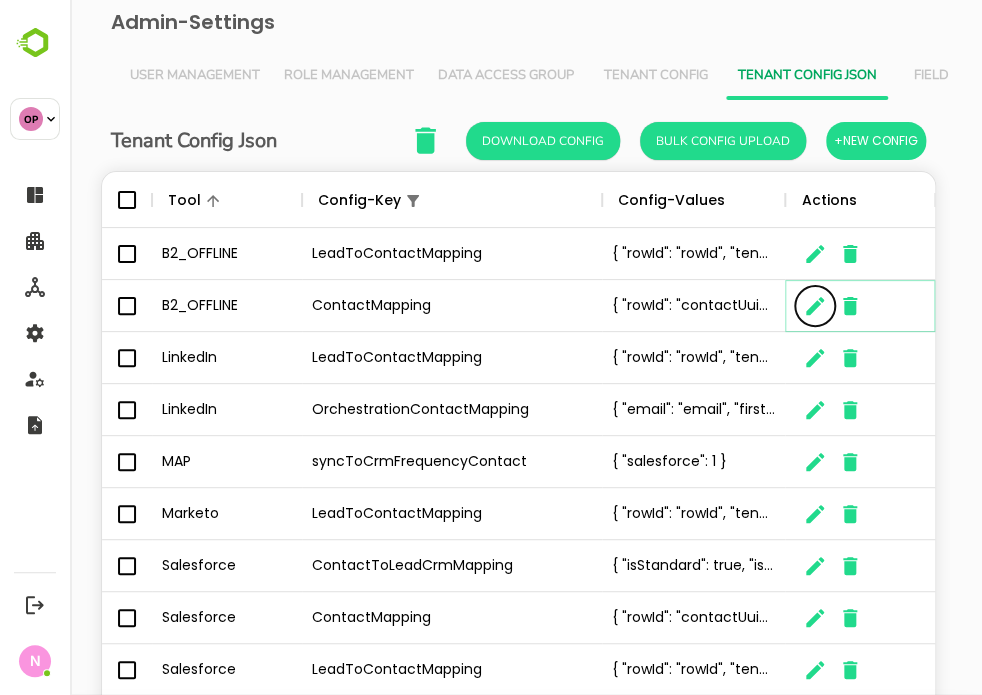 scroll, scrollTop: 16, scrollLeft: 16, axis: both 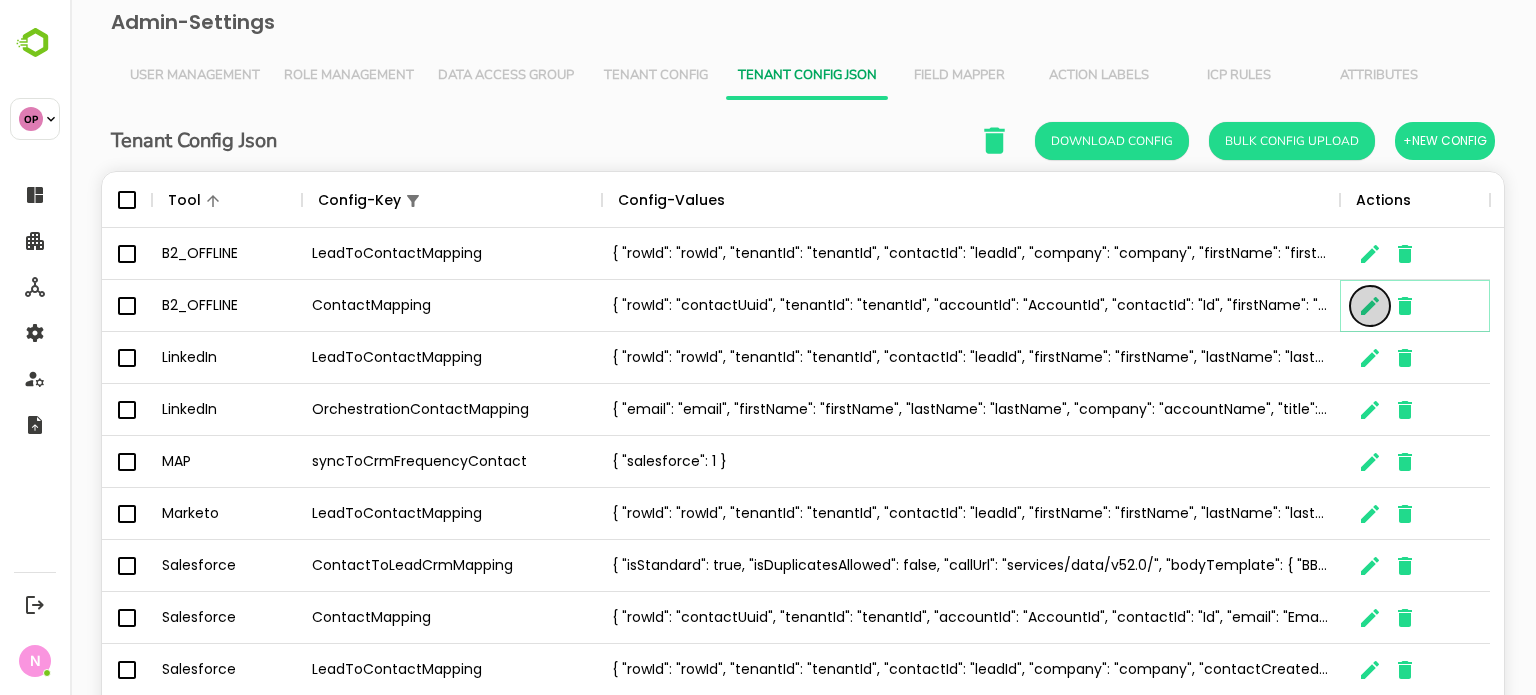 click 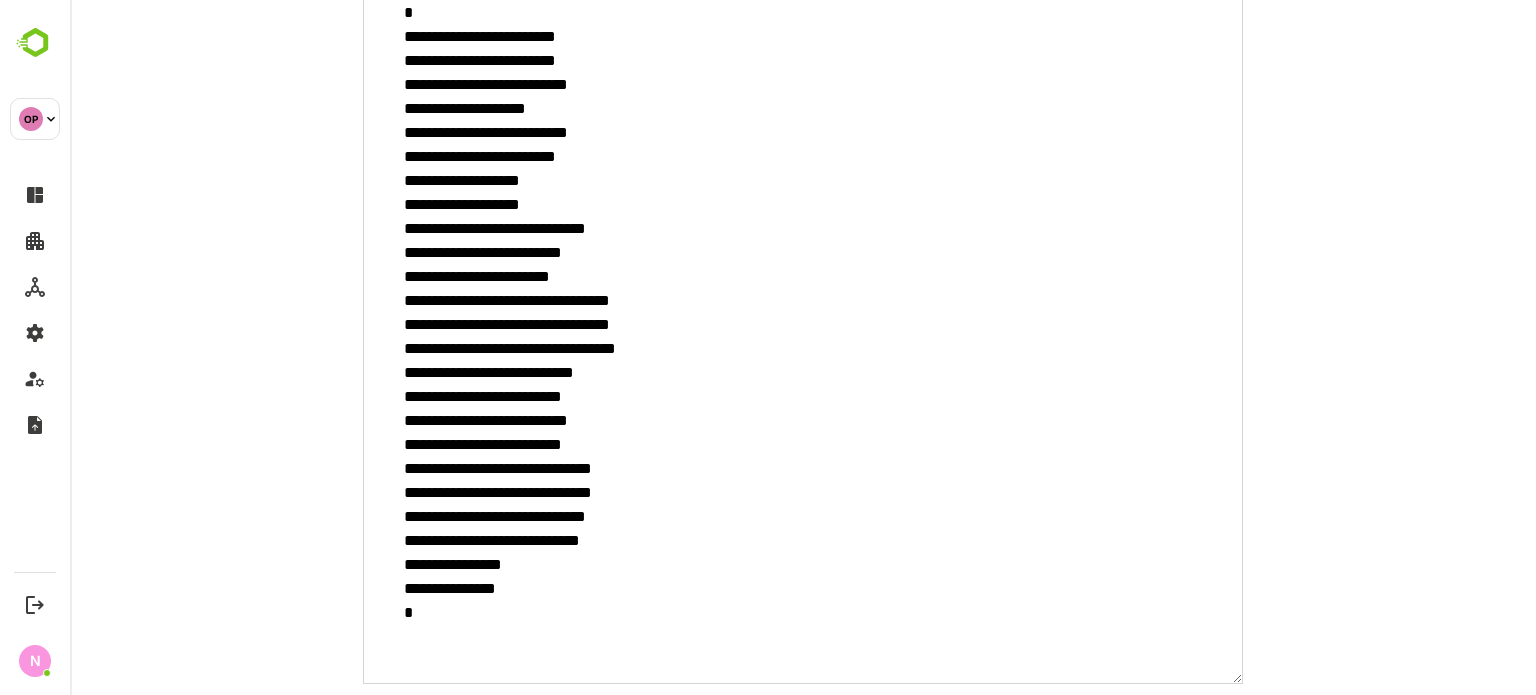 scroll, scrollTop: 327, scrollLeft: 0, axis: vertical 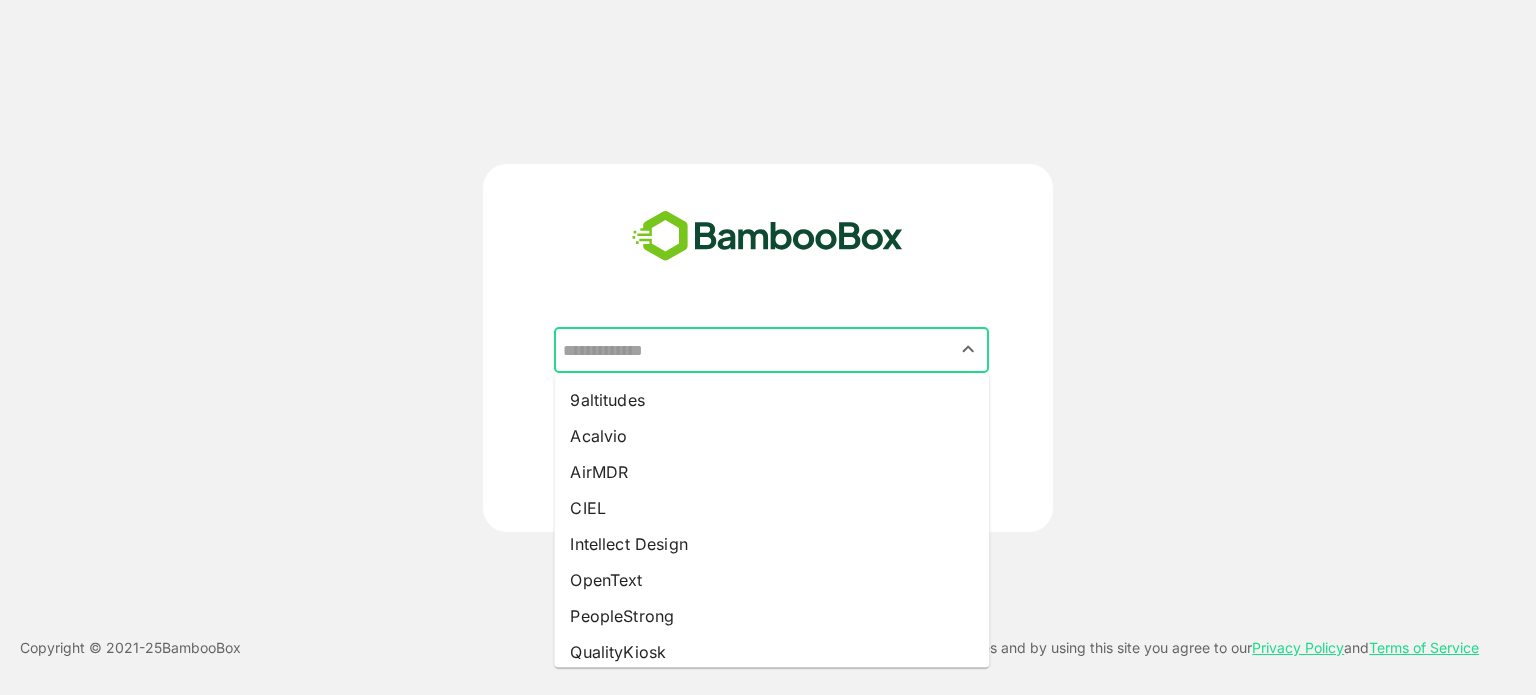 click at bounding box center (771, 350) 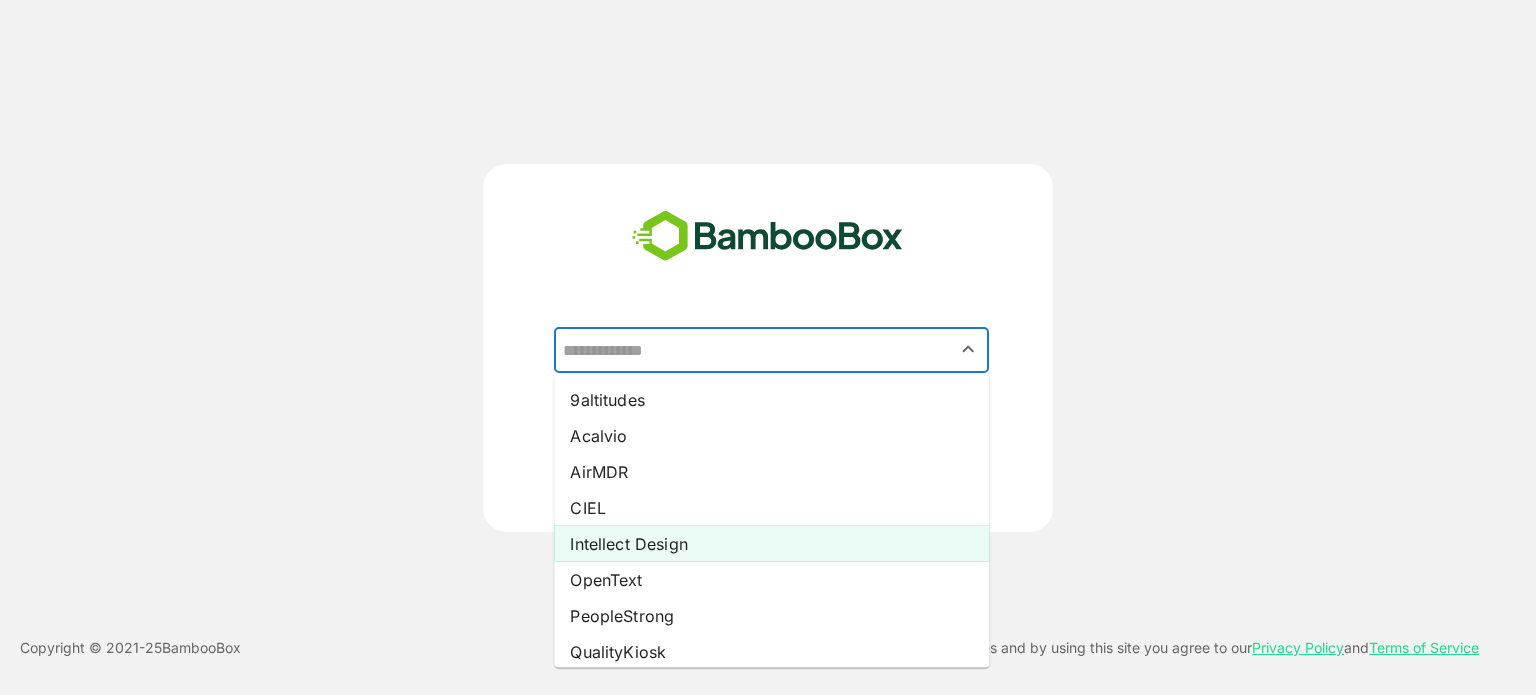 click on "Intellect Design" at bounding box center [771, 544] 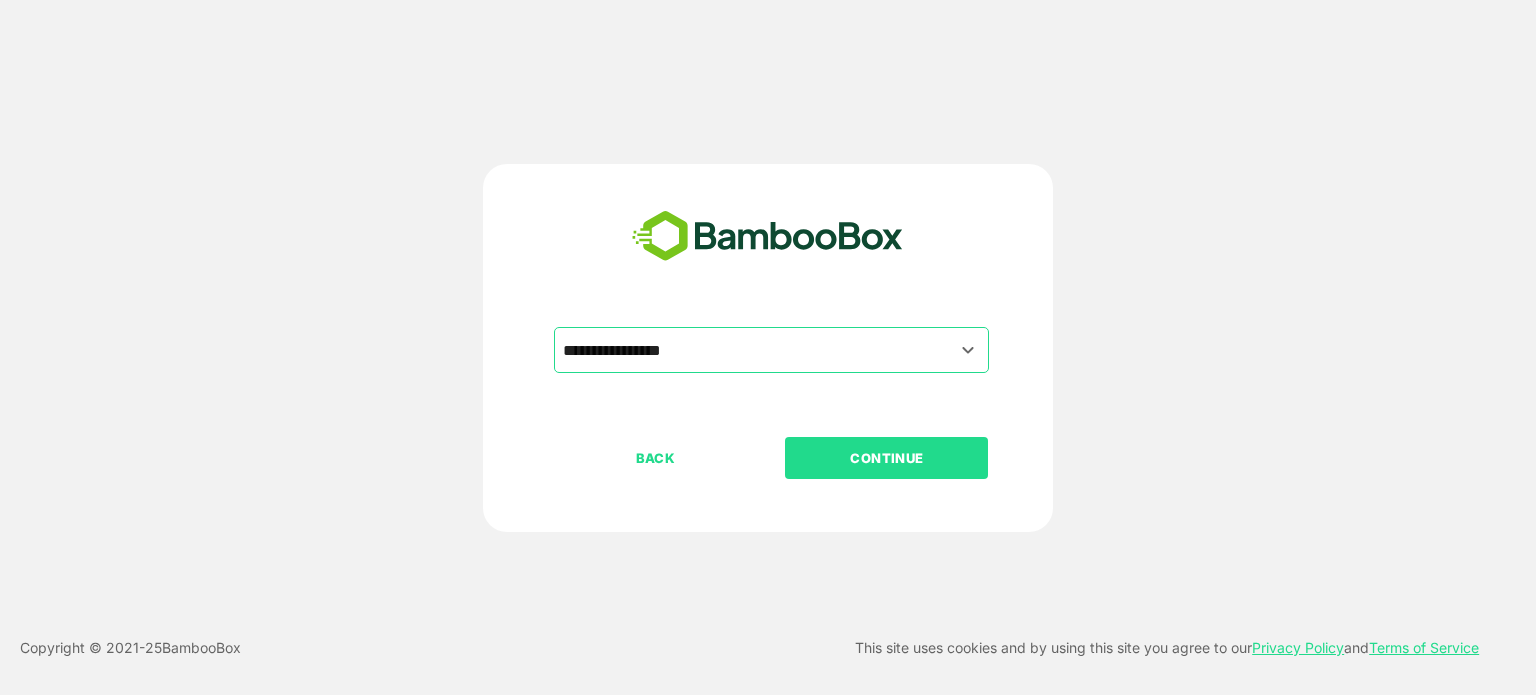 click on "CONTINUE" at bounding box center [886, 458] 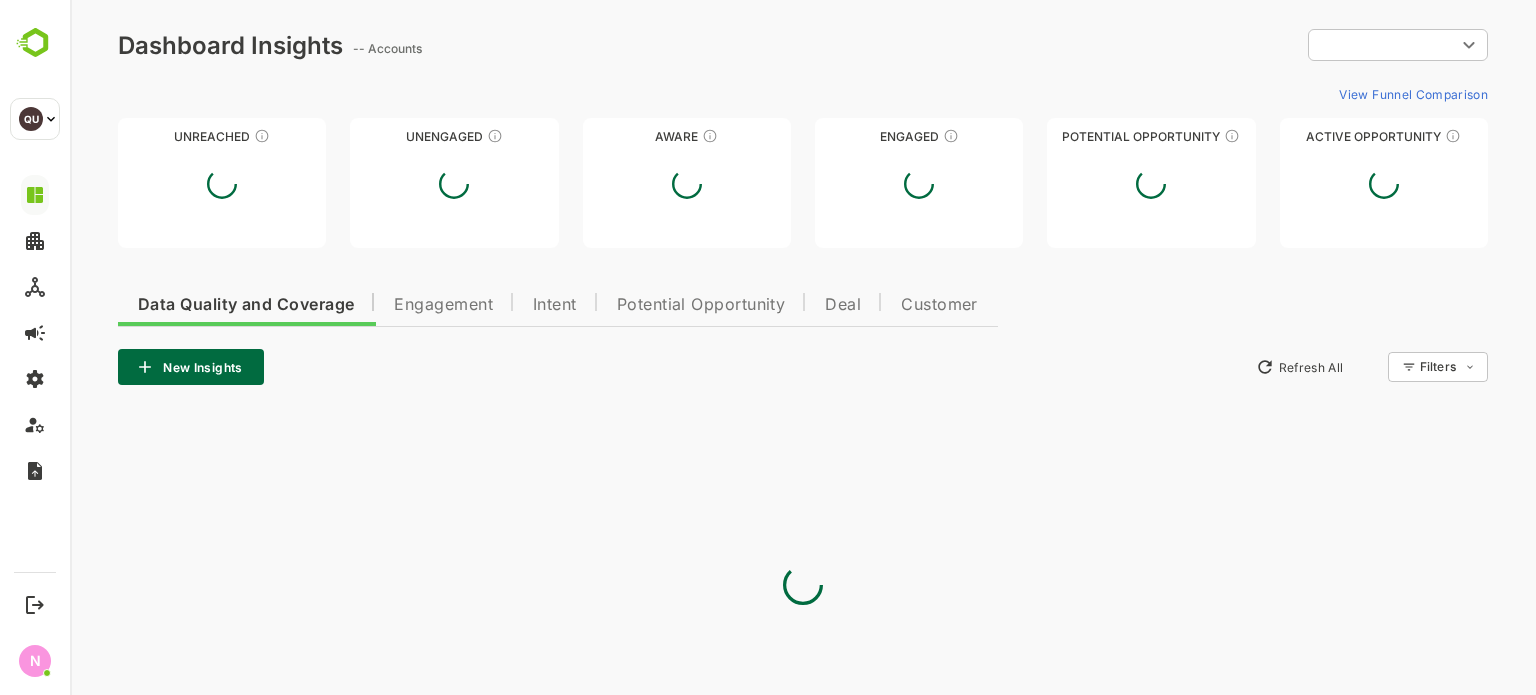 scroll, scrollTop: 0, scrollLeft: 0, axis: both 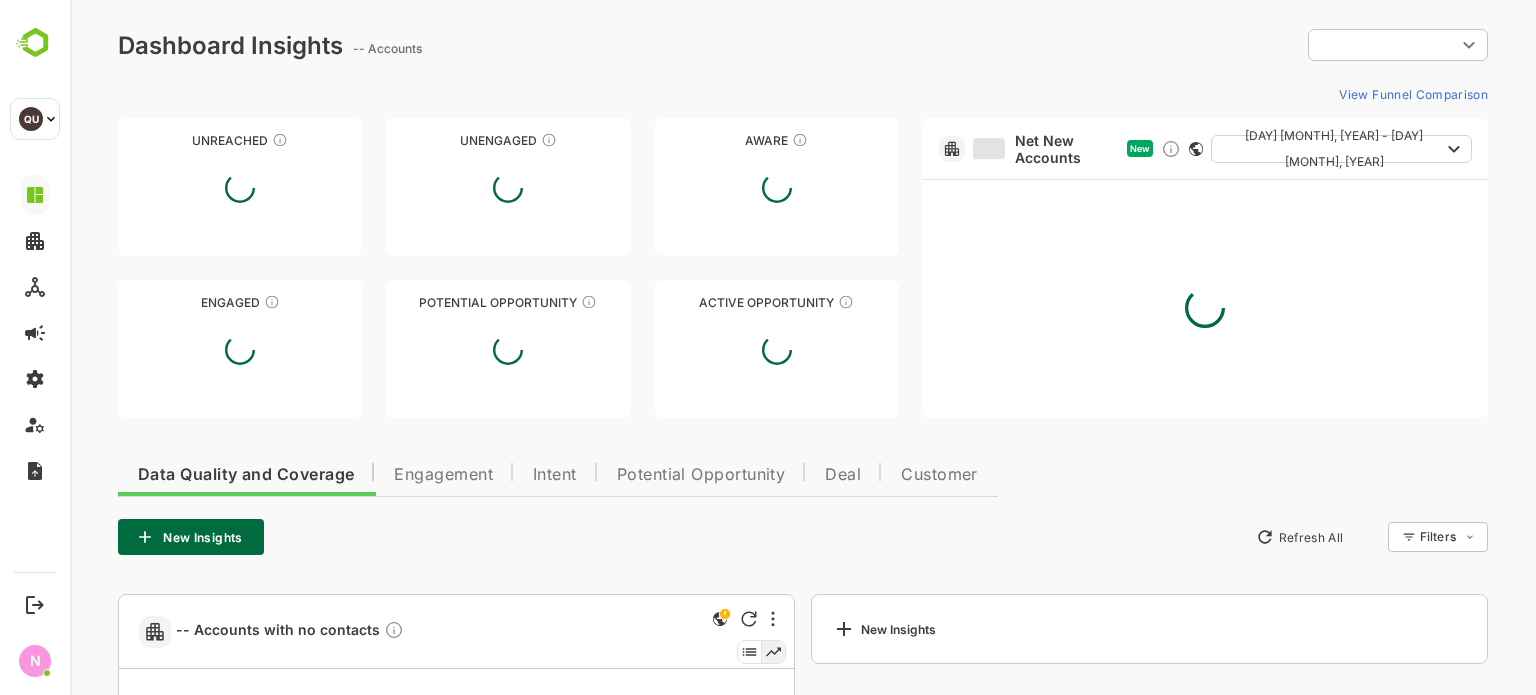 type on "**********" 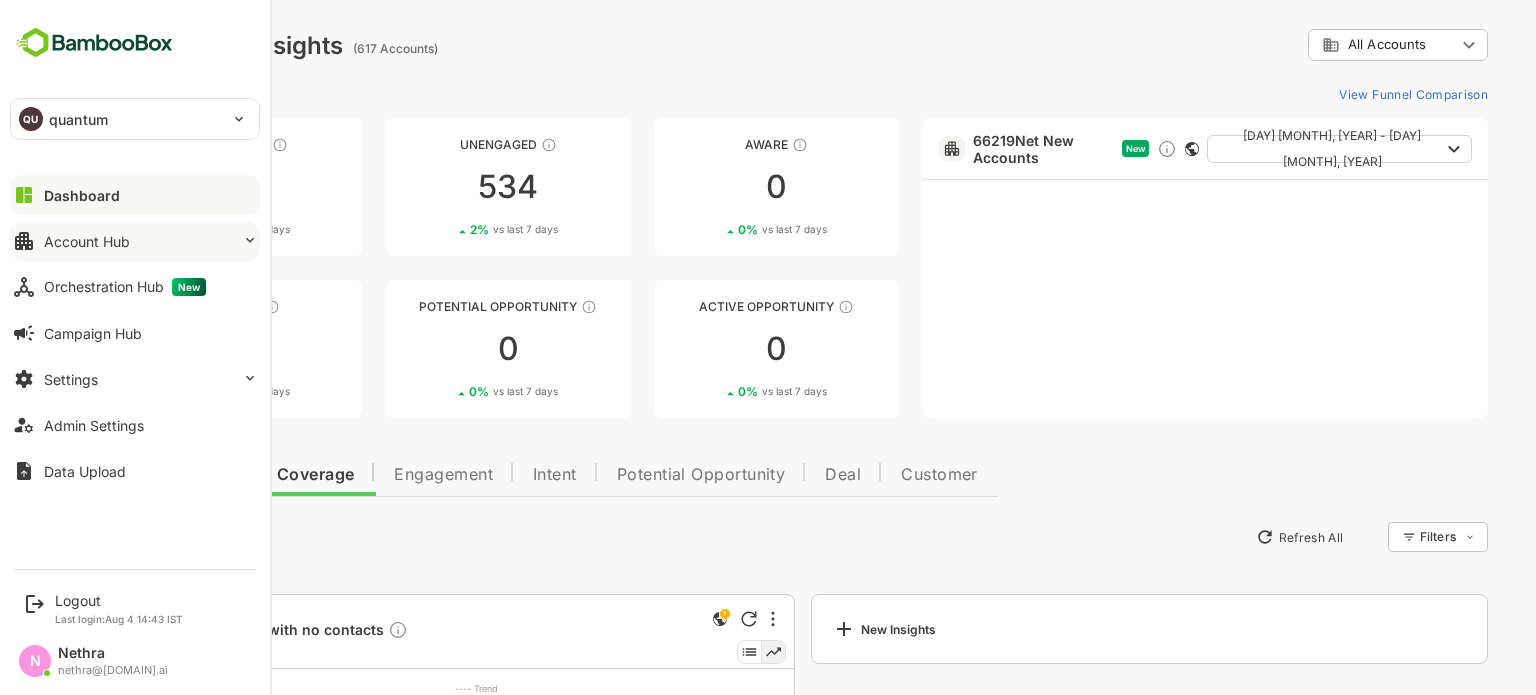 click on "Account Hub" at bounding box center [135, 241] 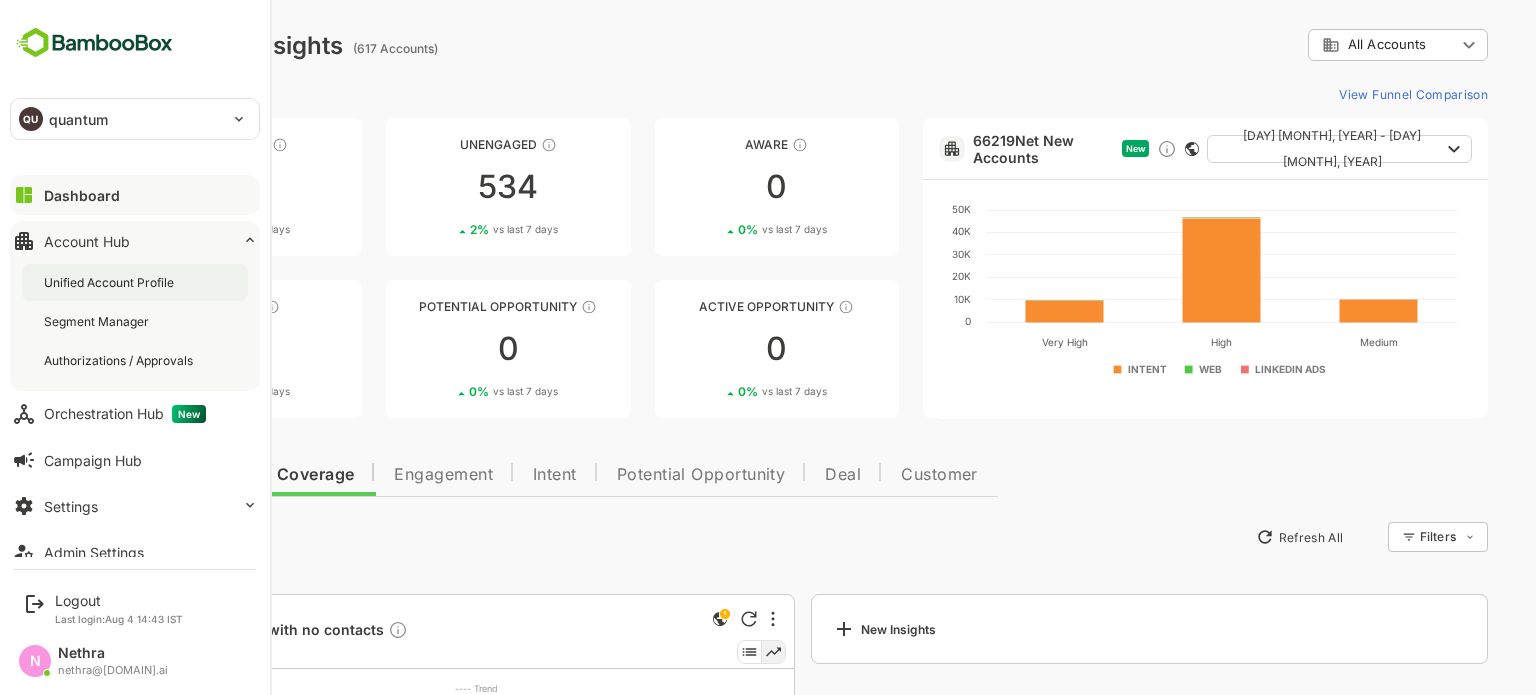 click on "Unified Account Profile" at bounding box center (135, 282) 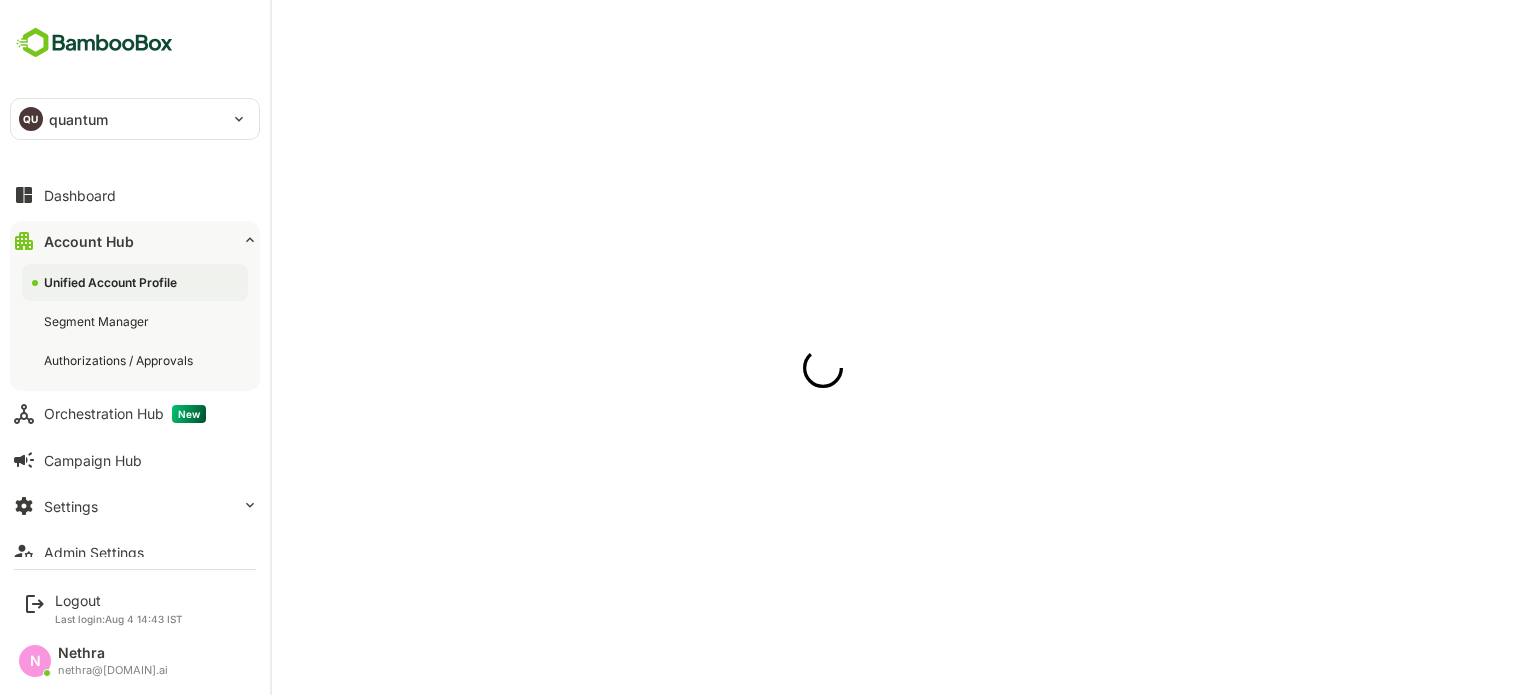 scroll, scrollTop: 0, scrollLeft: 0, axis: both 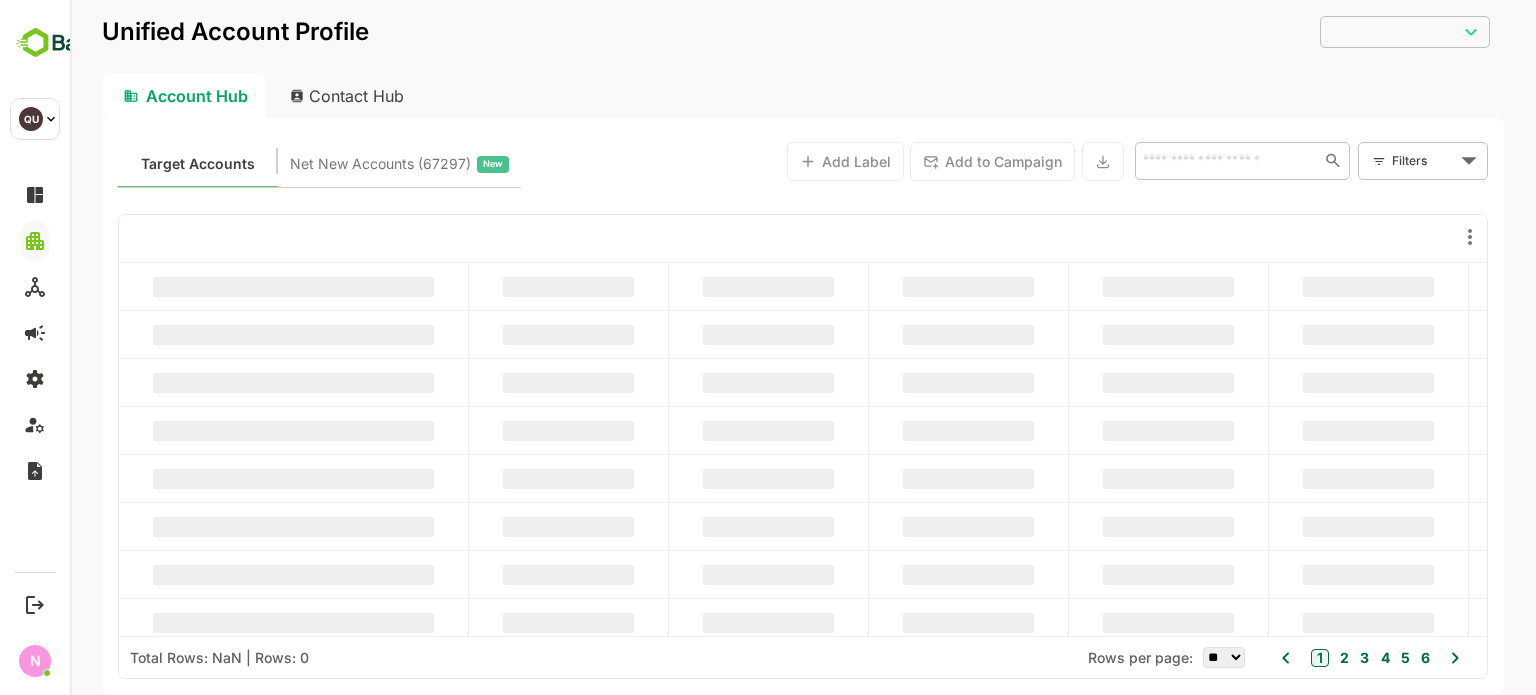 type on "**********" 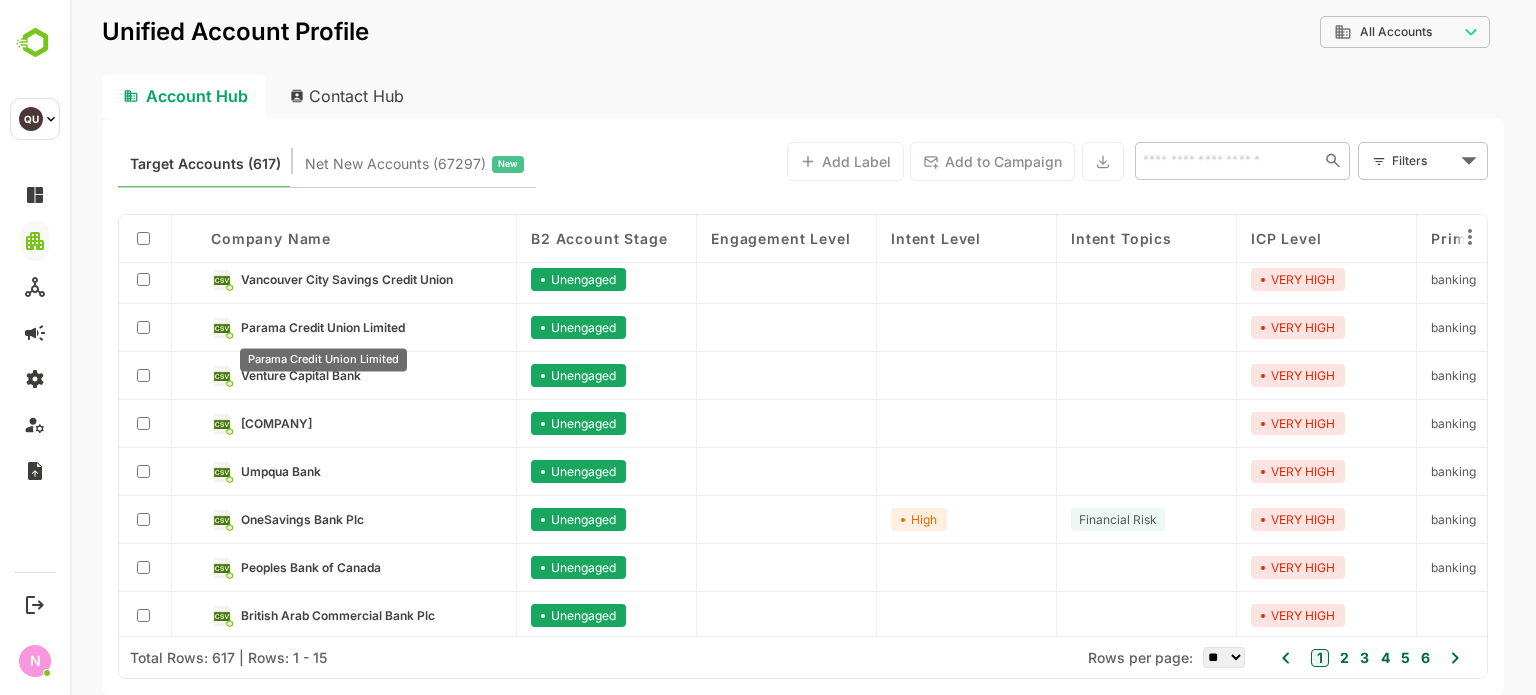 scroll, scrollTop: 8, scrollLeft: 0, axis: vertical 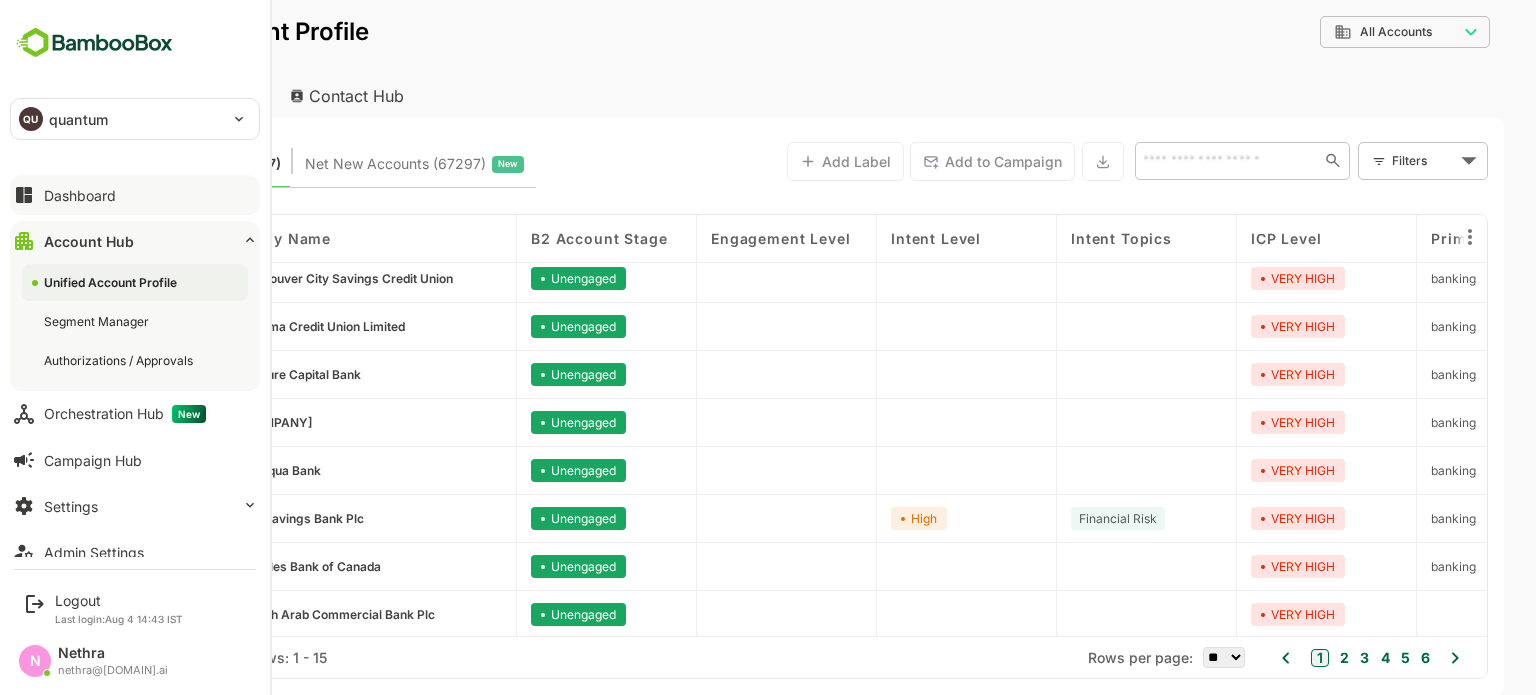 click on "Dashboard" at bounding box center [135, 195] 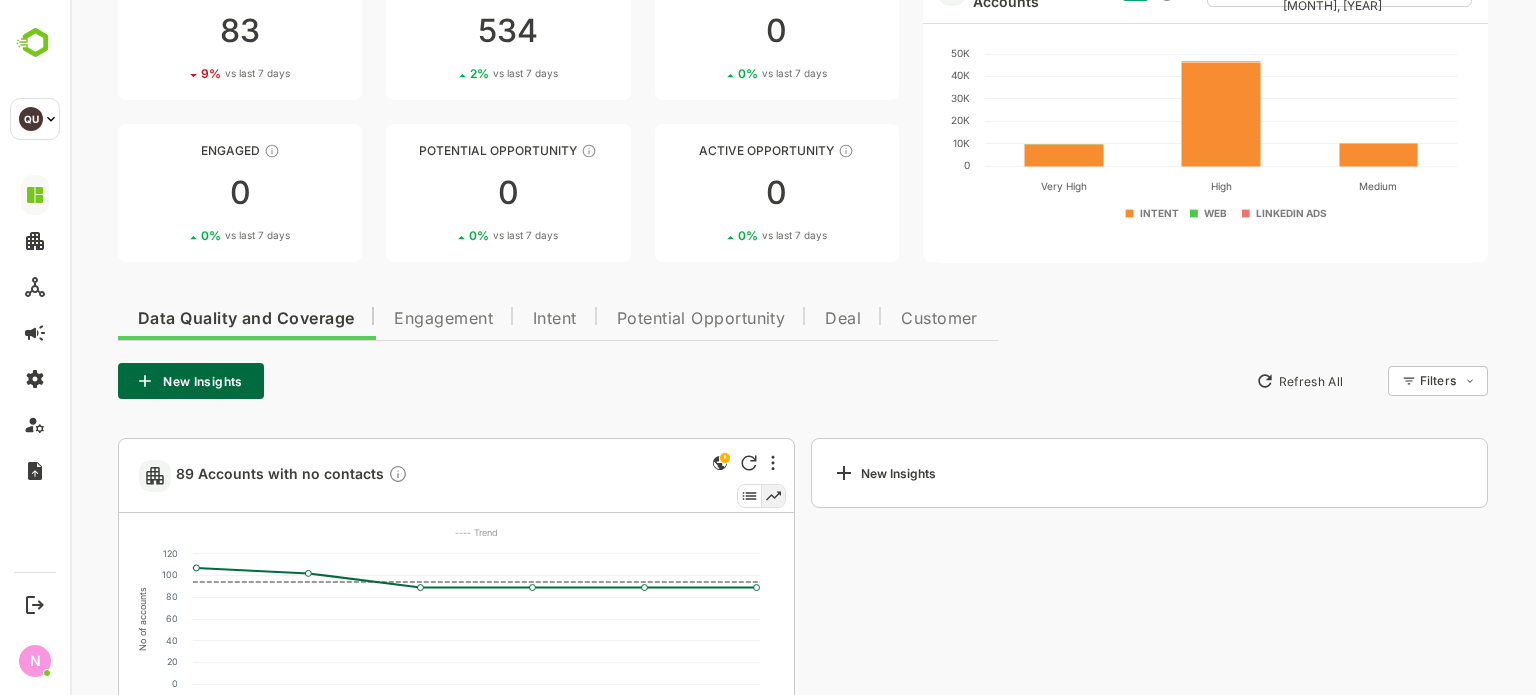 scroll, scrollTop: 166, scrollLeft: 0, axis: vertical 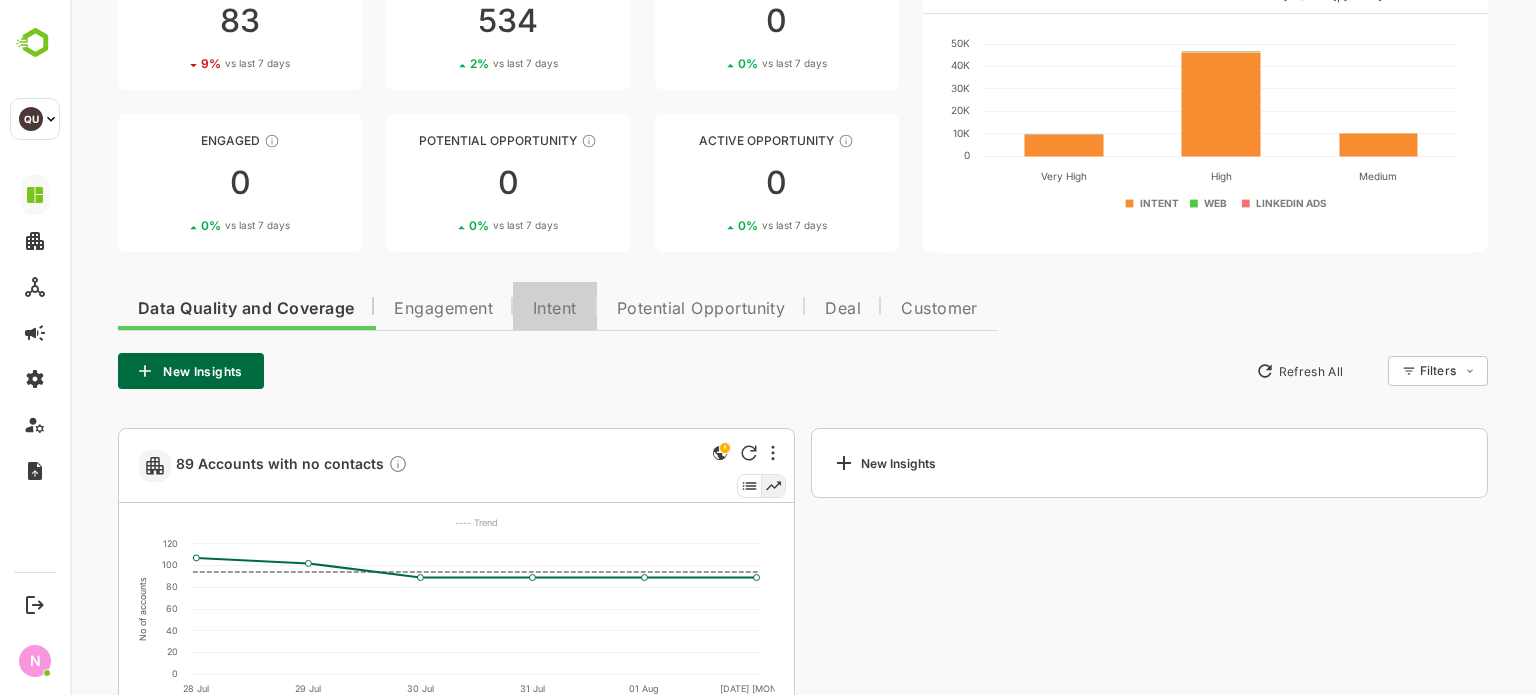 click on "Intent" at bounding box center (555, 309) 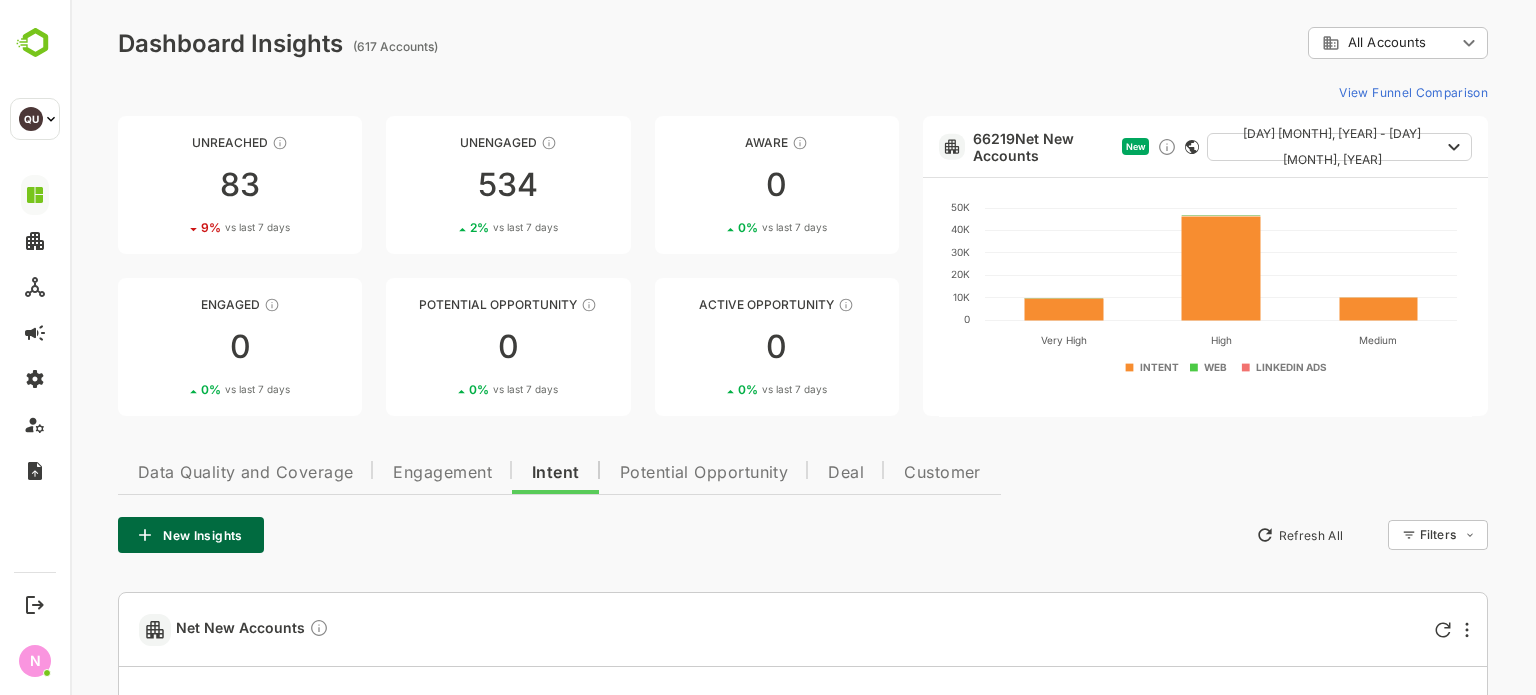 scroll, scrollTop: 0, scrollLeft: 0, axis: both 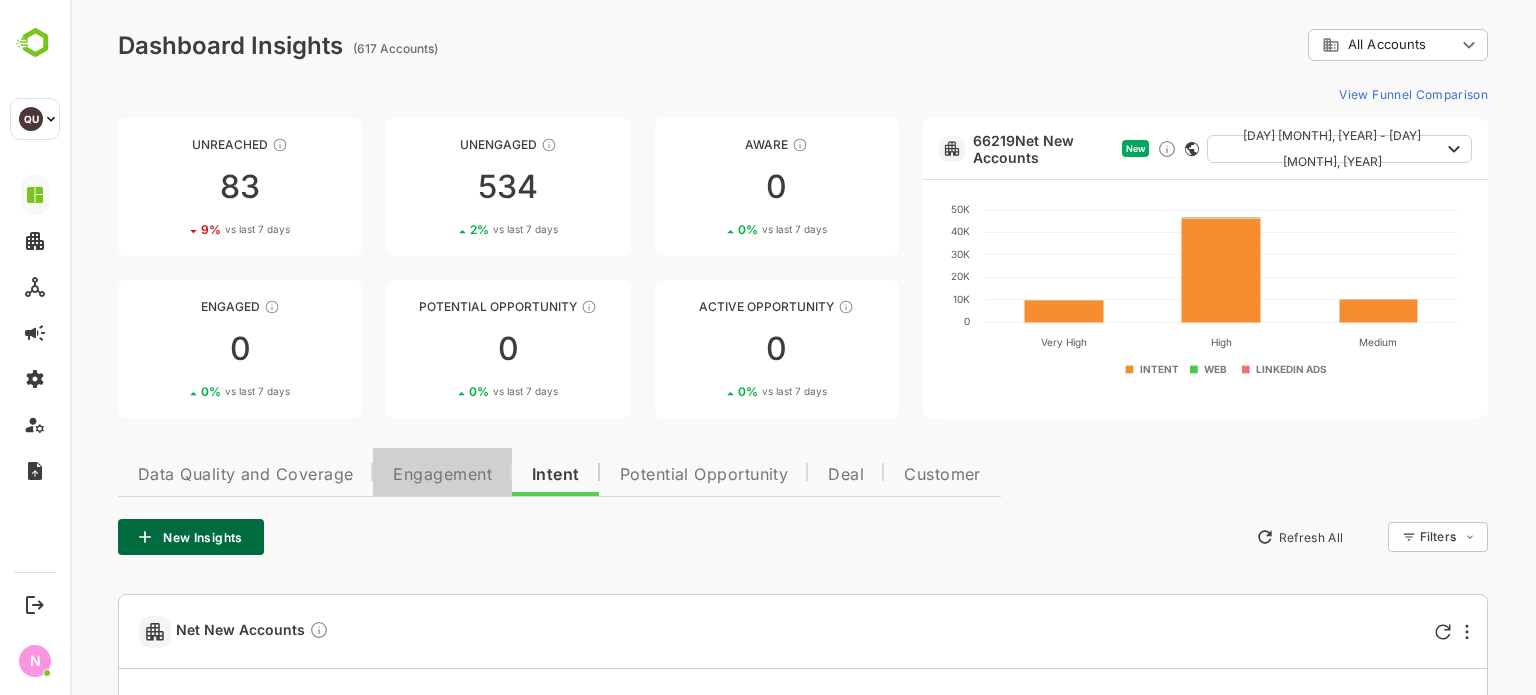 click on "Engagement" at bounding box center (442, 472) 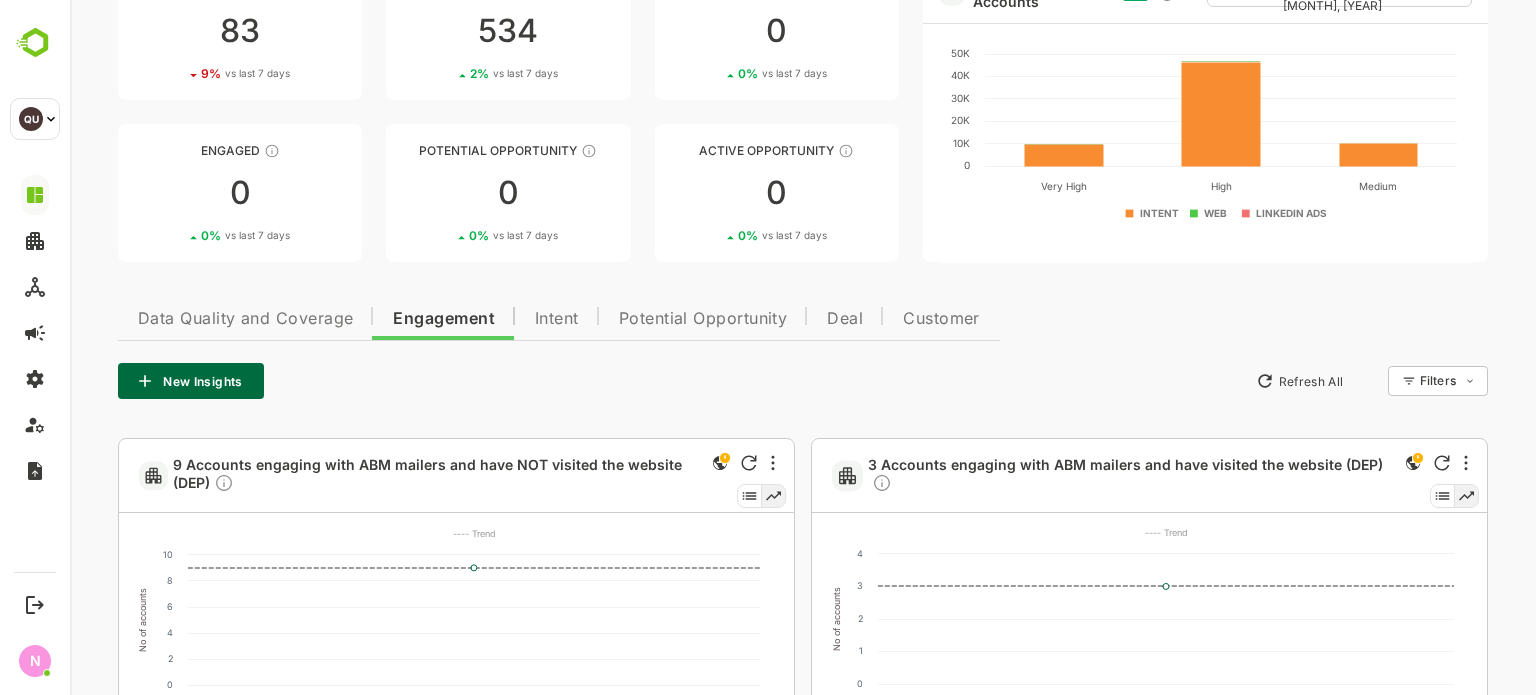 scroll, scrollTop: 156, scrollLeft: 0, axis: vertical 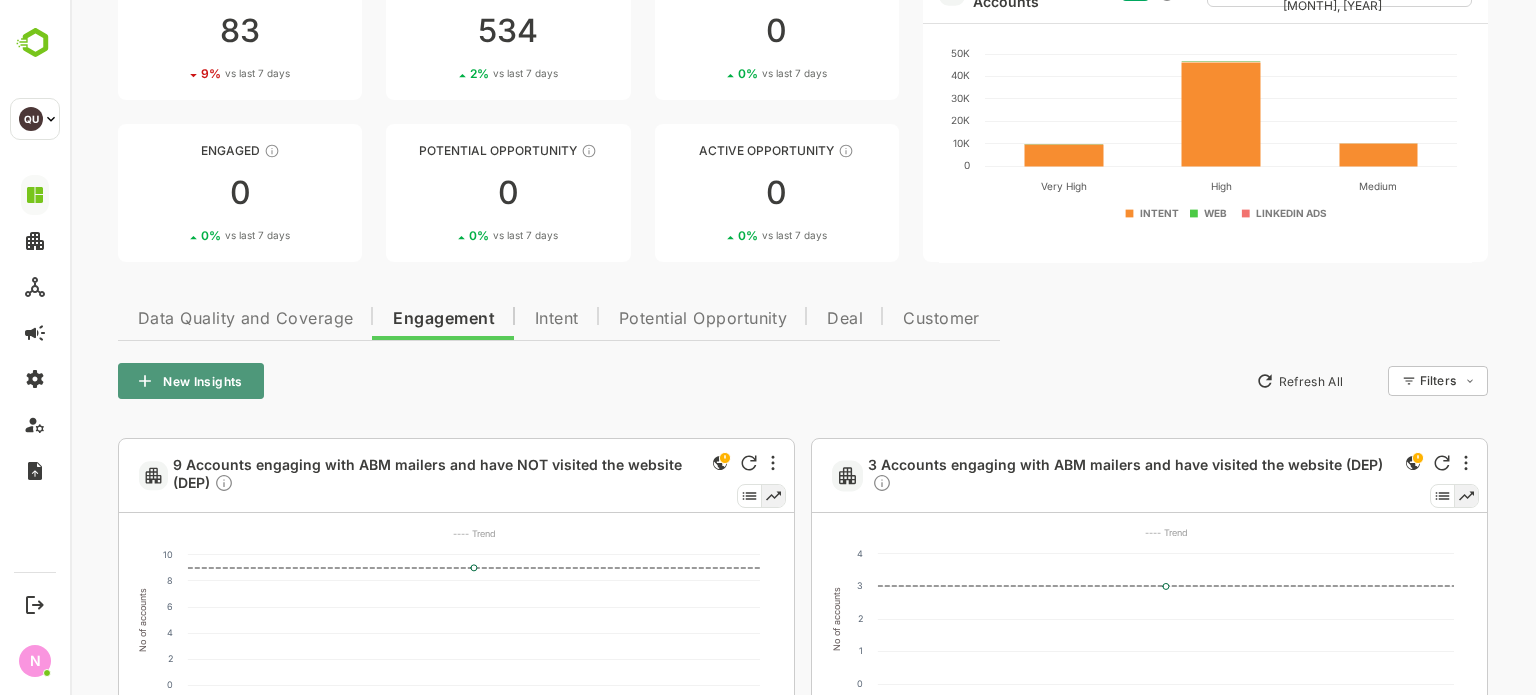 click on "New Insights" at bounding box center (191, 381) 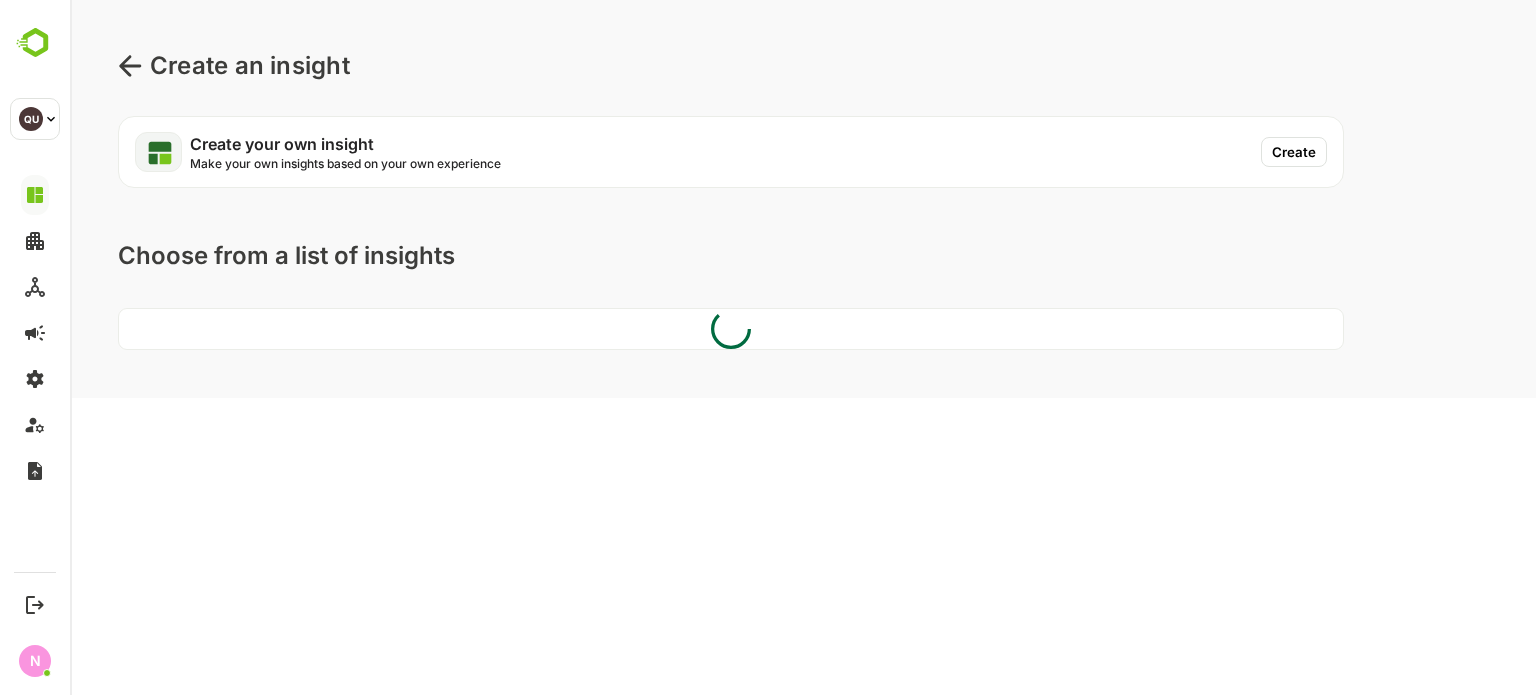 scroll, scrollTop: 0, scrollLeft: 0, axis: both 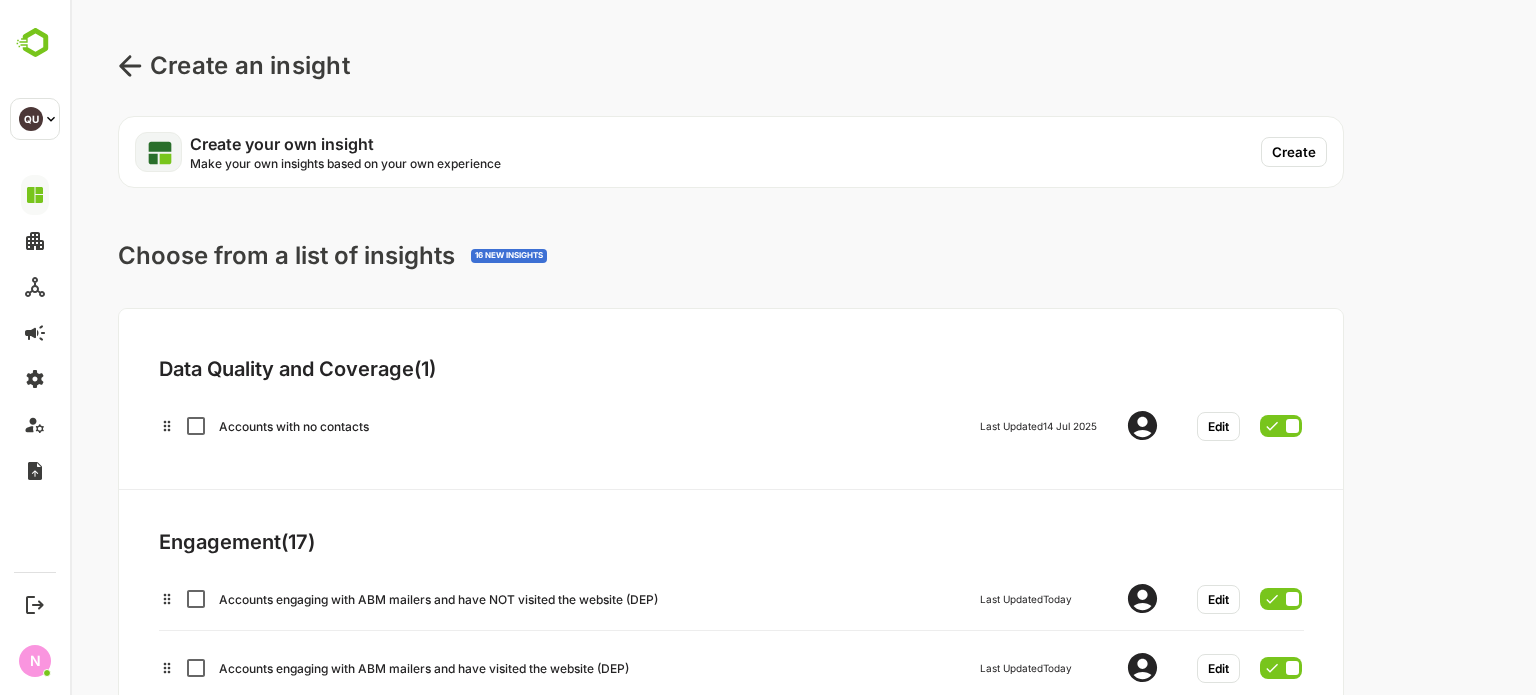 drag, startPoint x: 108, startPoint y: 742, endPoint x: 724, endPoint y: 202, distance: 819.18005 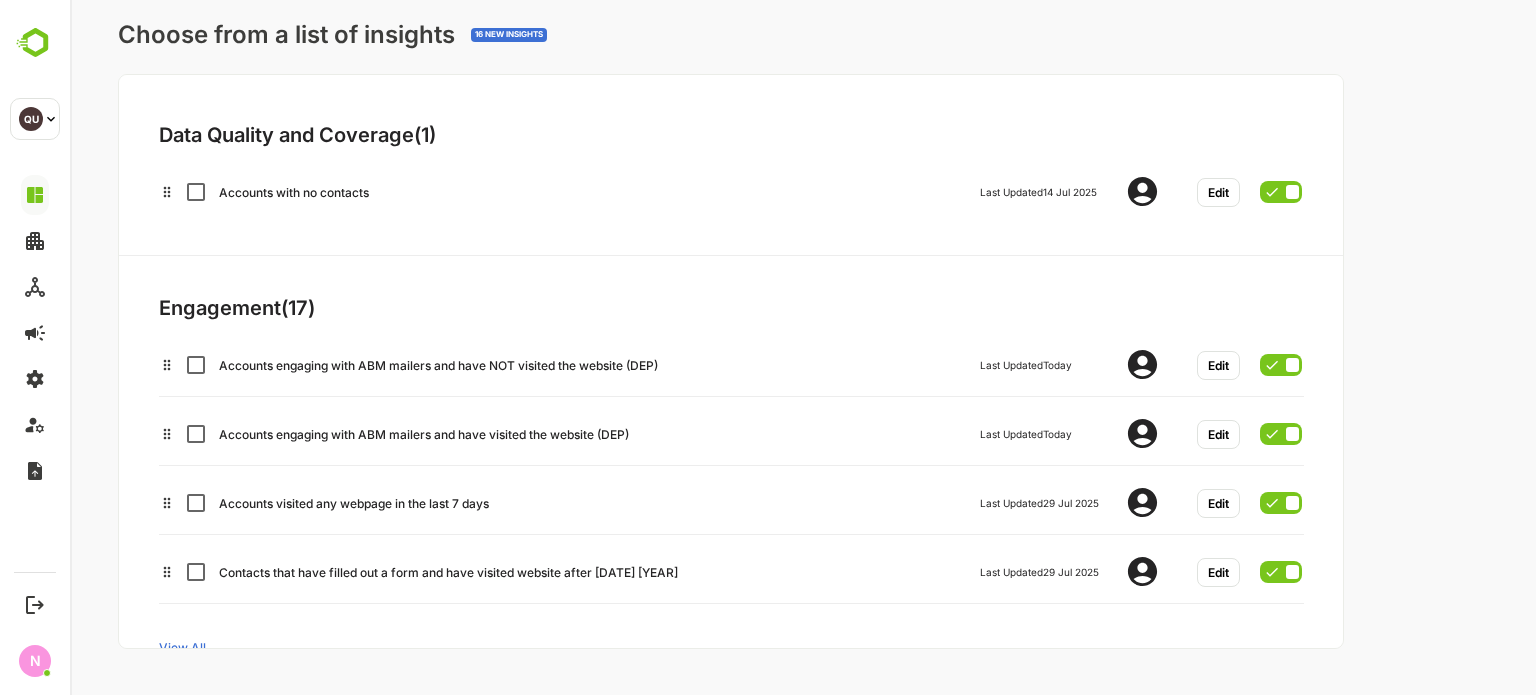 scroll, scrollTop: 235, scrollLeft: 0, axis: vertical 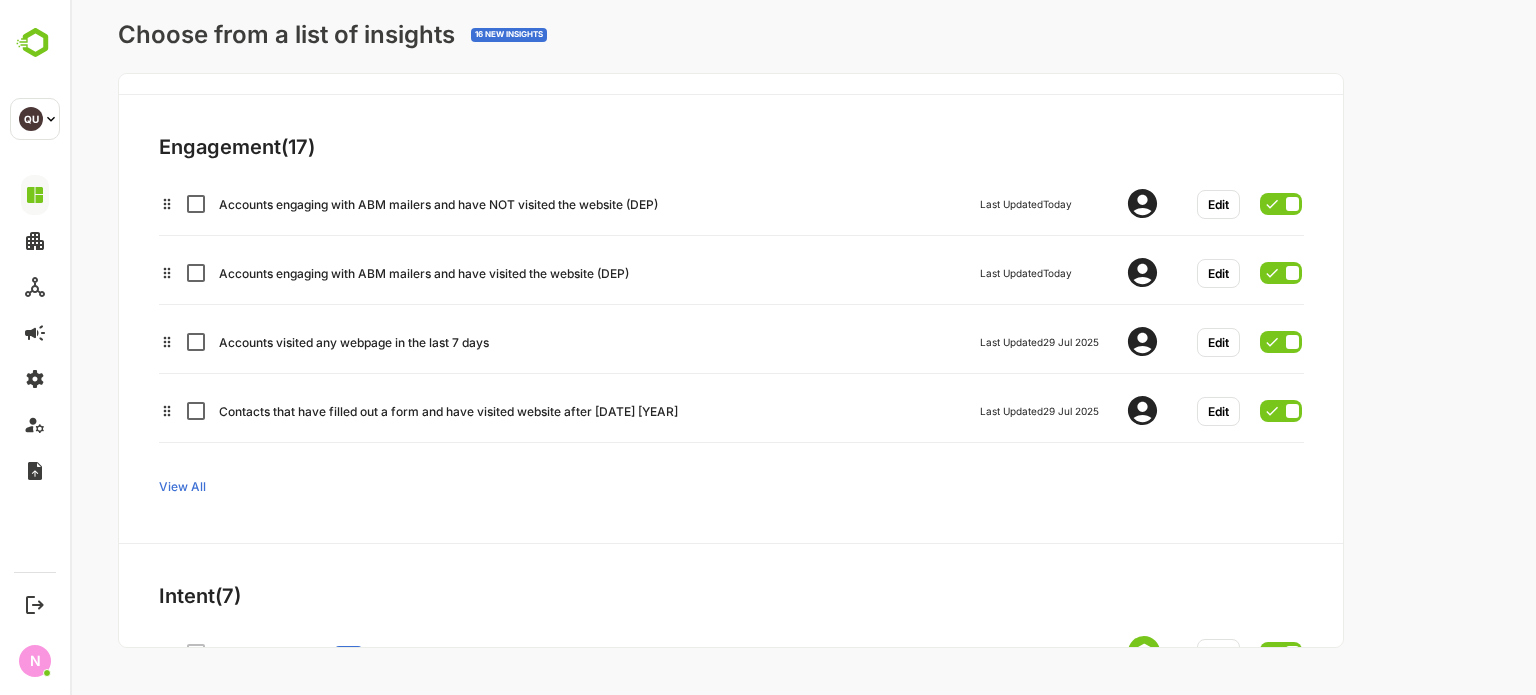 click on "Accounts engaging with ABM mailers and have NOT visited the website (DEP)" at bounding box center (489, 204) 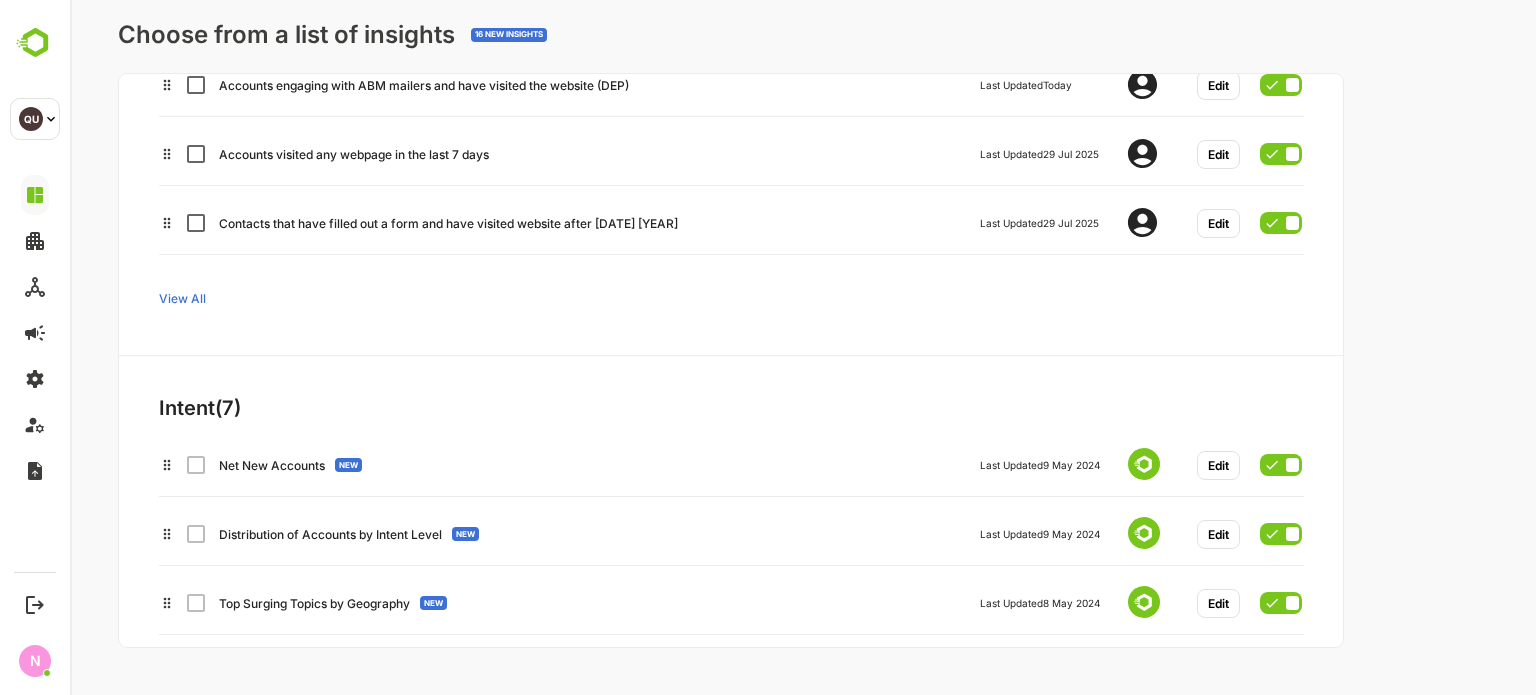 scroll, scrollTop: 0, scrollLeft: 0, axis: both 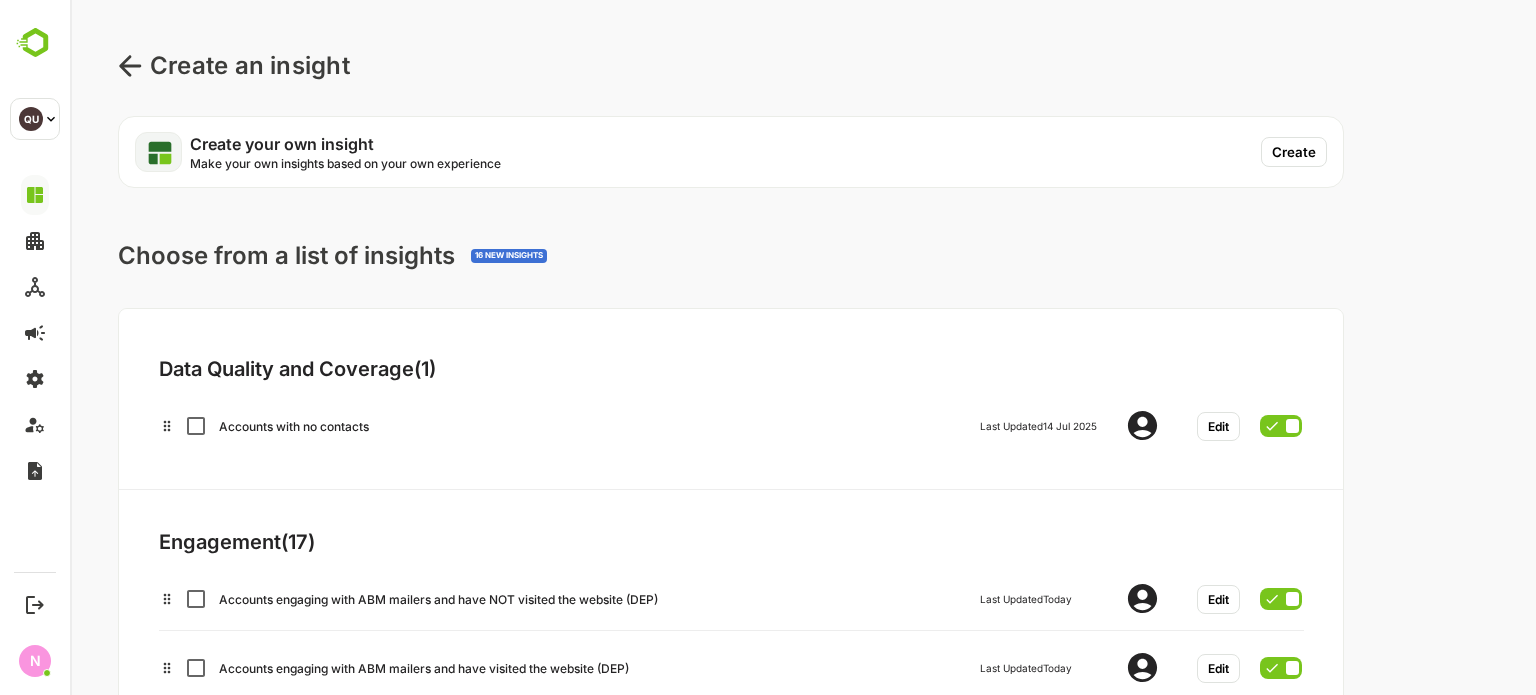 click 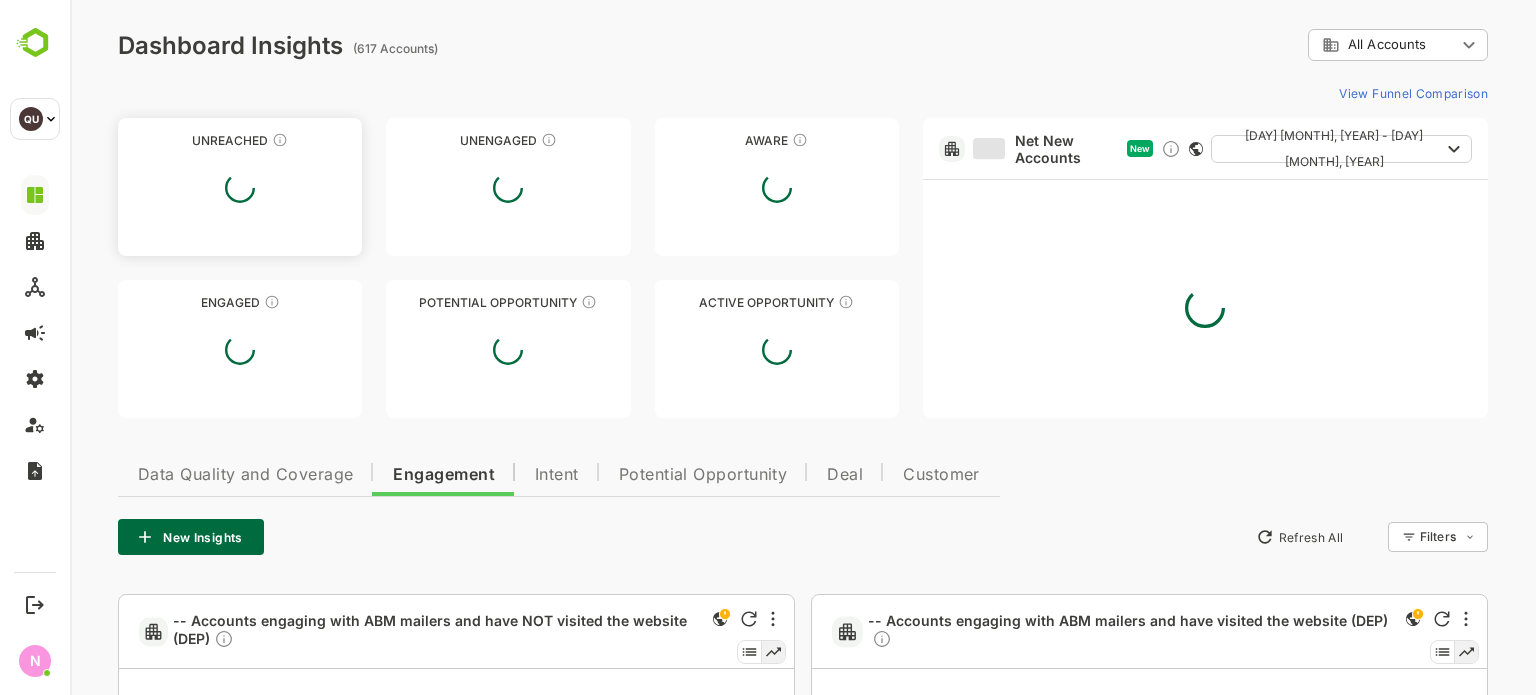 type on "**********" 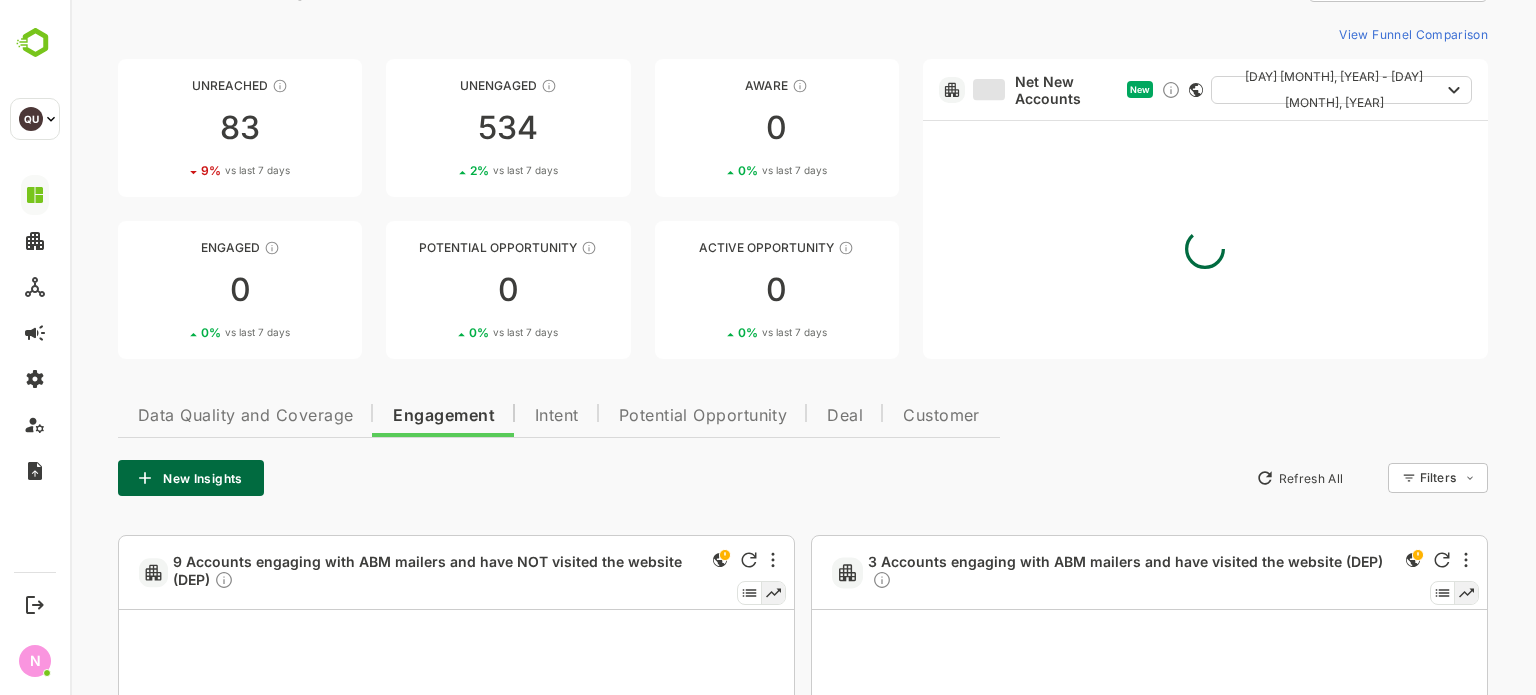 scroll, scrollTop: 262, scrollLeft: 0, axis: vertical 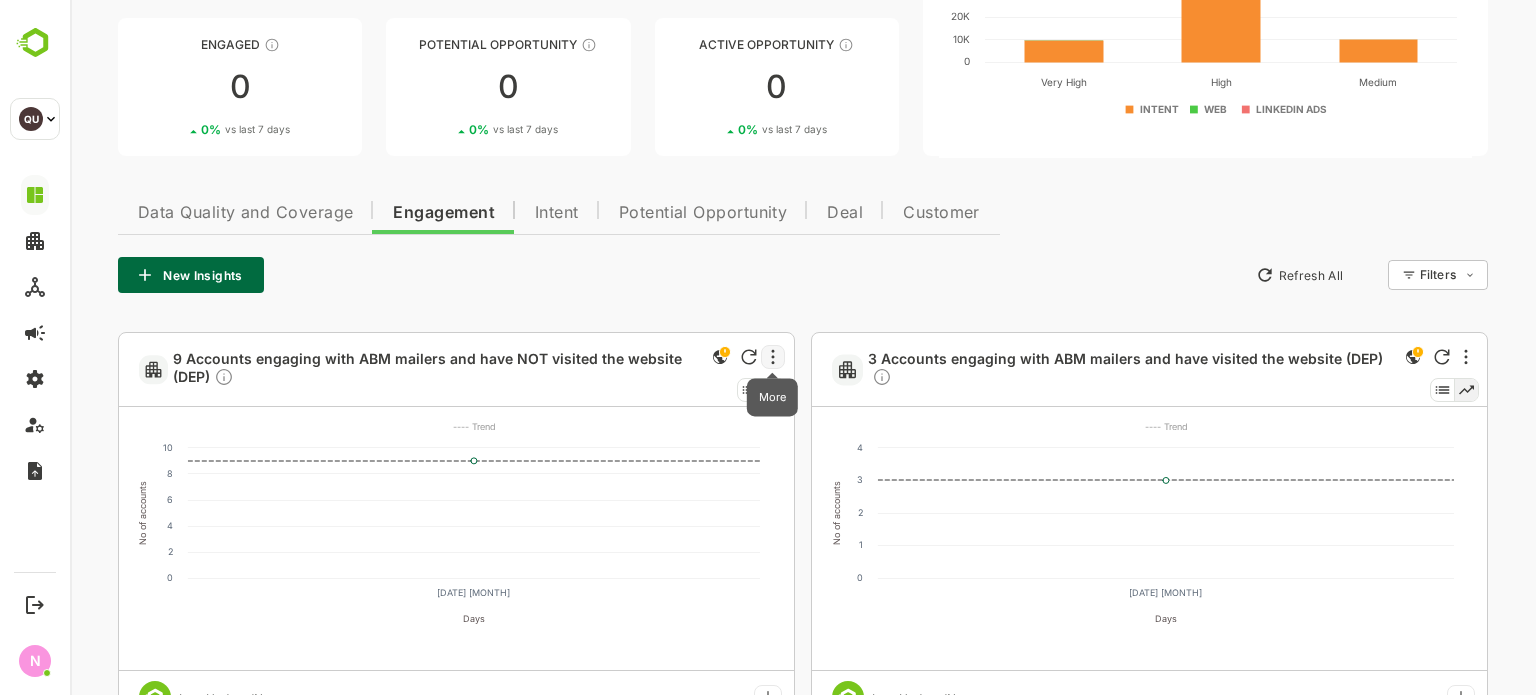 click 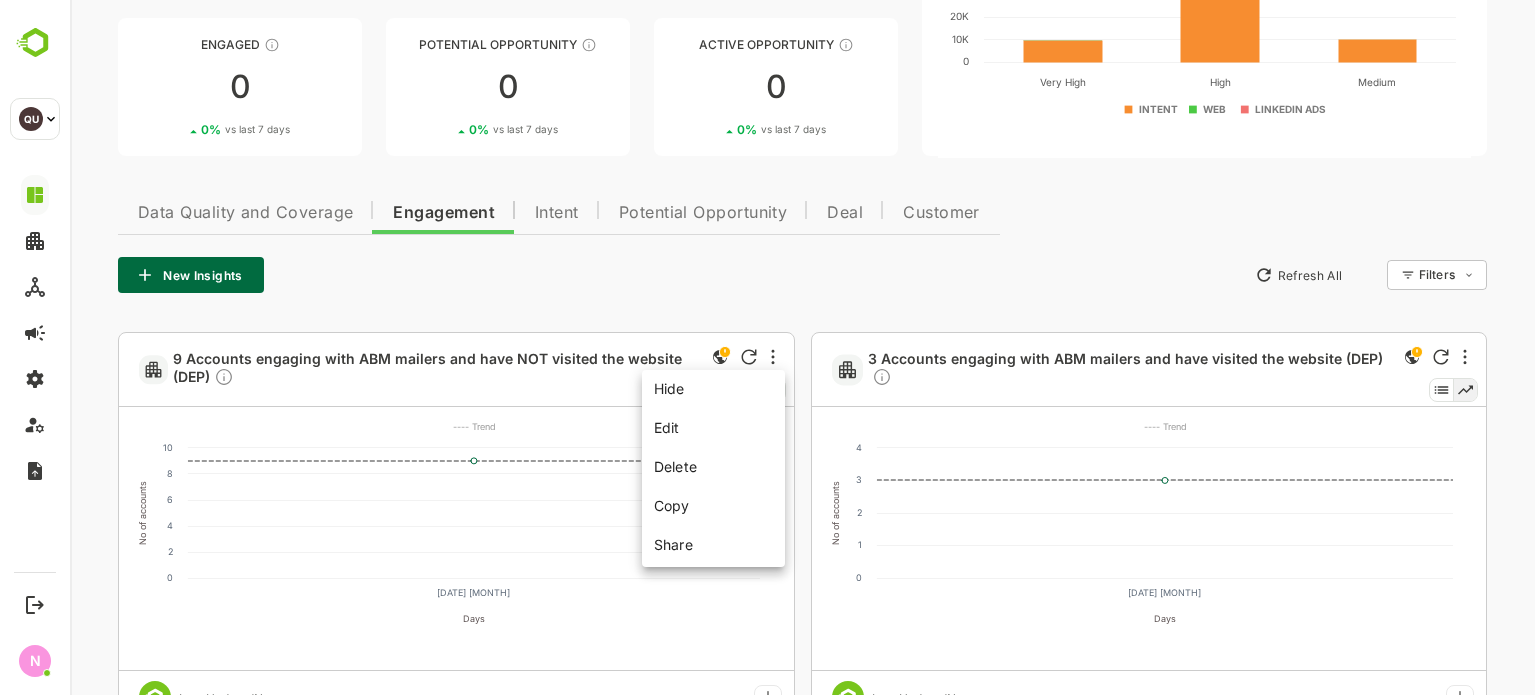 click on "Edit" at bounding box center (713, 427) 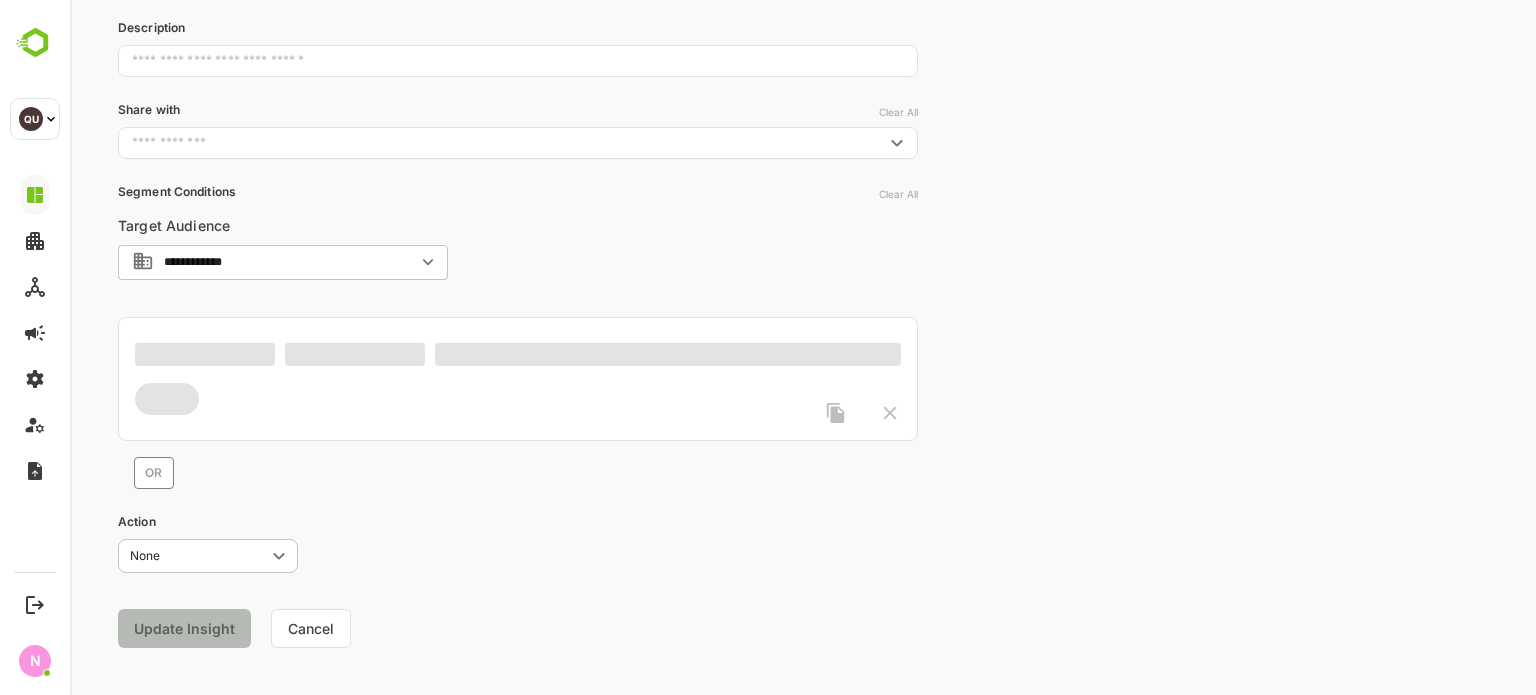 type on "**********" 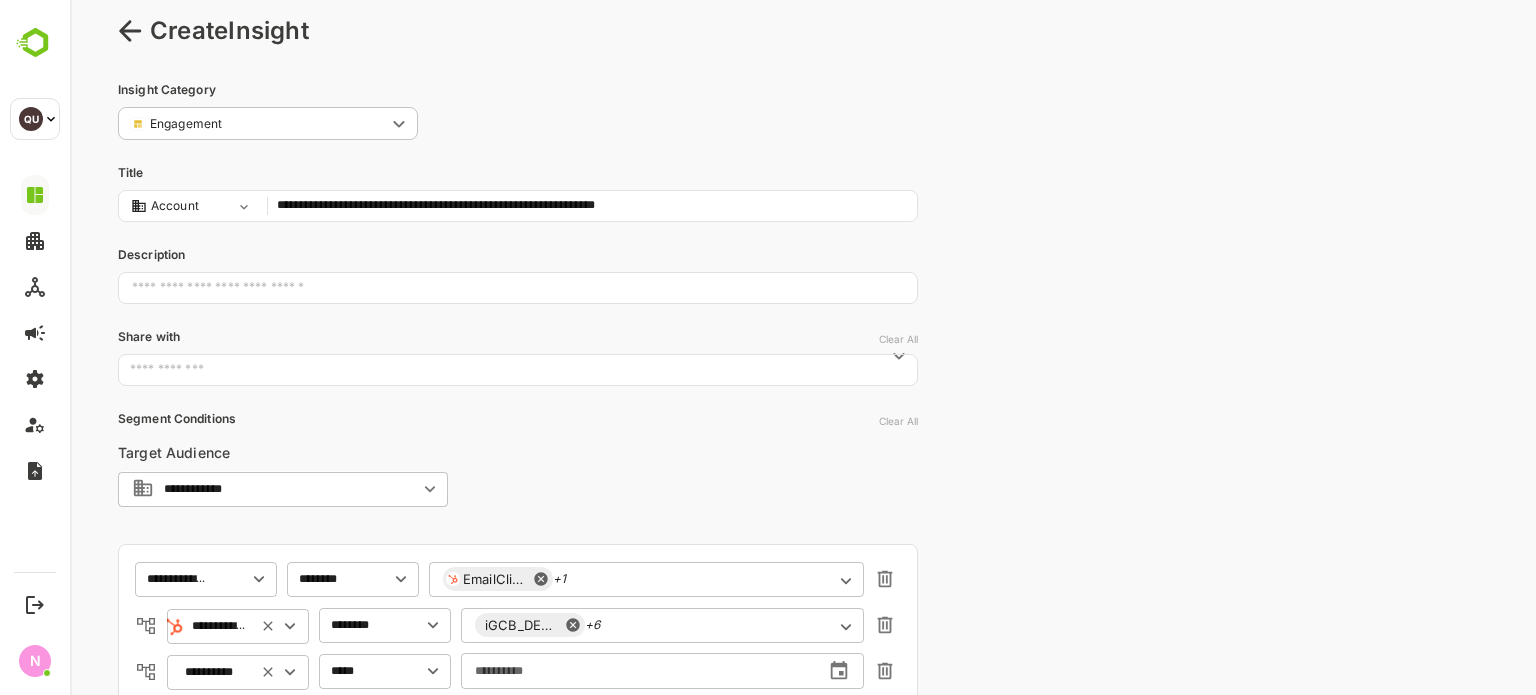 scroll, scrollTop: 0, scrollLeft: 0, axis: both 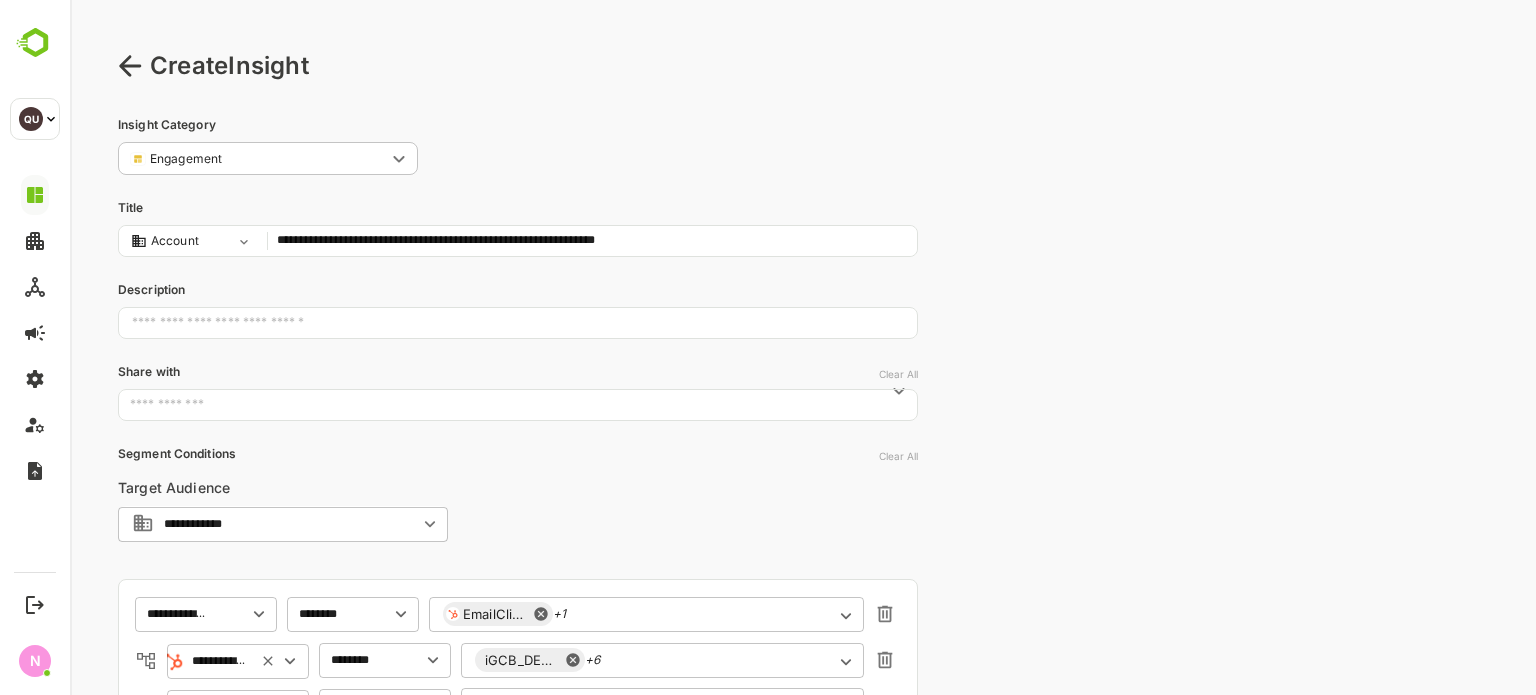 click on "**********" at bounding box center (592, 241) 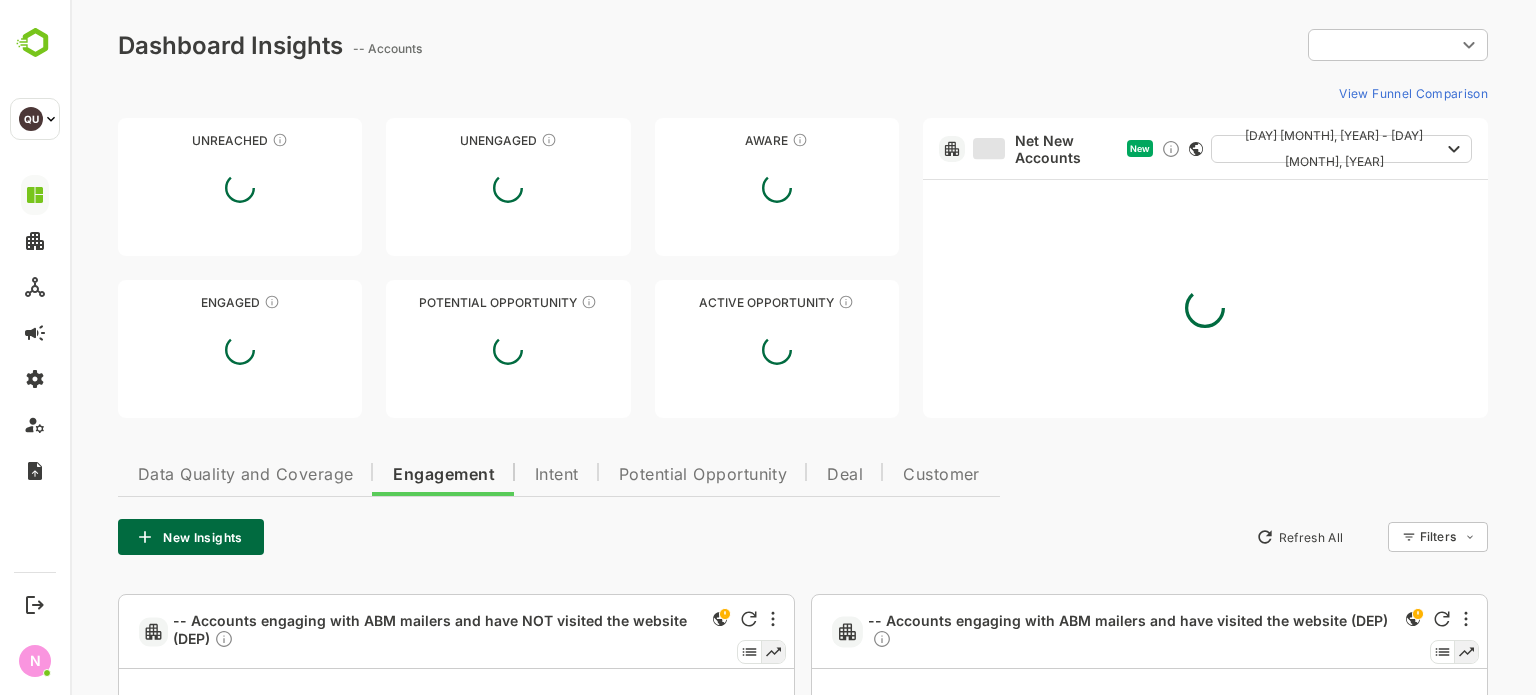 type on "**********" 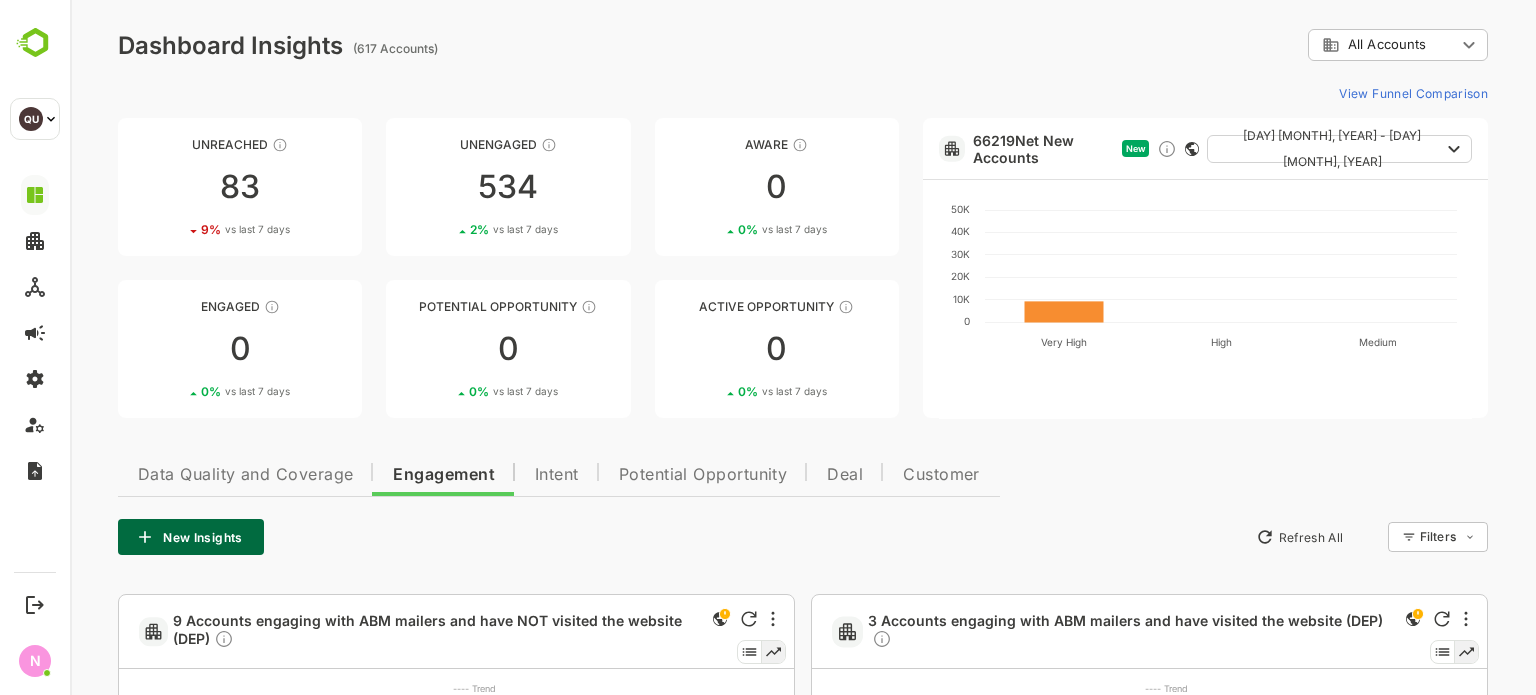 click on "New Insights" at bounding box center (191, 537) 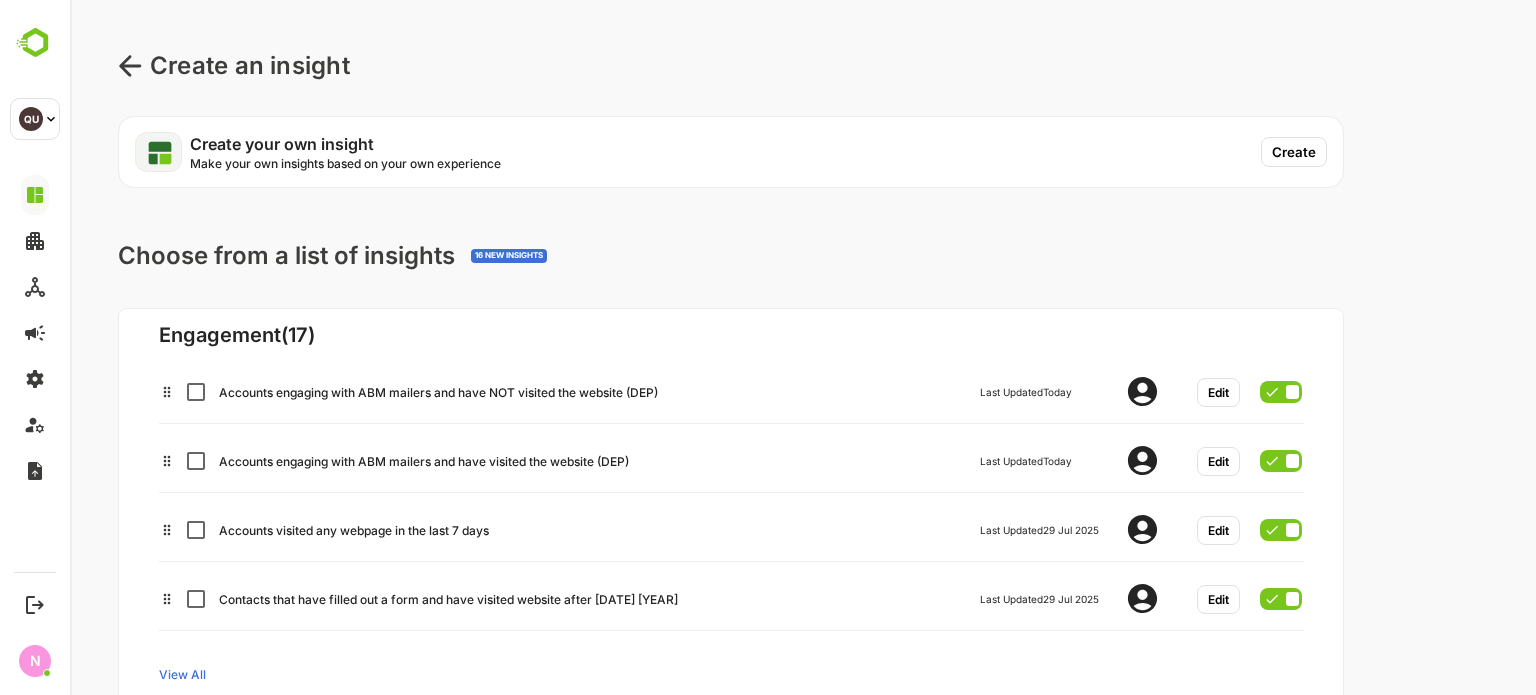 scroll, scrollTop: 208, scrollLeft: 0, axis: vertical 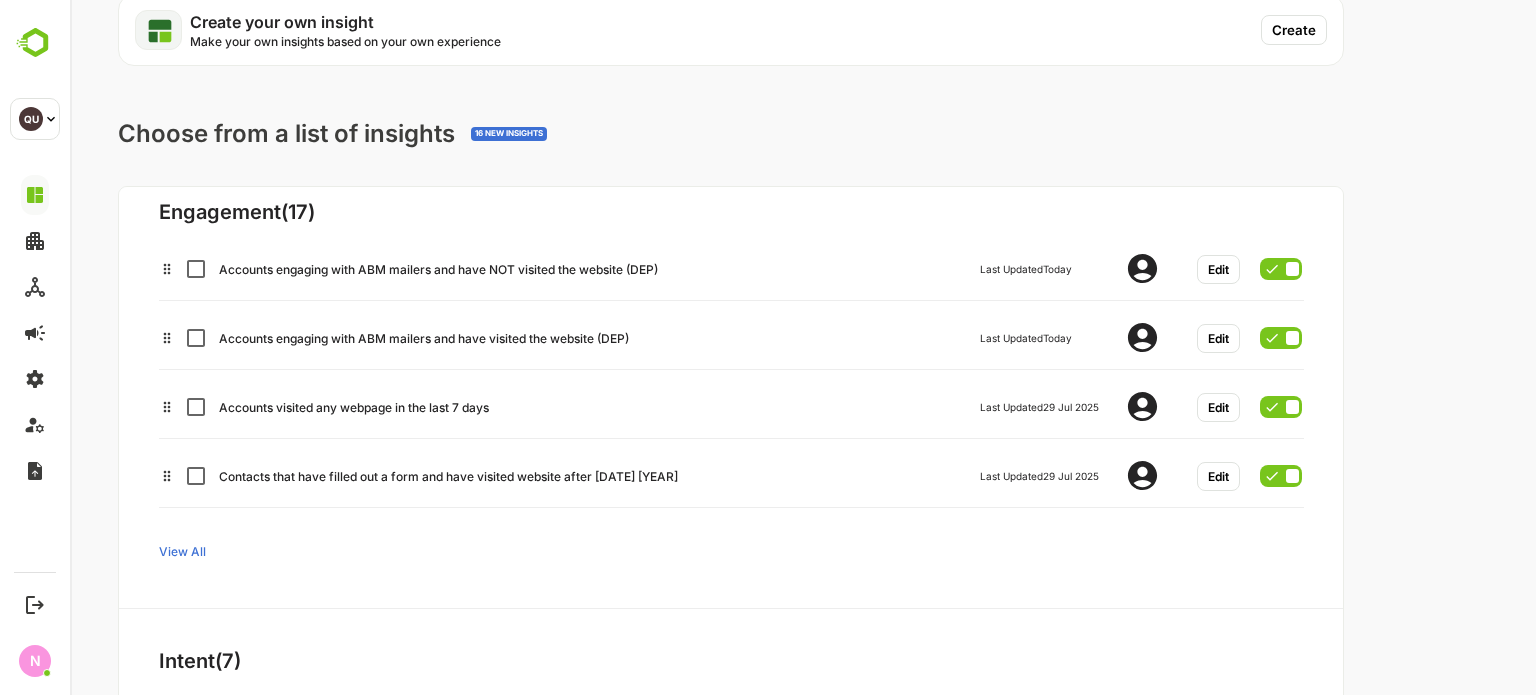 click on "Create" at bounding box center [1294, 30] 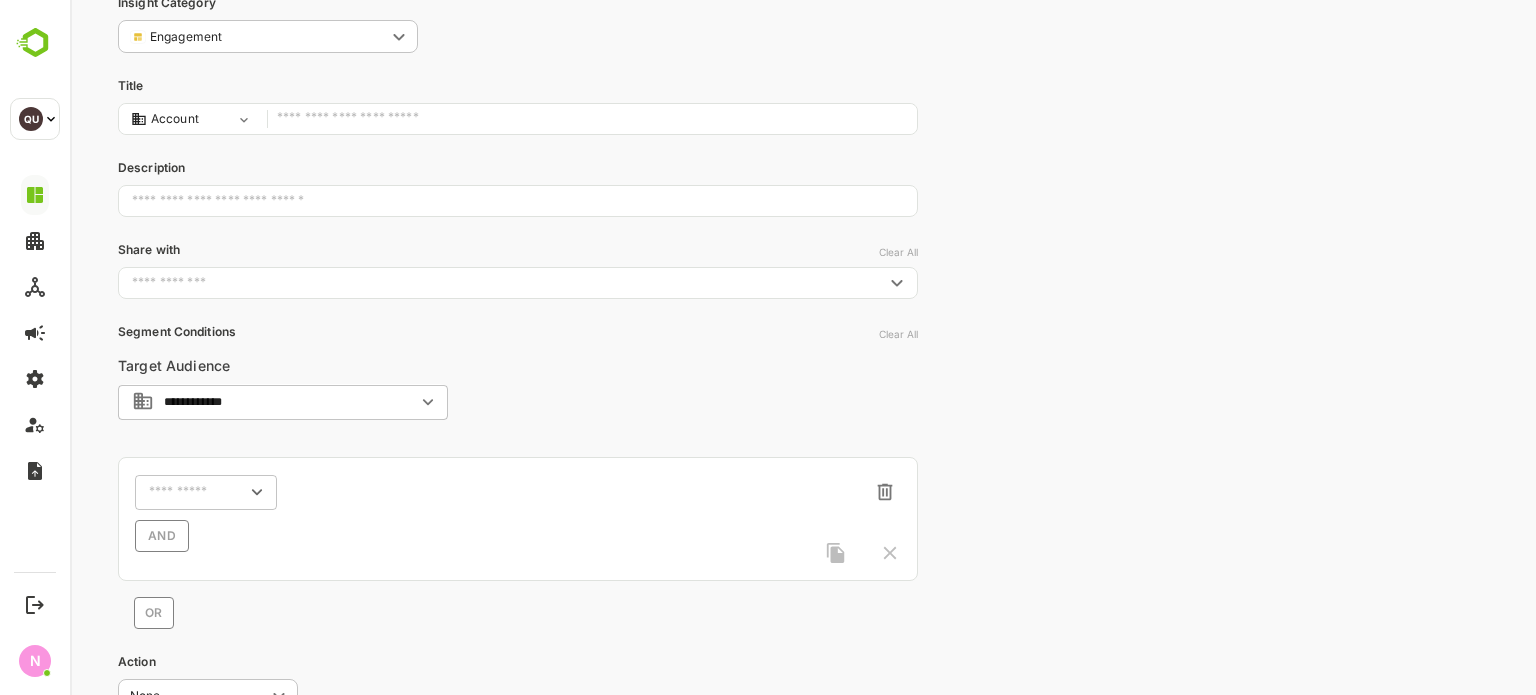 click at bounding box center [592, 119] 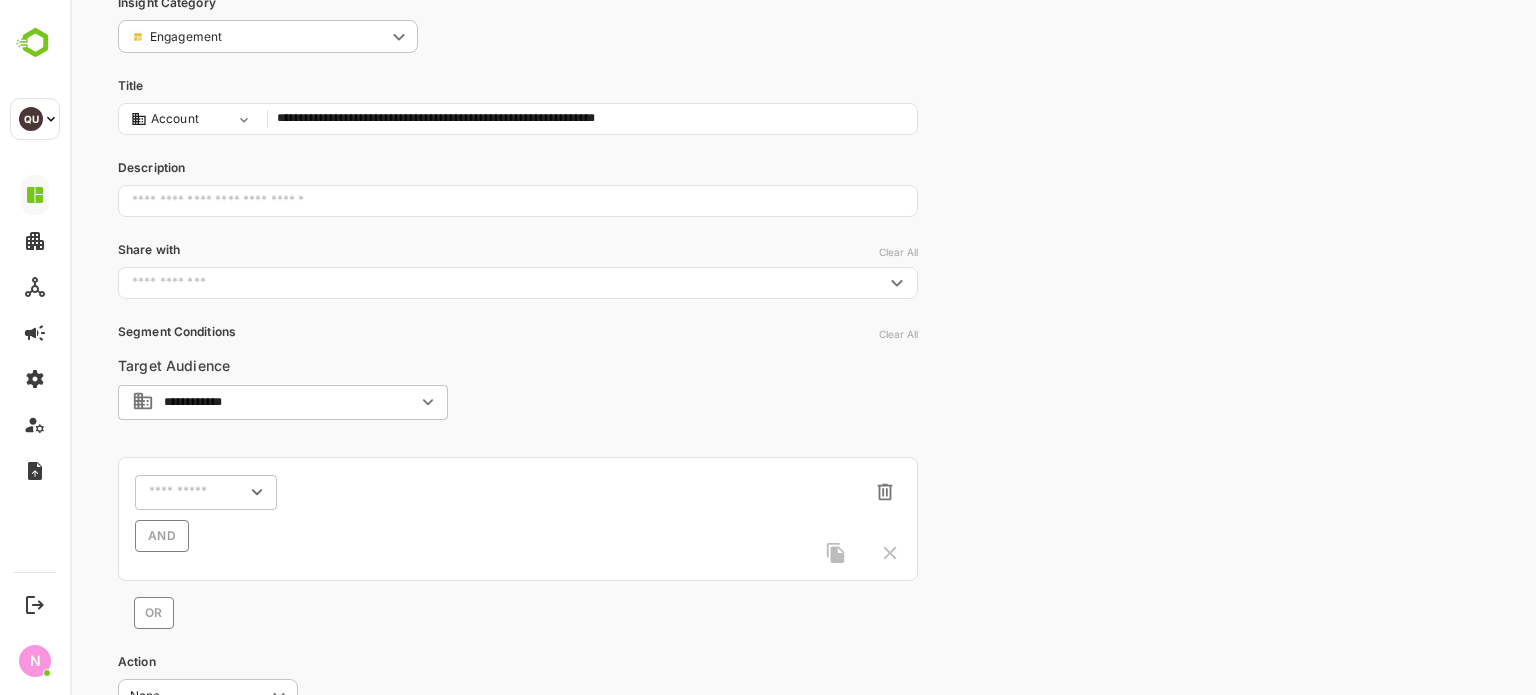 click on "**********" at bounding box center [592, 119] 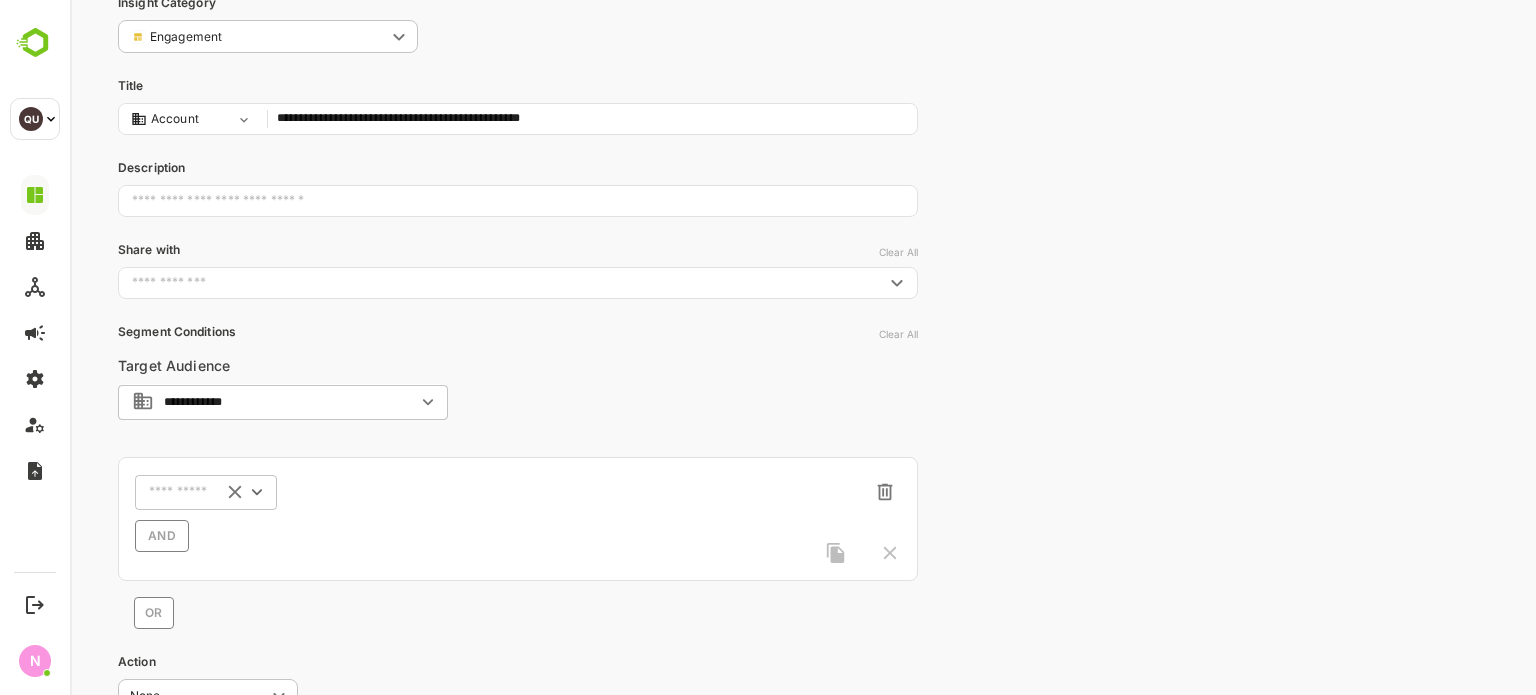 type on "**********" 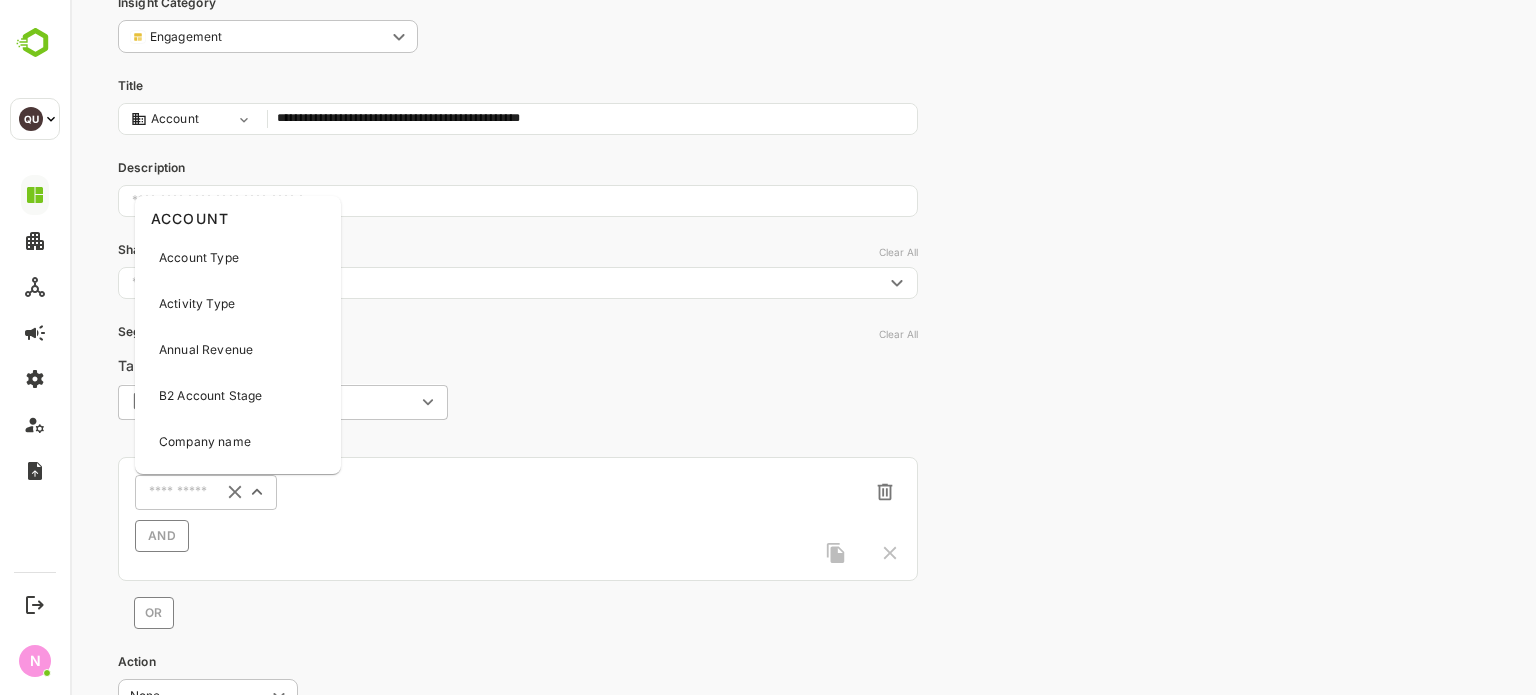 click at bounding box center [180, 492] 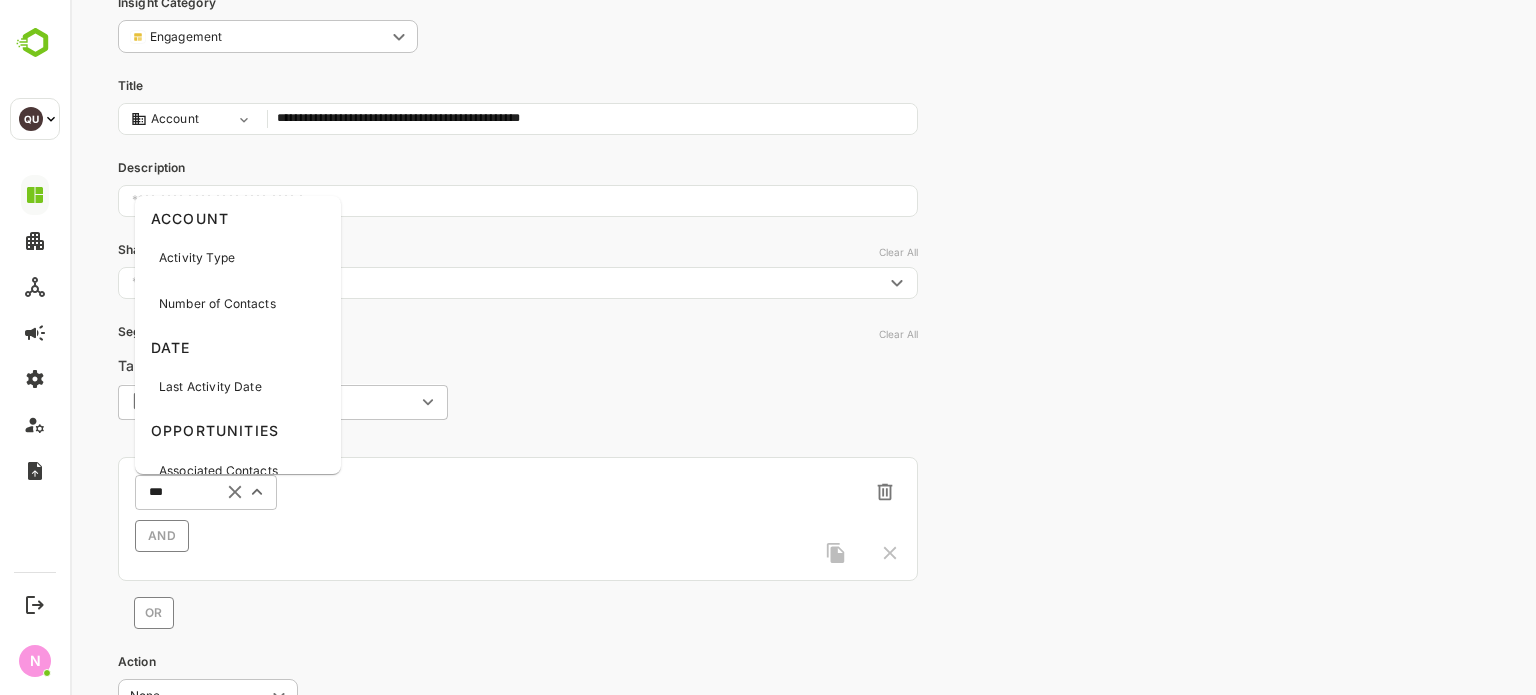 type on "****" 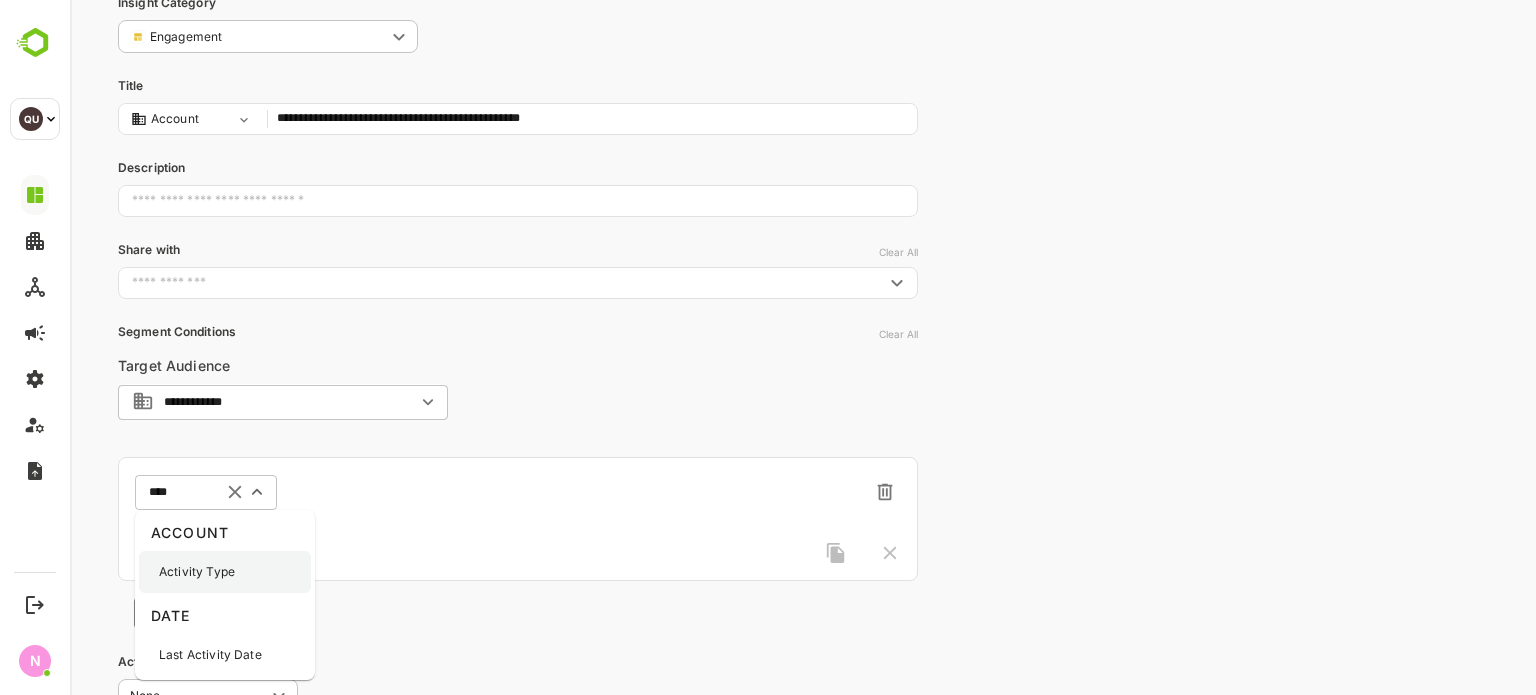click on "Activity Type" at bounding box center (197, 572) 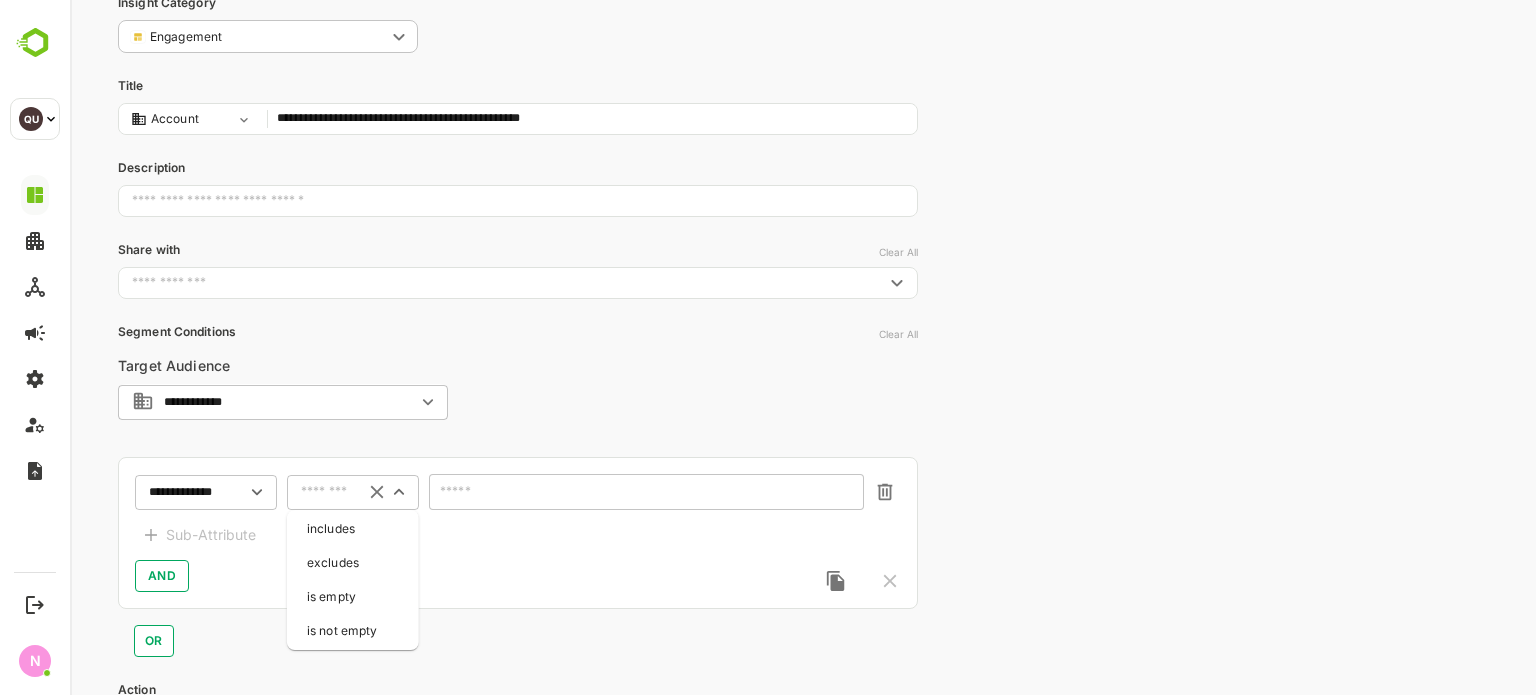 click at bounding box center (327, 492) 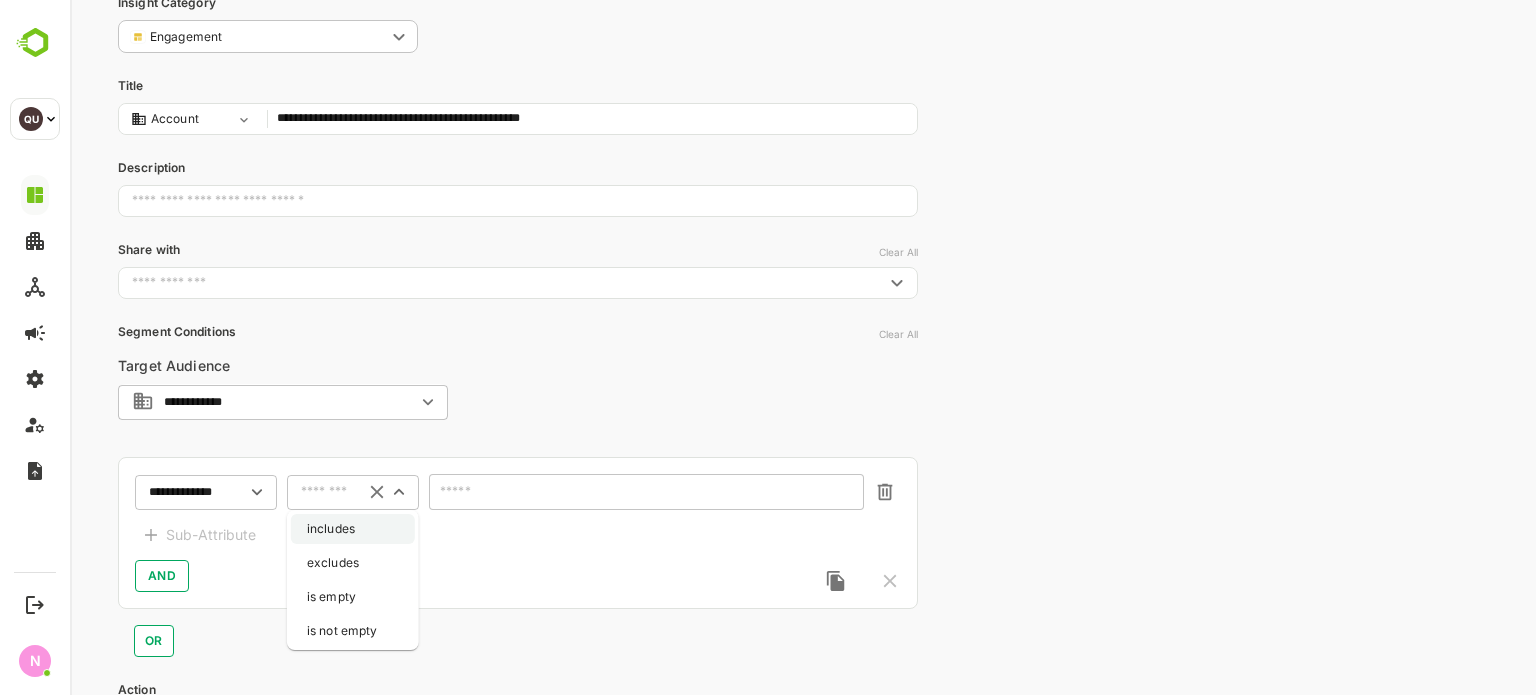 click on "includes" at bounding box center (353, 529) 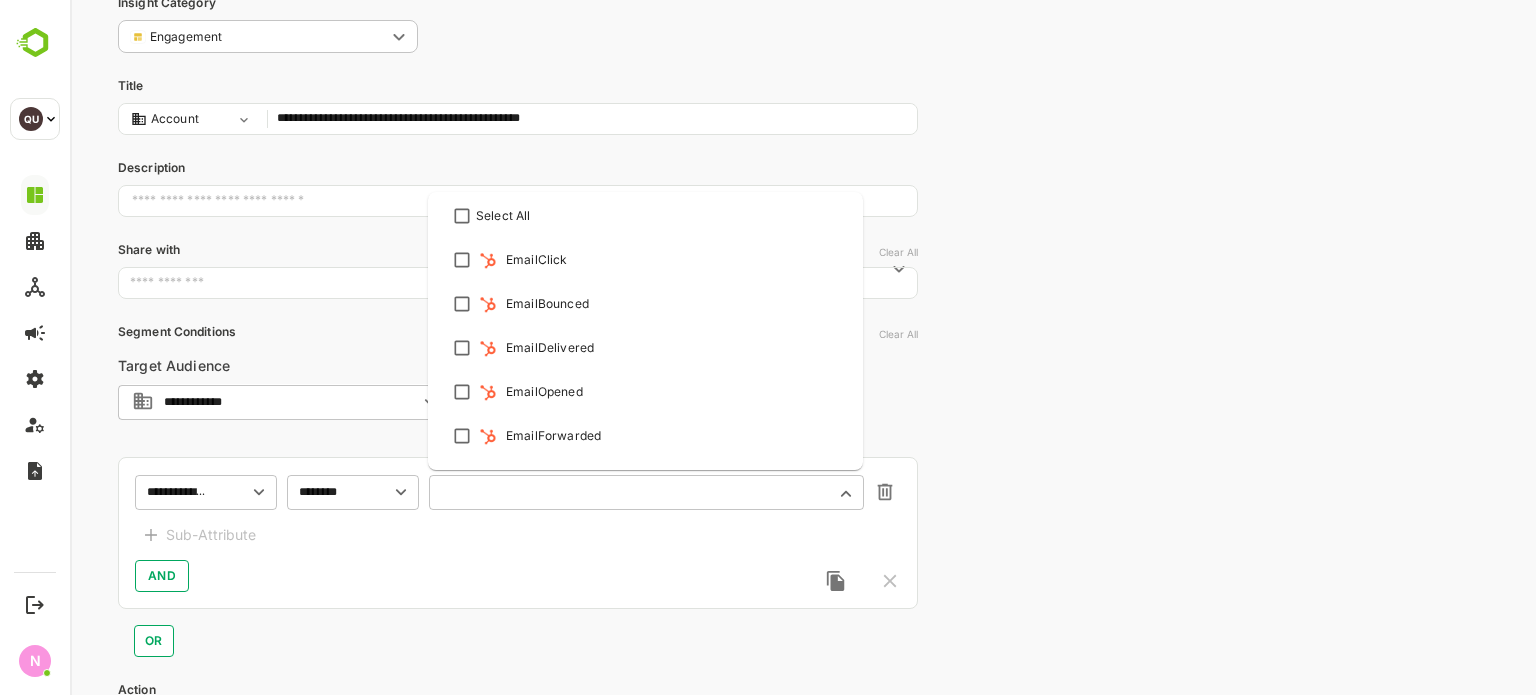 click at bounding box center [634, 492] 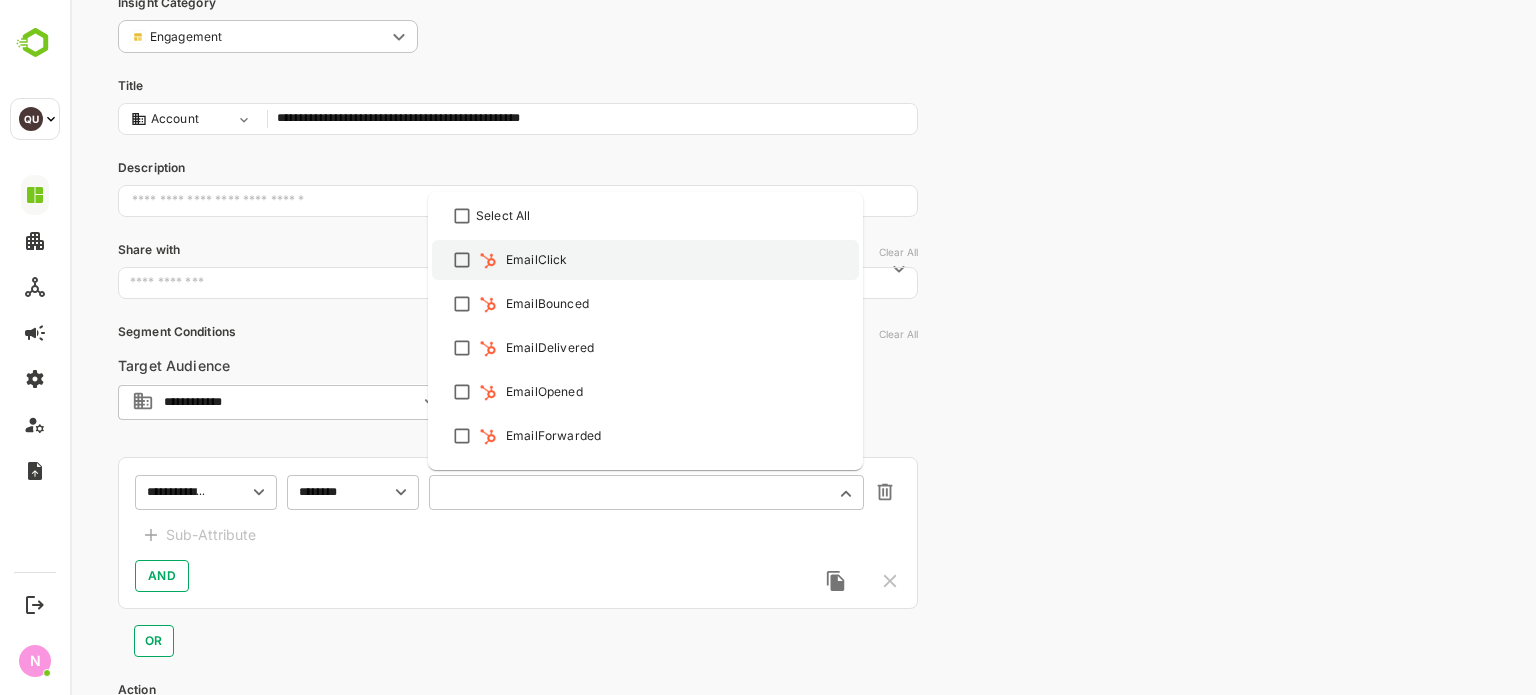 click on "EmailClick" at bounding box center [537, 260] 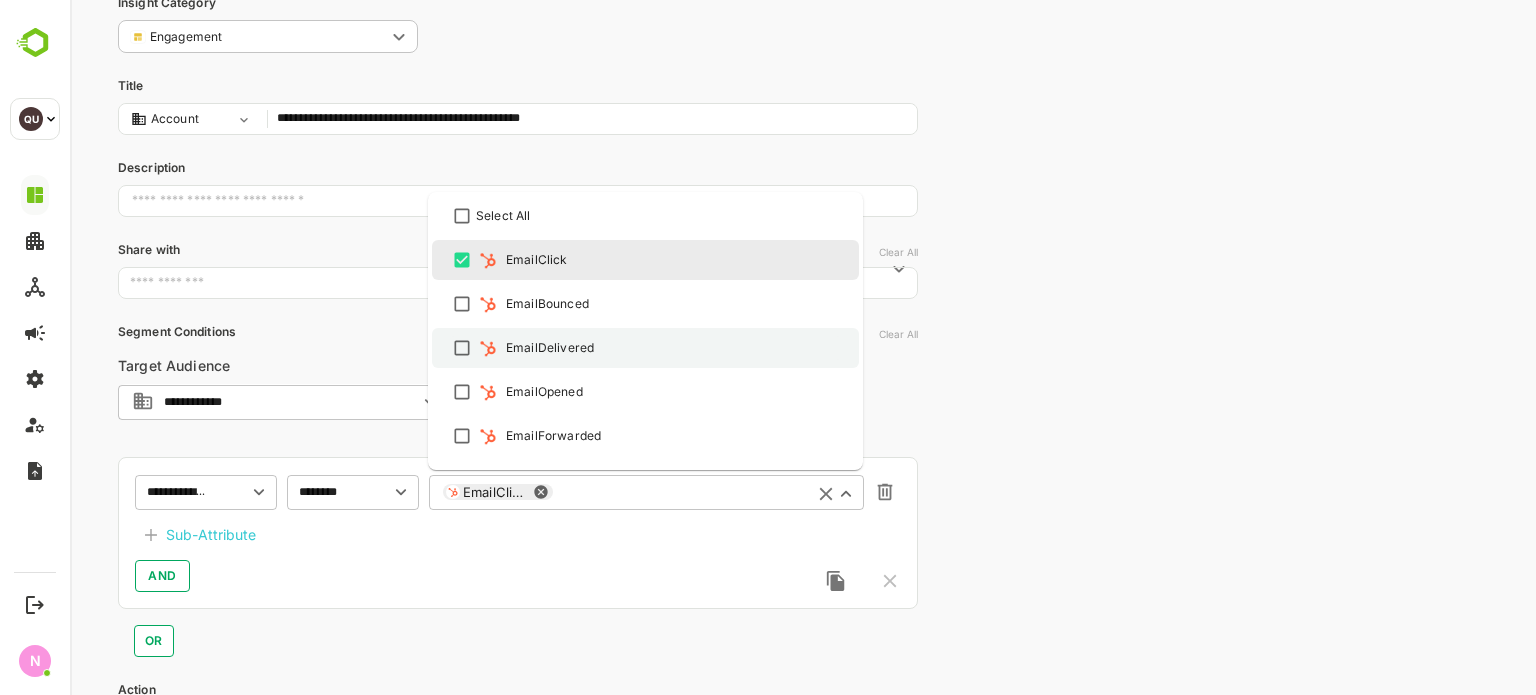 scroll, scrollTop: 23, scrollLeft: 0, axis: vertical 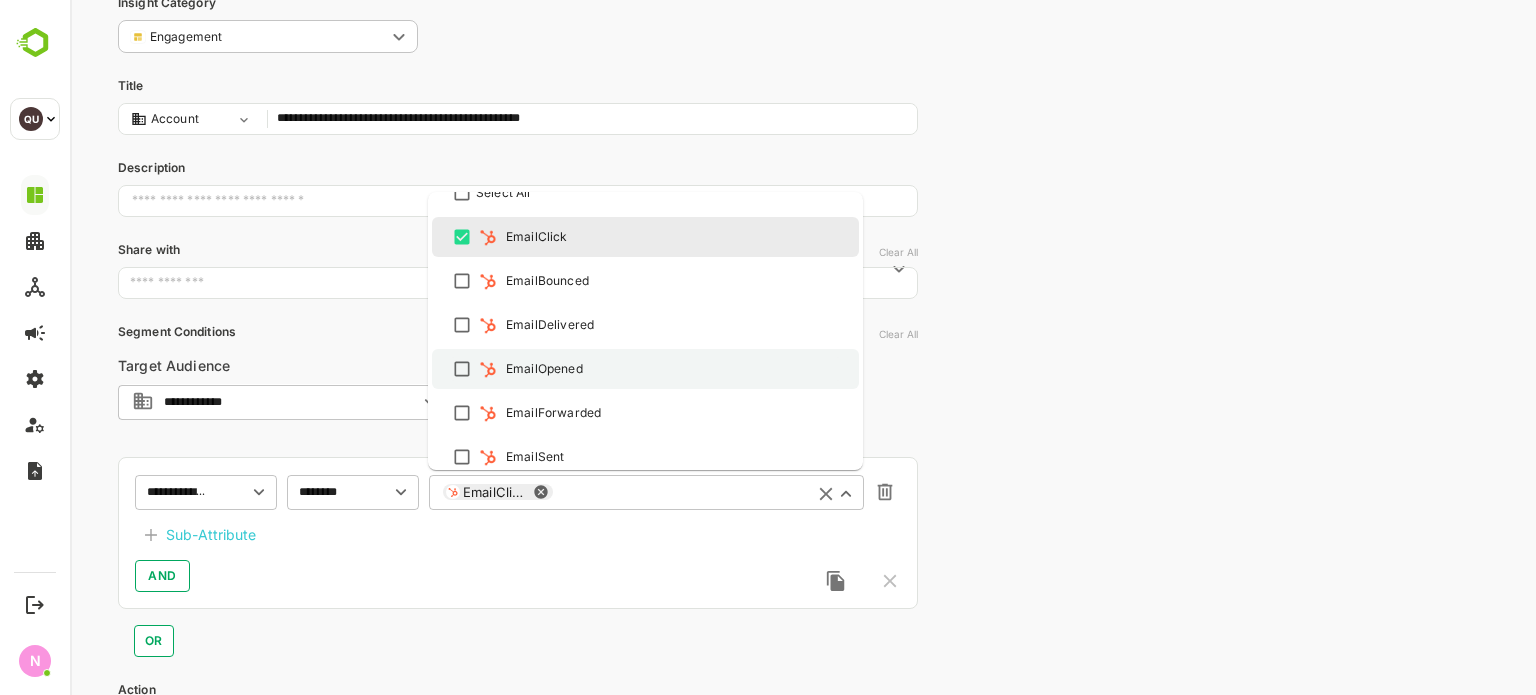click on "EmailOpened" at bounding box center [544, 369] 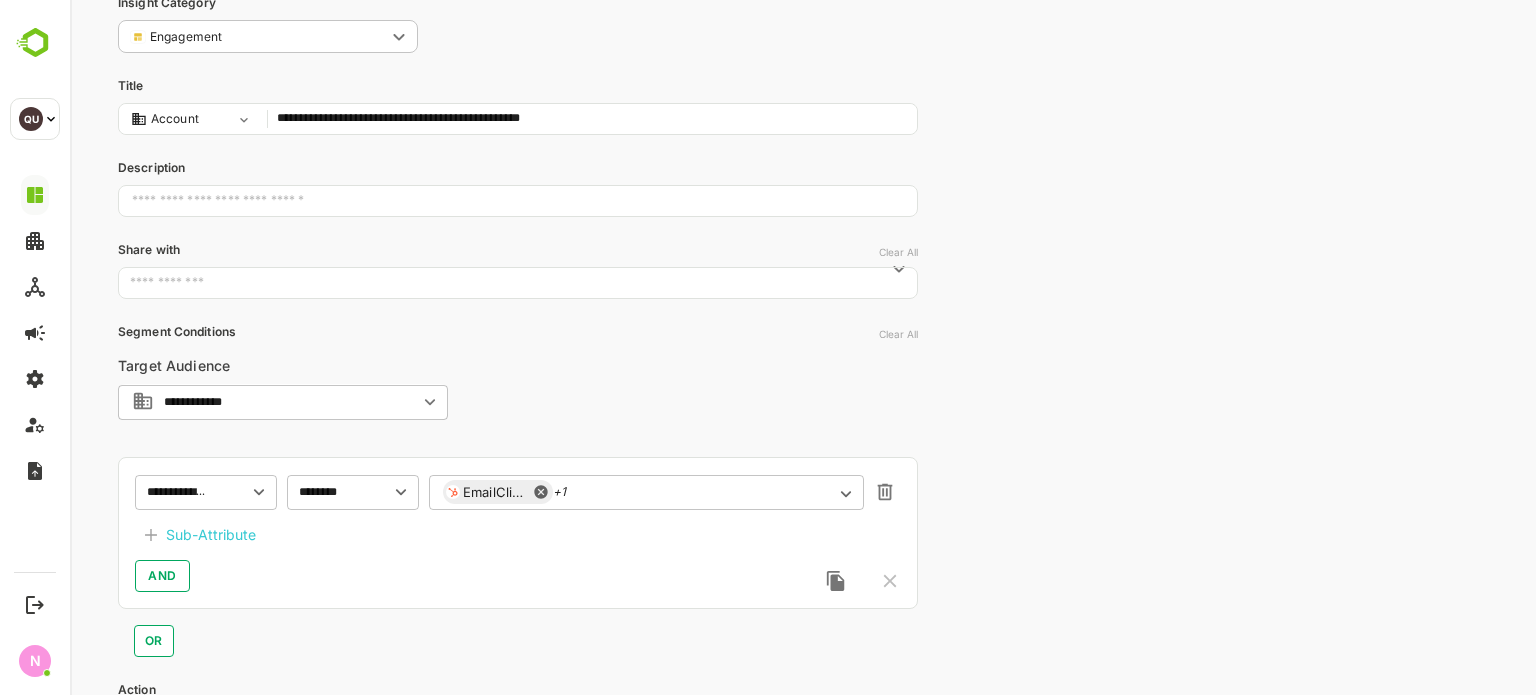 click on "**********" at bounding box center [518, 533] 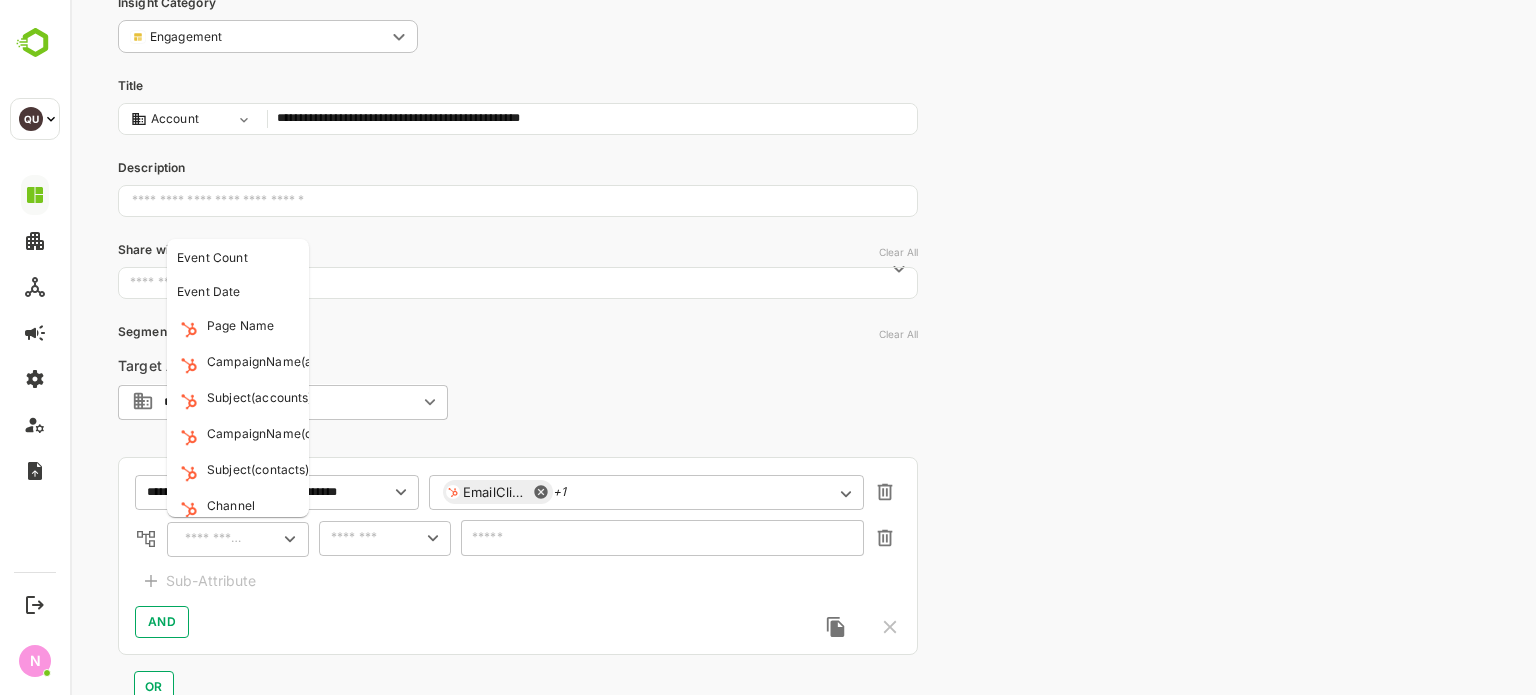 click at bounding box center (215, 539) 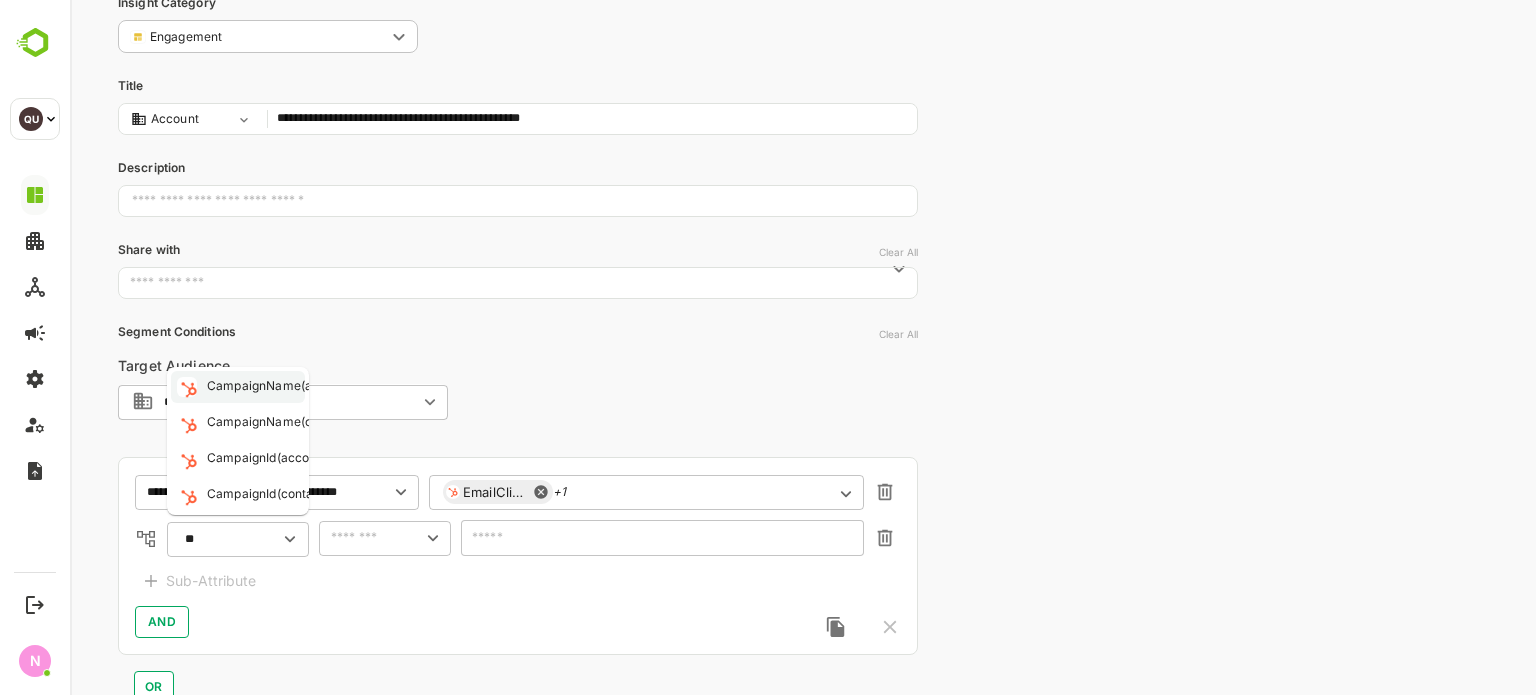 click on "CampaignName(accounts)" at bounding box center [284, 387] 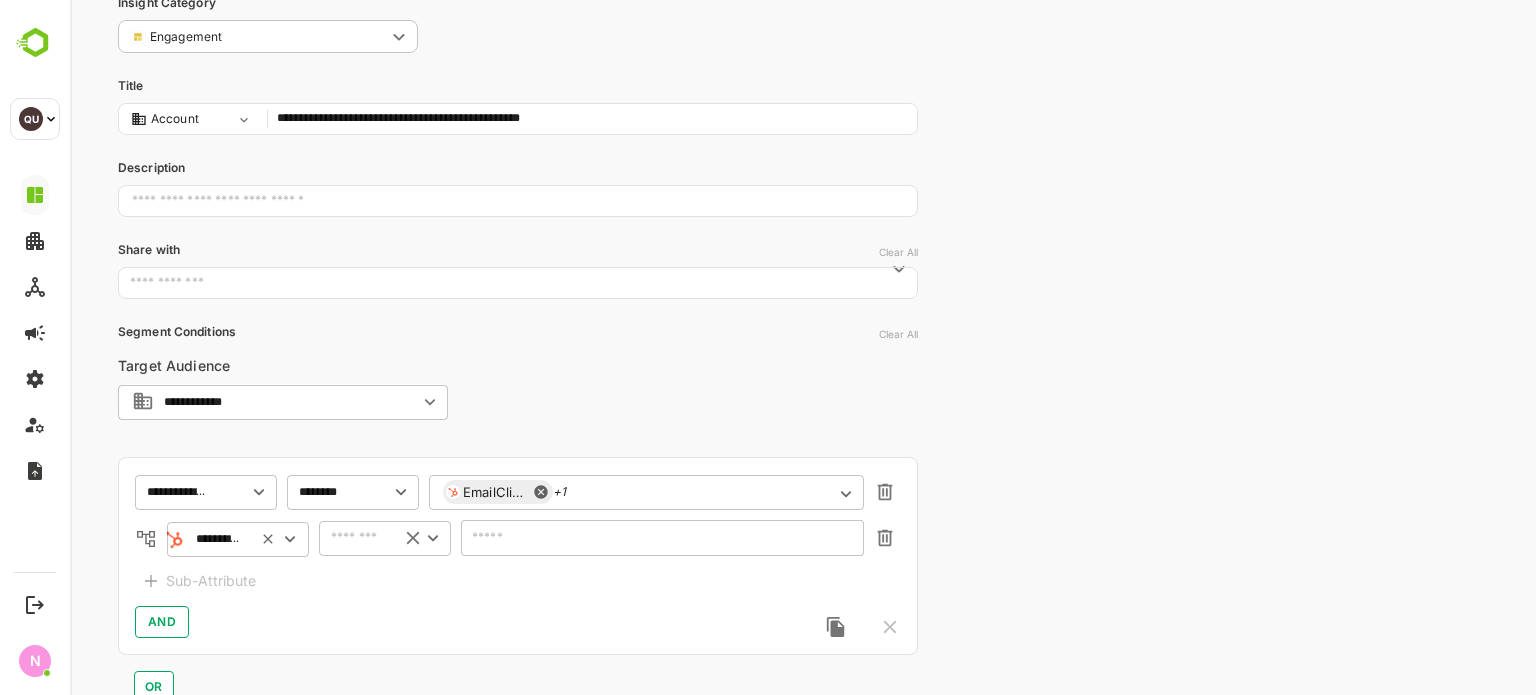 type on "**********" 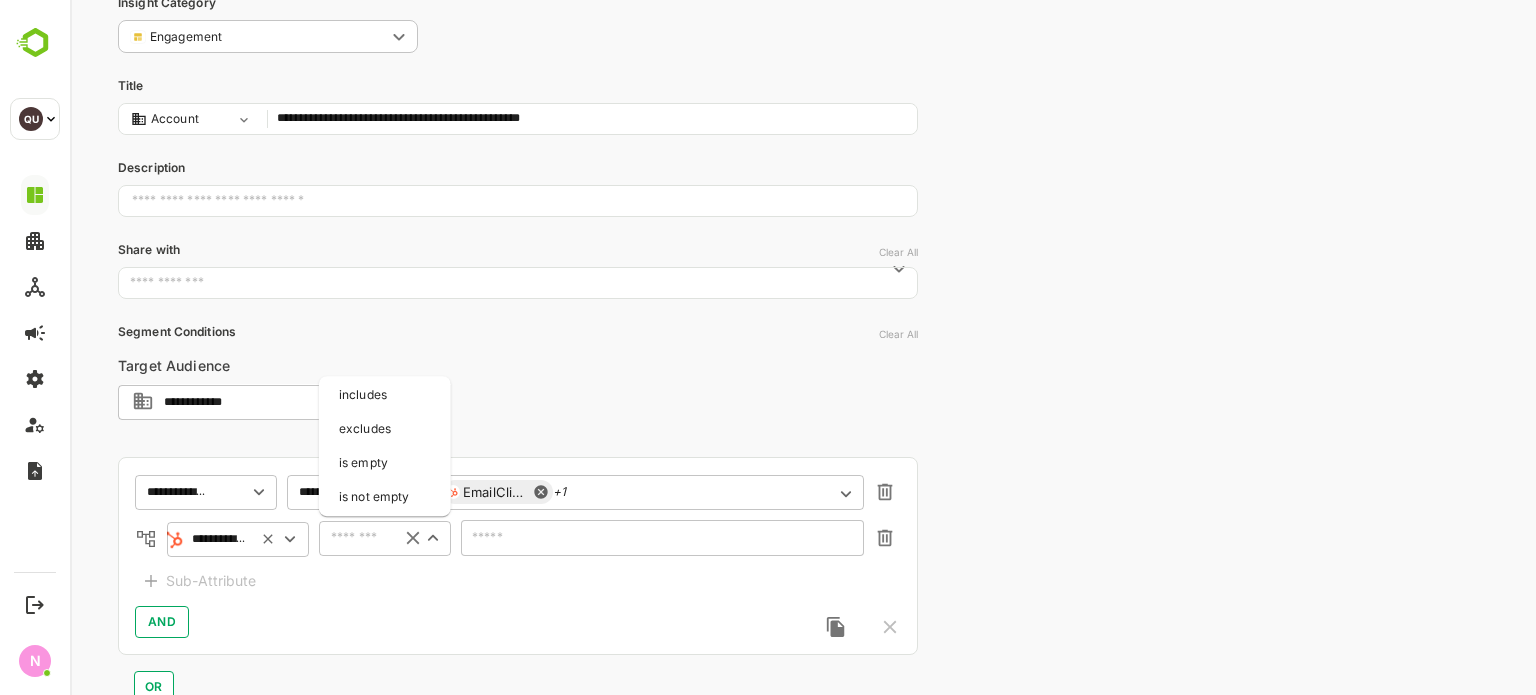 click at bounding box center (355, 538) 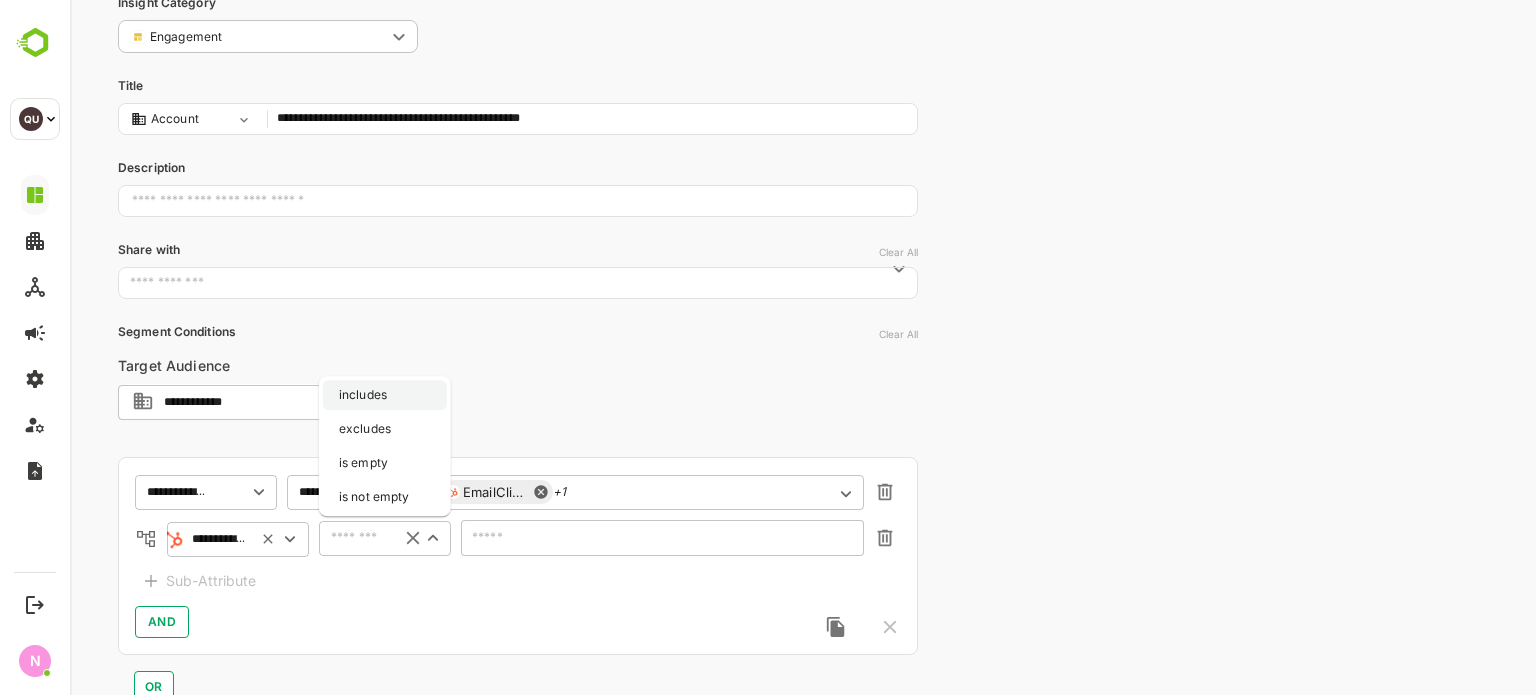 click on "includes" at bounding box center (385, 395) 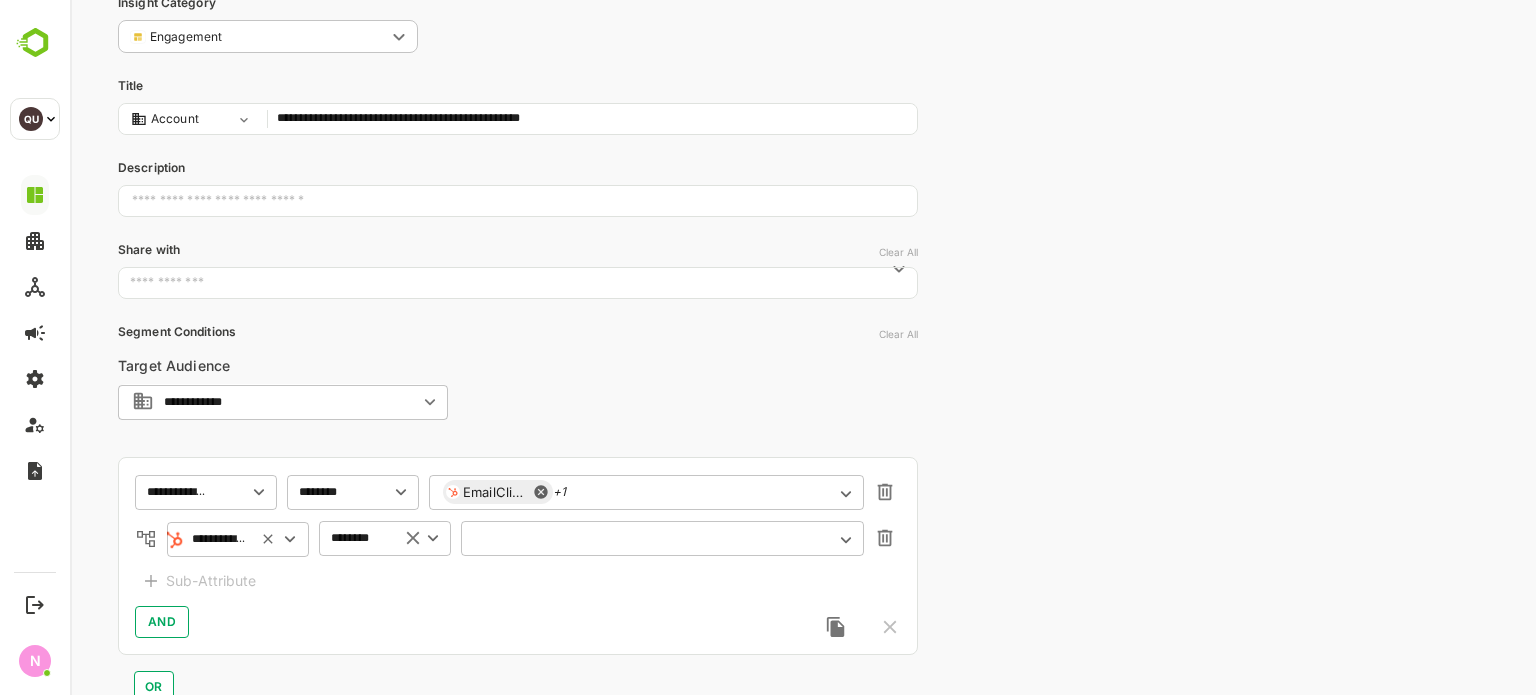 click on "​" at bounding box center [662, 538] 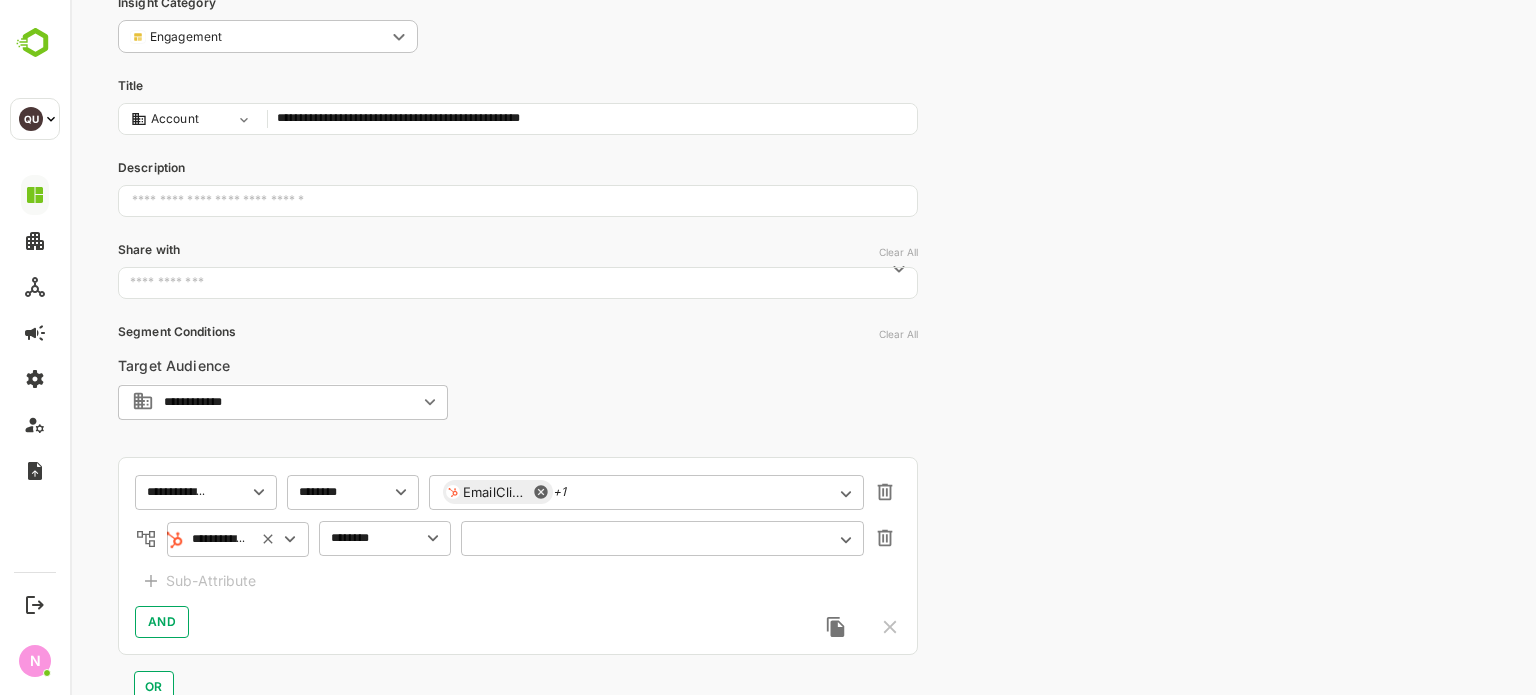 click on "​" at bounding box center [662, 538] 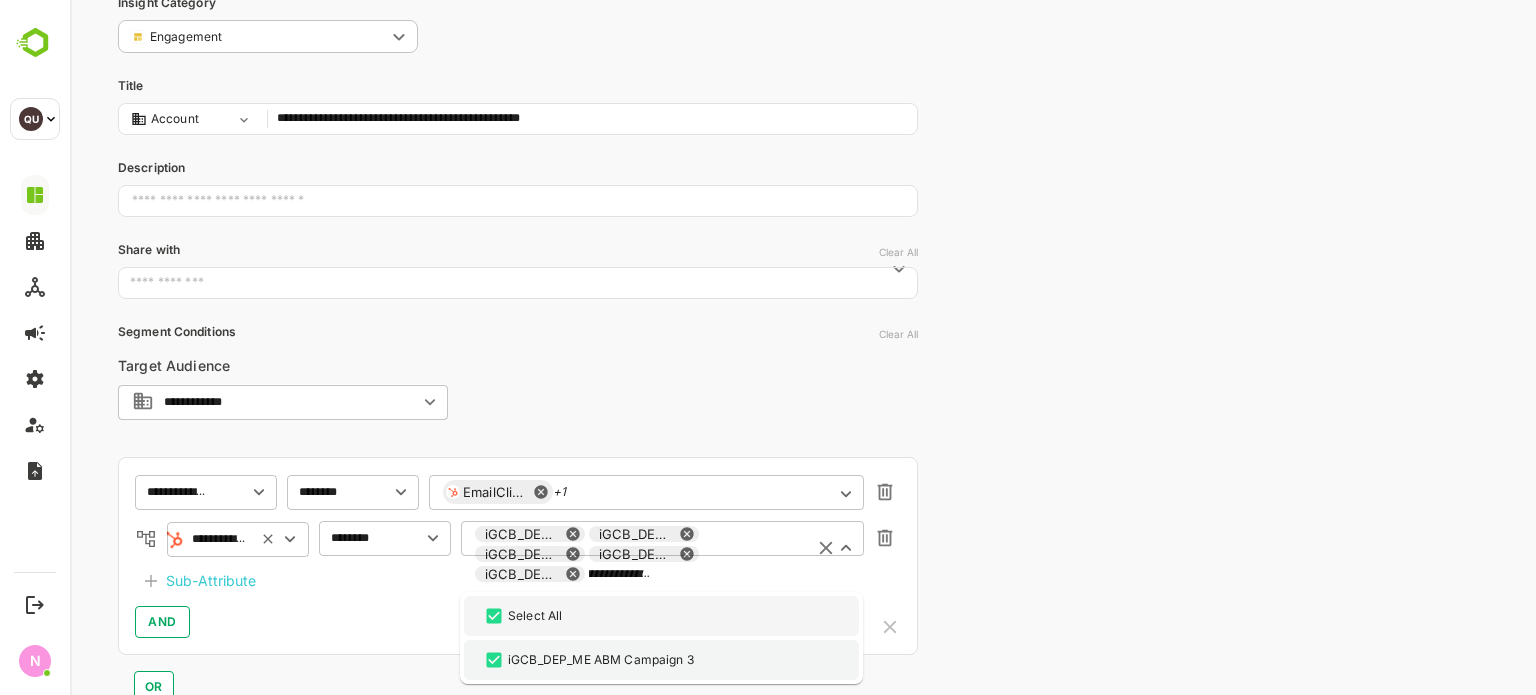 scroll, scrollTop: 0, scrollLeft: 0, axis: both 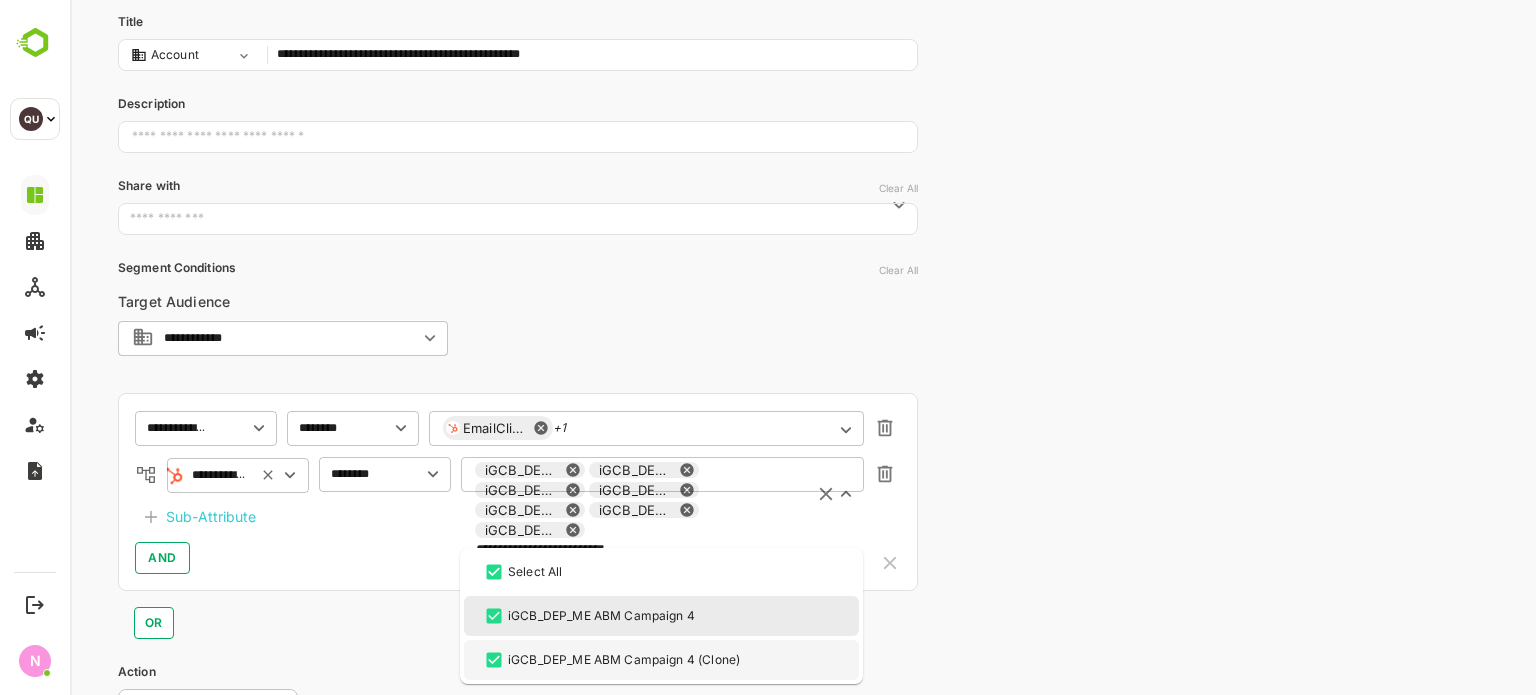 type on "**********" 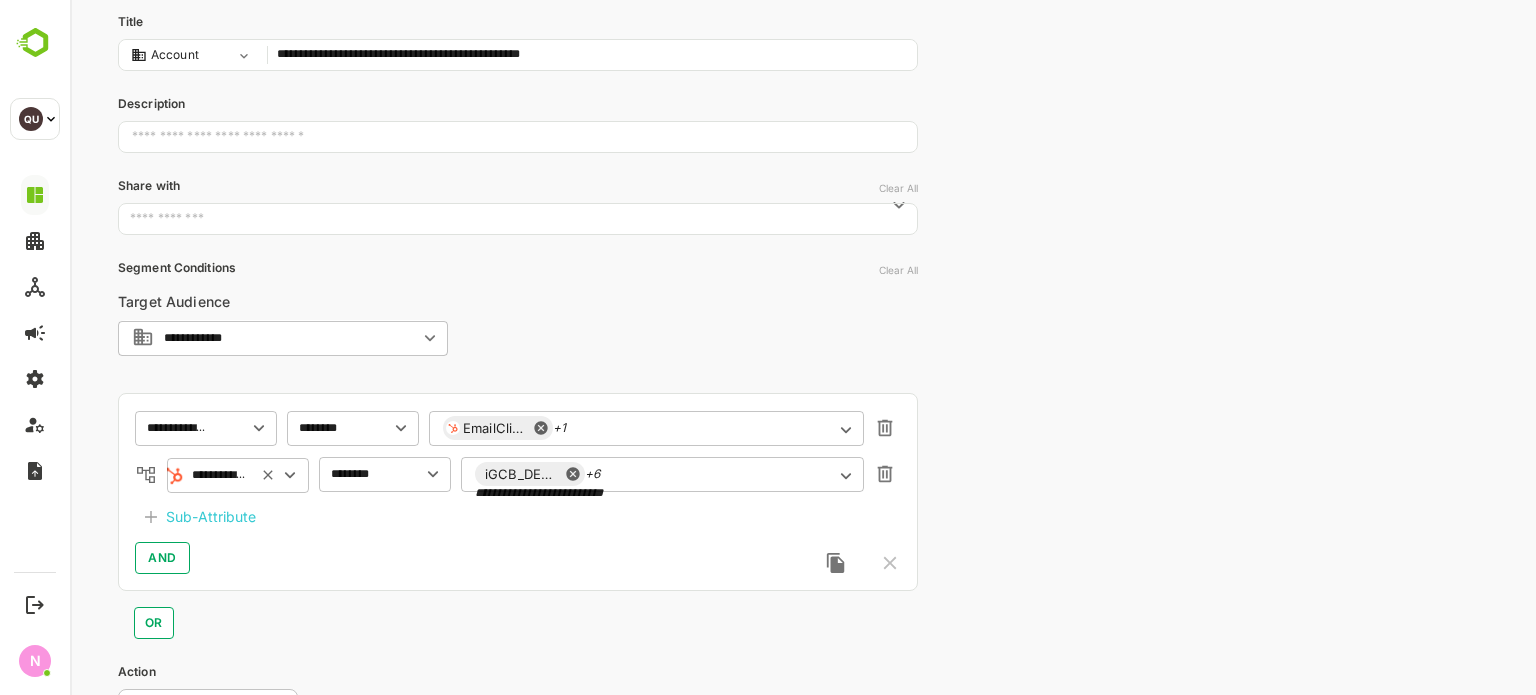 click on "**********" at bounding box center (518, 462) 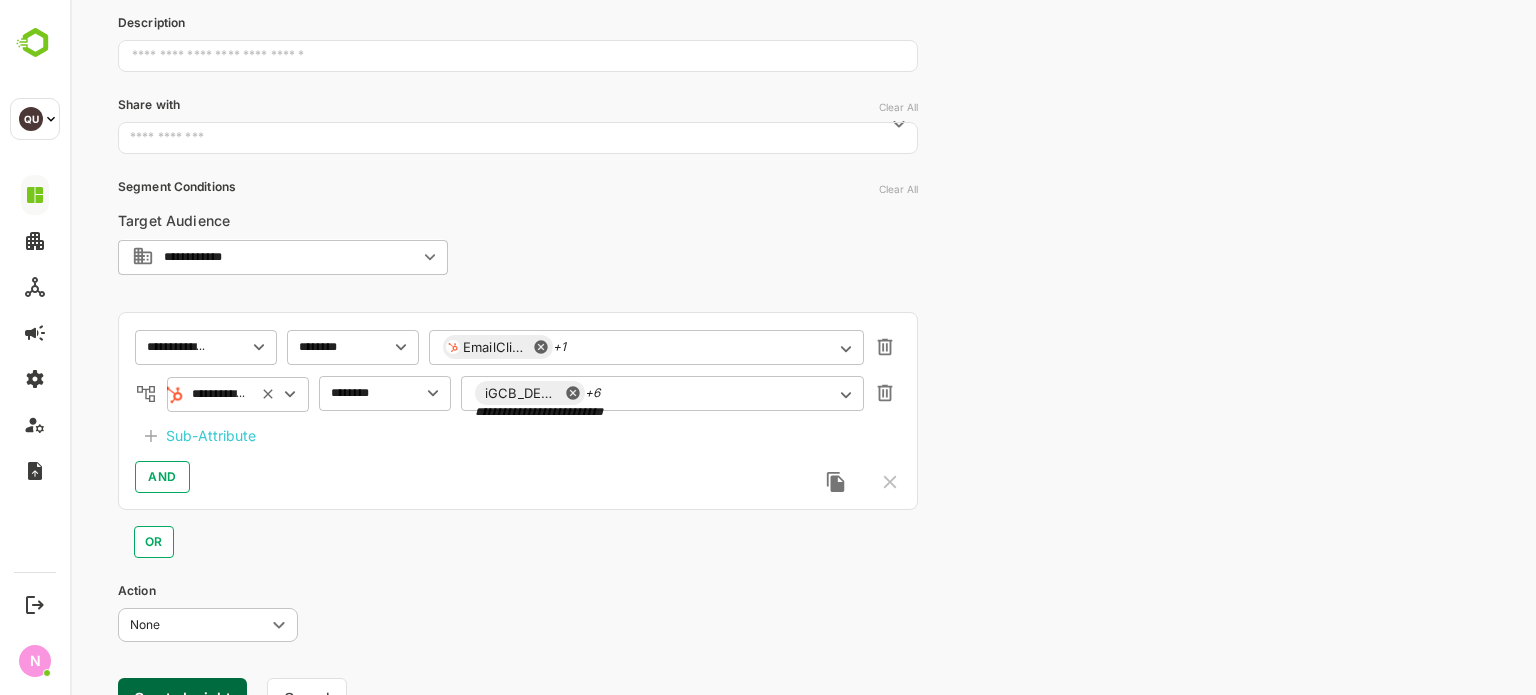 scroll, scrollTop: 280, scrollLeft: 0, axis: vertical 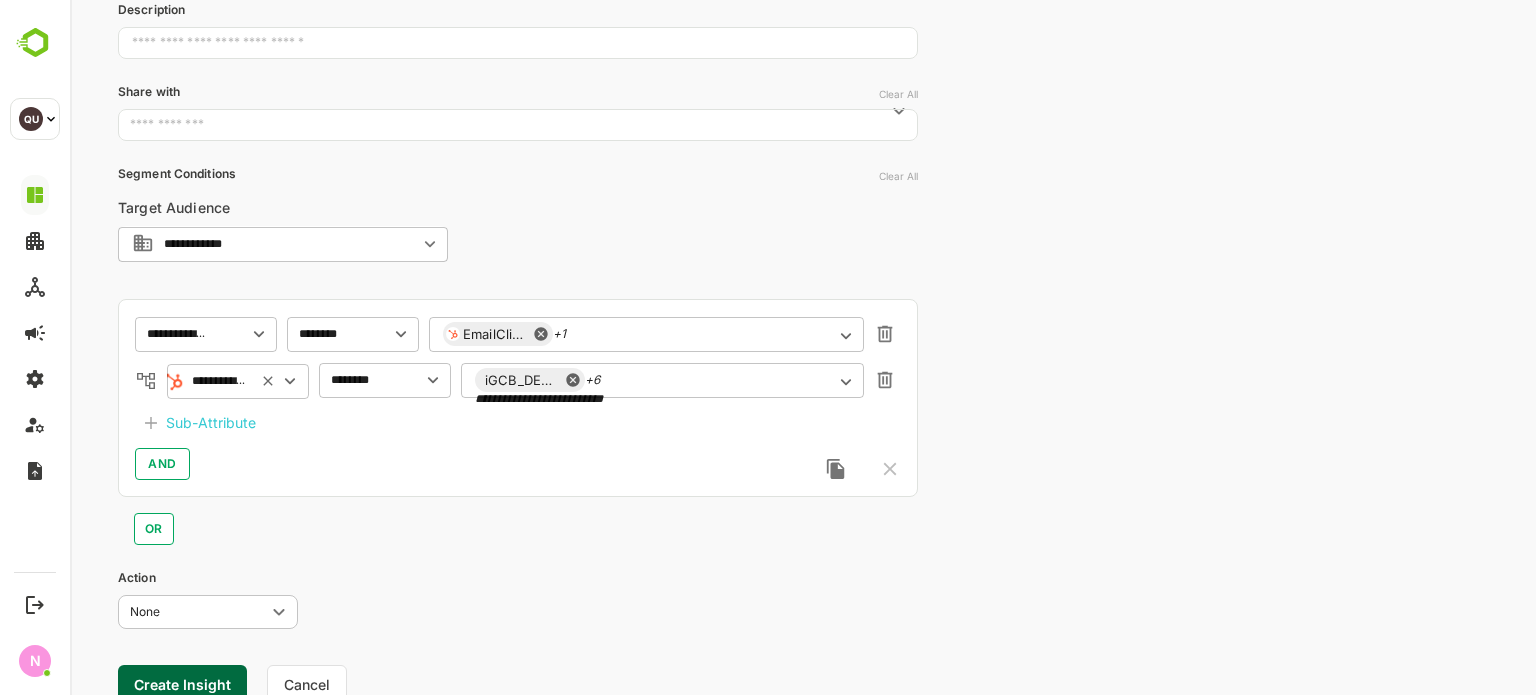 click on "Sub-Attribute" at bounding box center [211, 423] 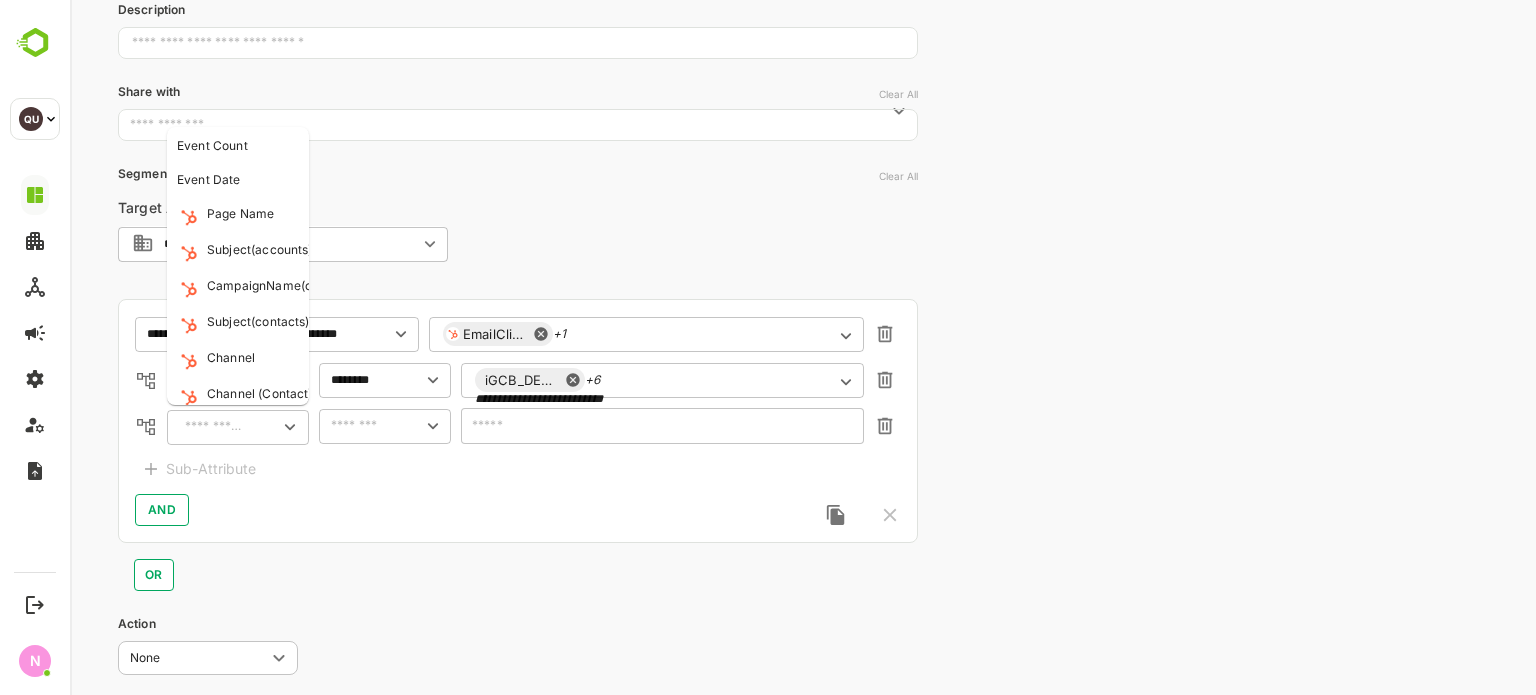 click at bounding box center [215, 427] 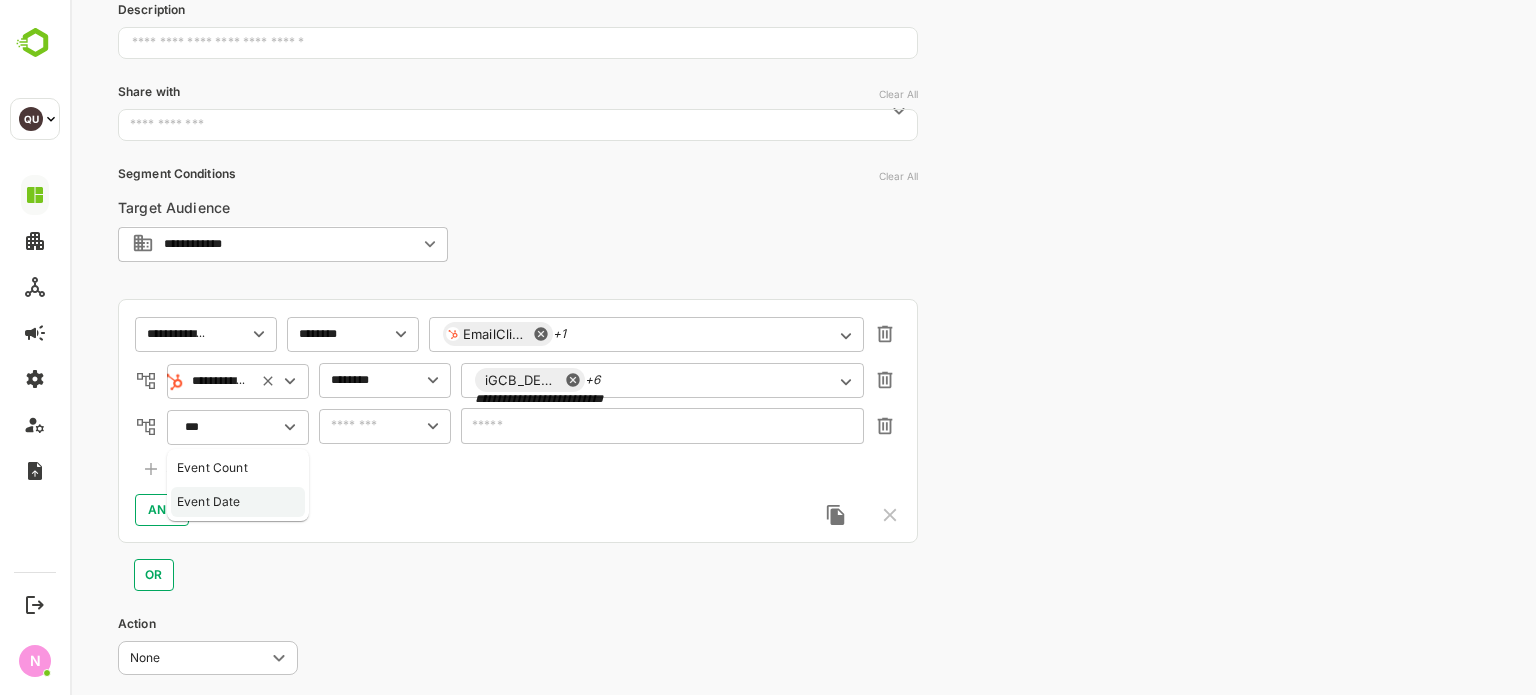 click on "Event Date" at bounding box center [209, 502] 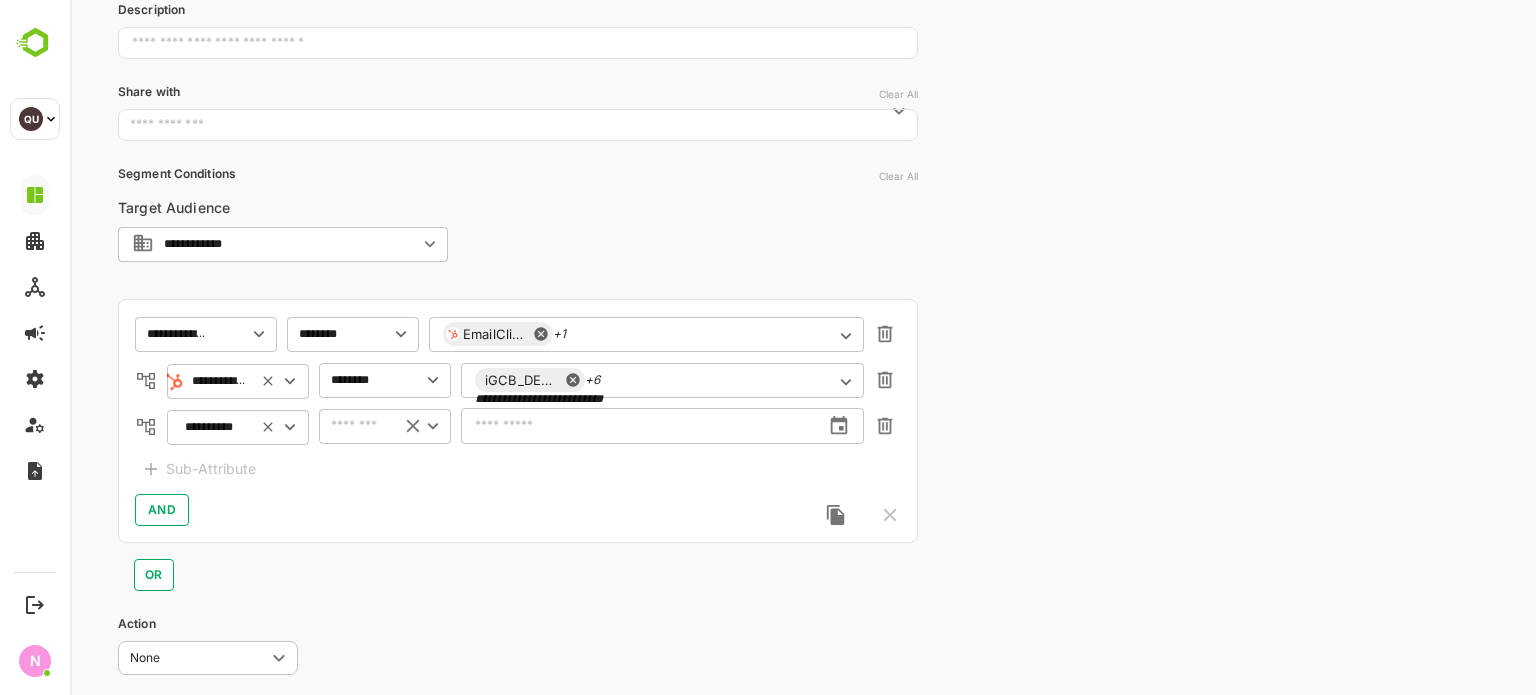 type on "**********" 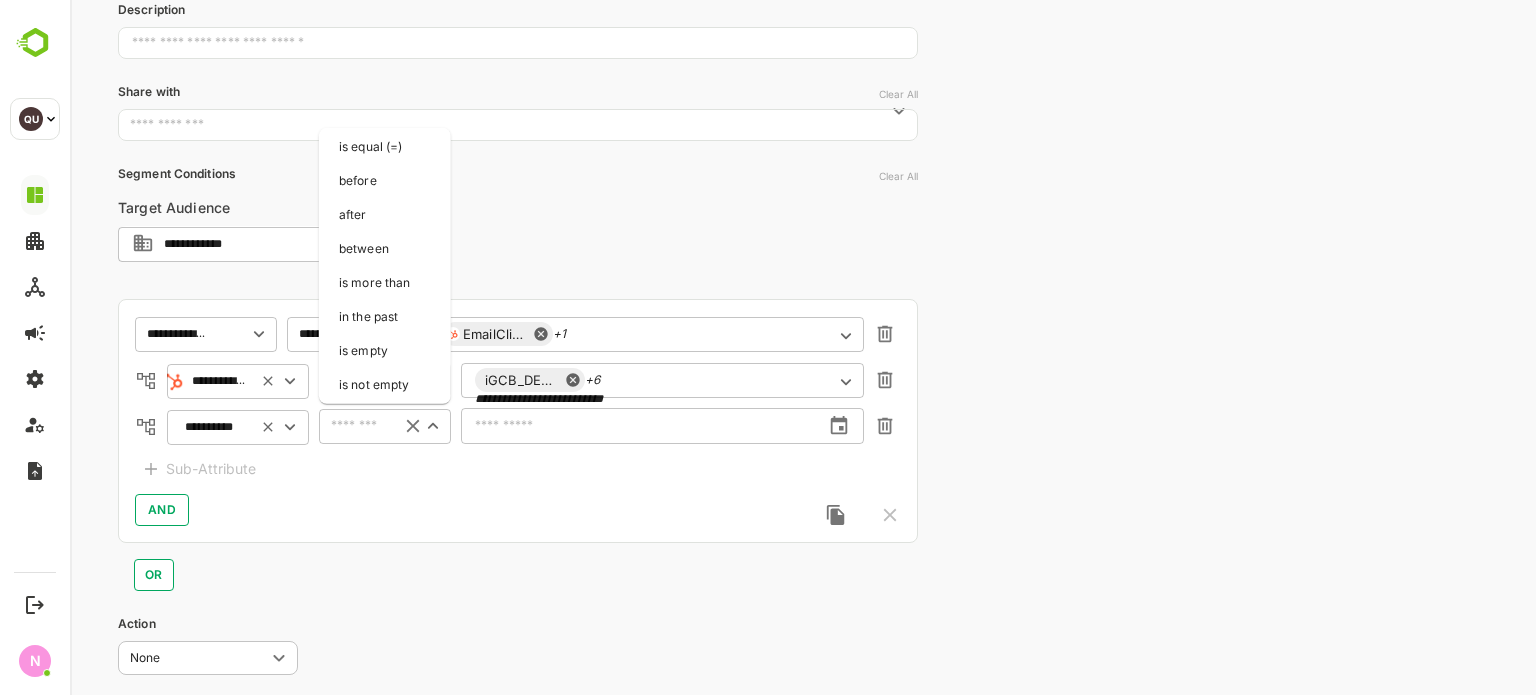 click at bounding box center [355, 426] 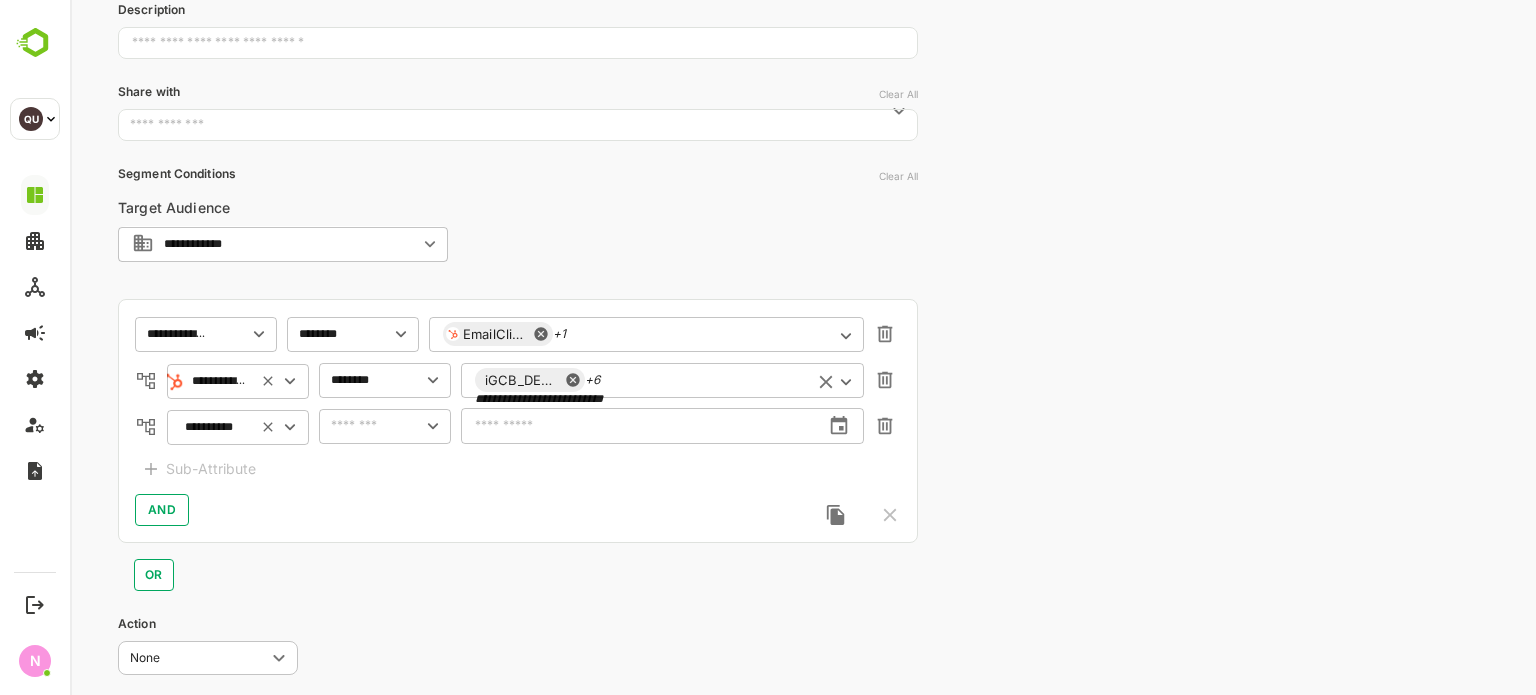 click on "**********" at bounding box center [662, 380] 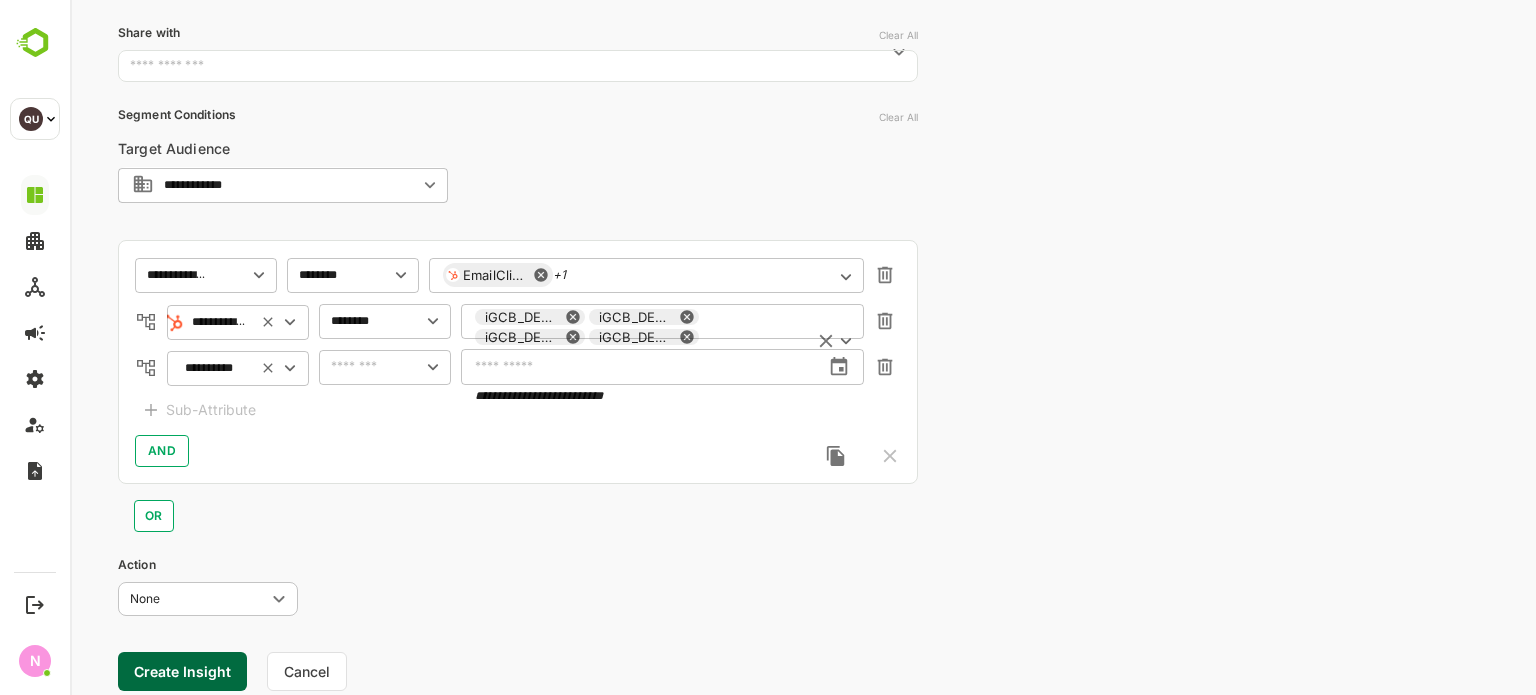 scroll, scrollTop: 359, scrollLeft: 0, axis: vertical 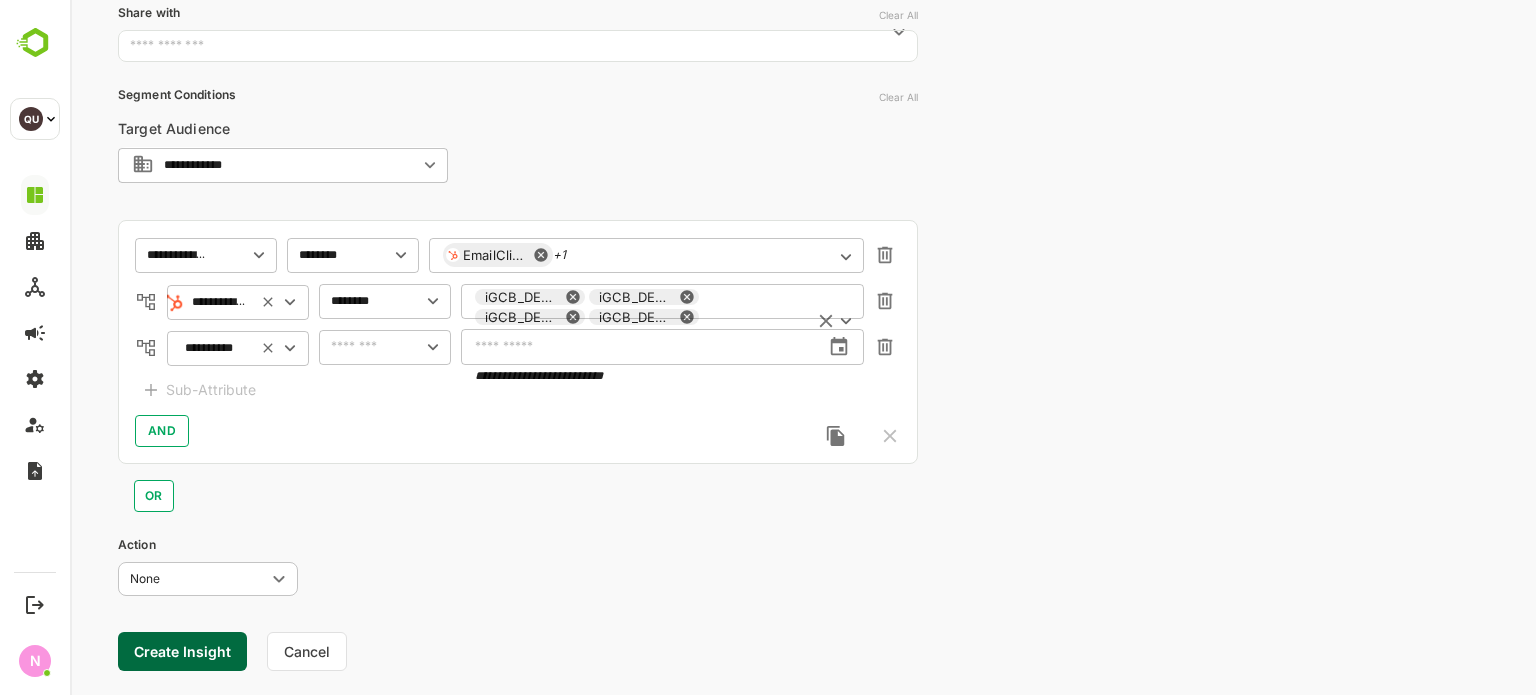 click on "**********" at bounding box center [662, 336] 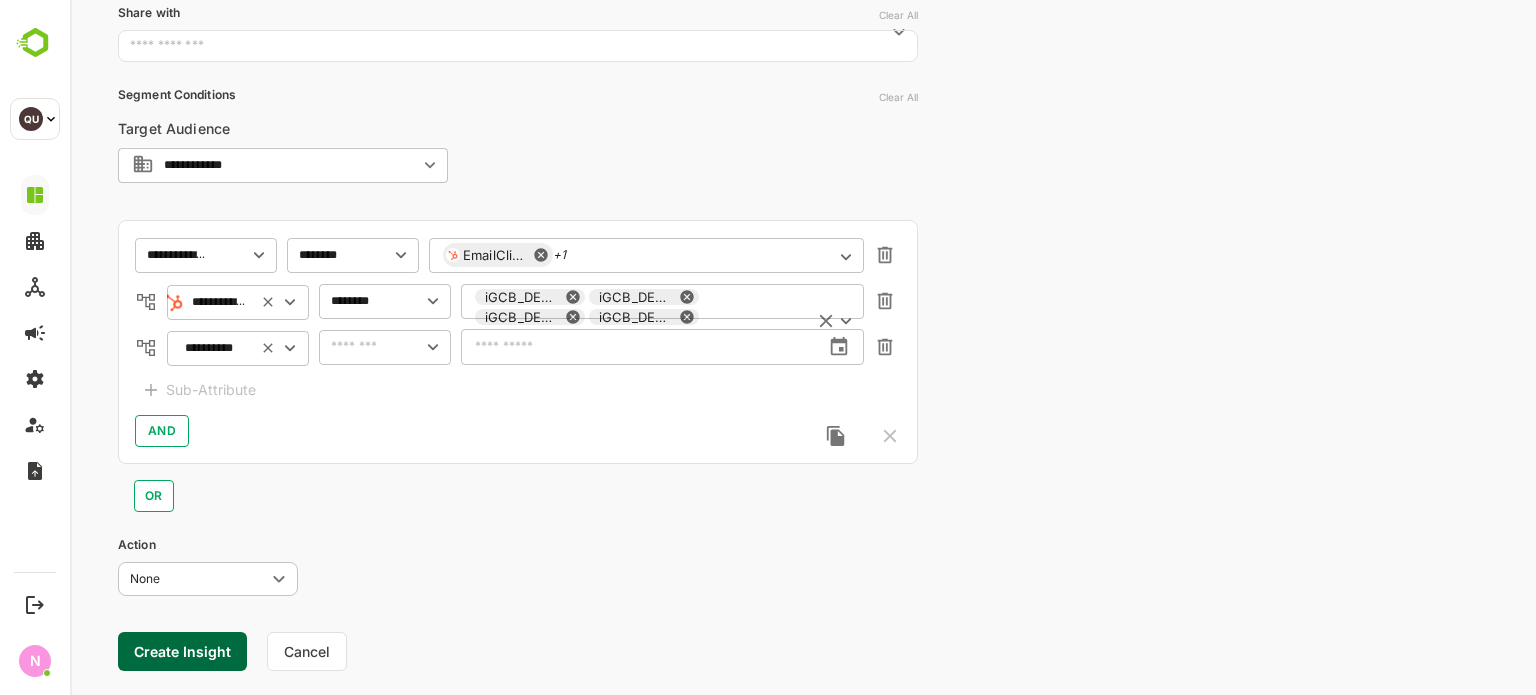scroll, scrollTop: 401, scrollLeft: 0, axis: vertical 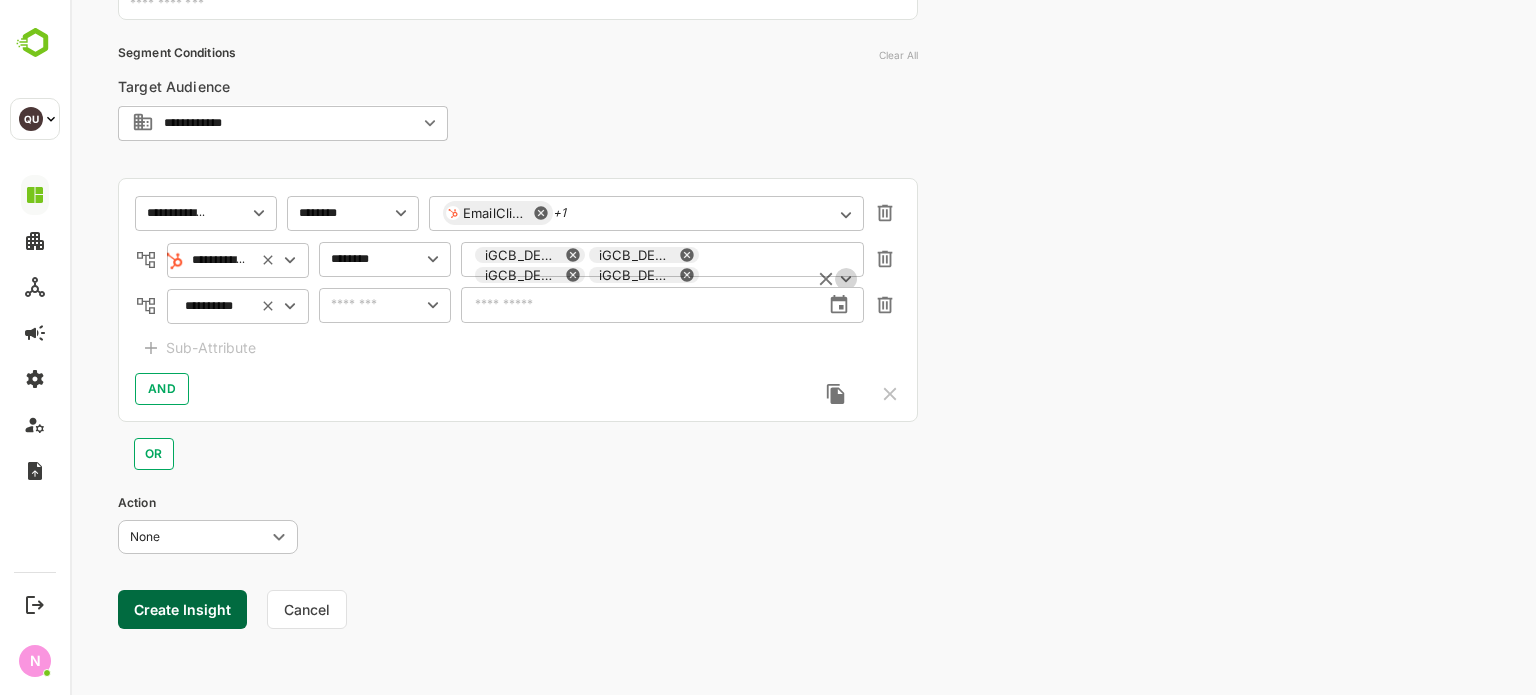 click 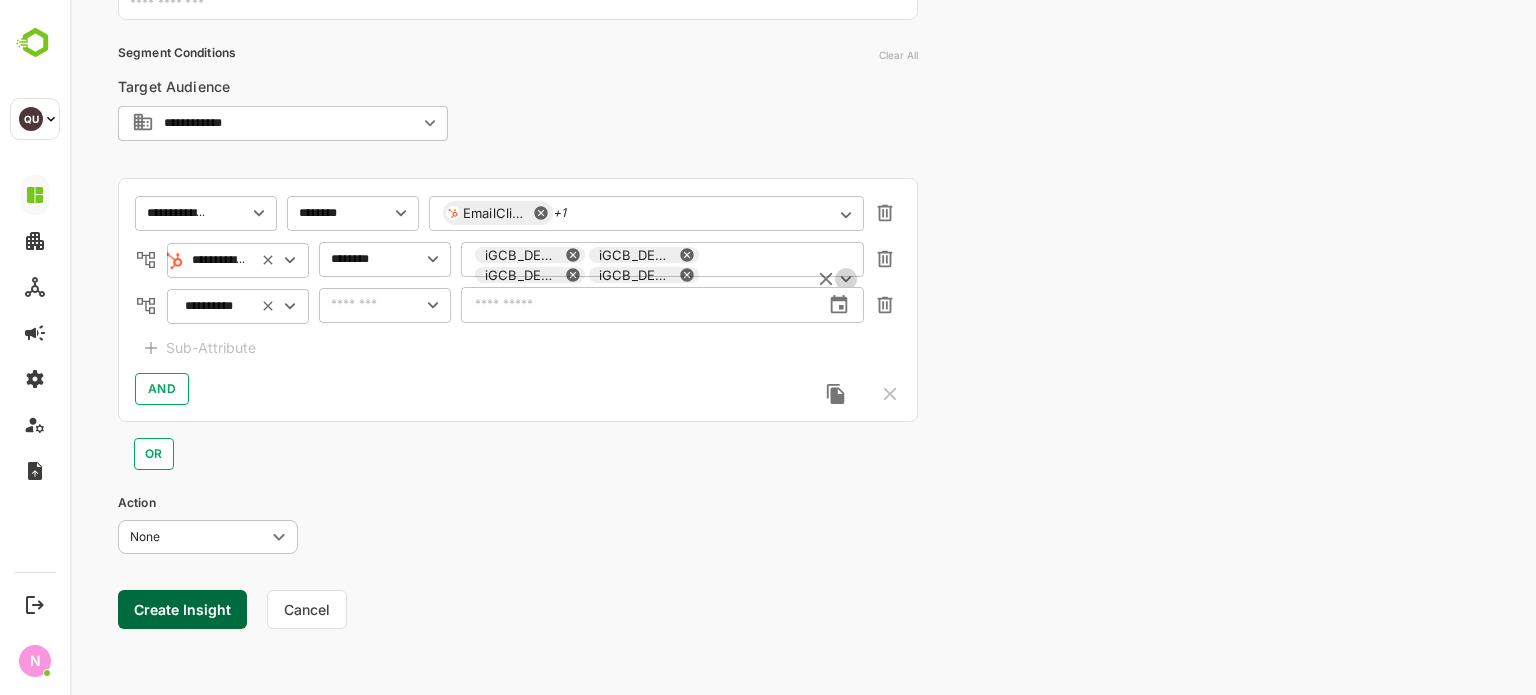 click on "iGCB_DEP_ME ABM Campaign 1 iGCB_DEP_ME ABM Campaign 2 [LAST] bank iGCB_DEP_ME ABM Campaign 2 iGCB_DEP_ME ABM Campaign 2_no opens iGCB_DEP_ME ABM Campaign 3 iGCB_DEP_ME ABM Campaign 4 iGCB_DEP_ME ABM Campaign 4 (Clone) &nbsp;" at bounding box center (662, 294) 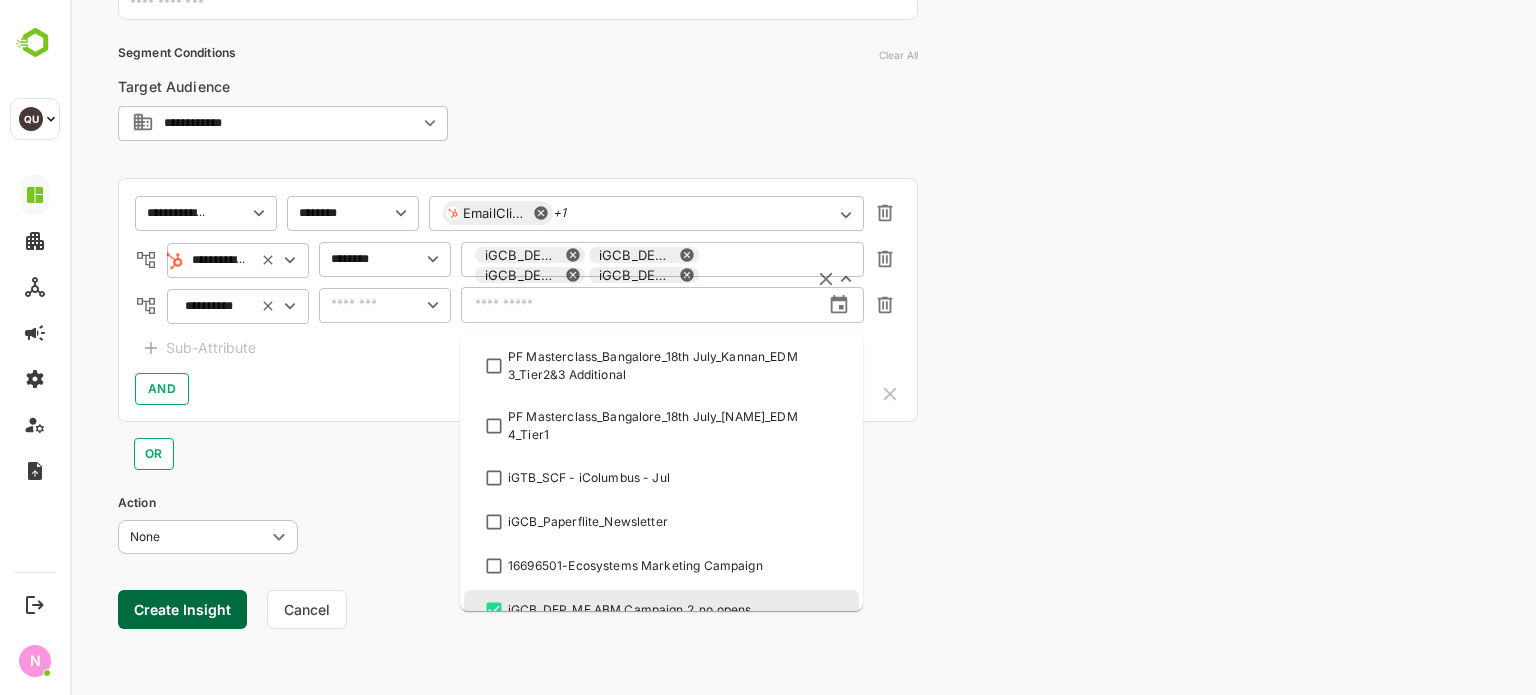 scroll, scrollTop: 135372, scrollLeft: 0, axis: vertical 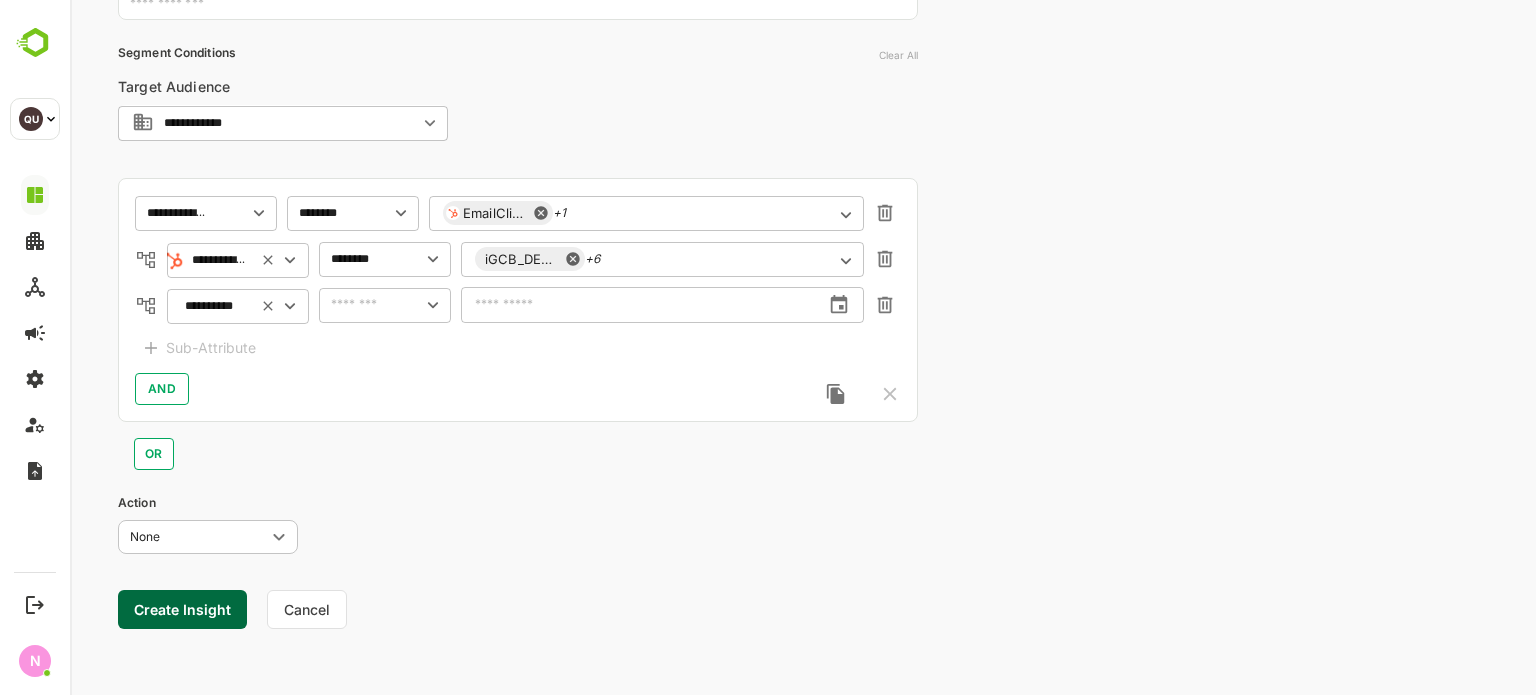 click on "**********" at bounding box center (803, 148) 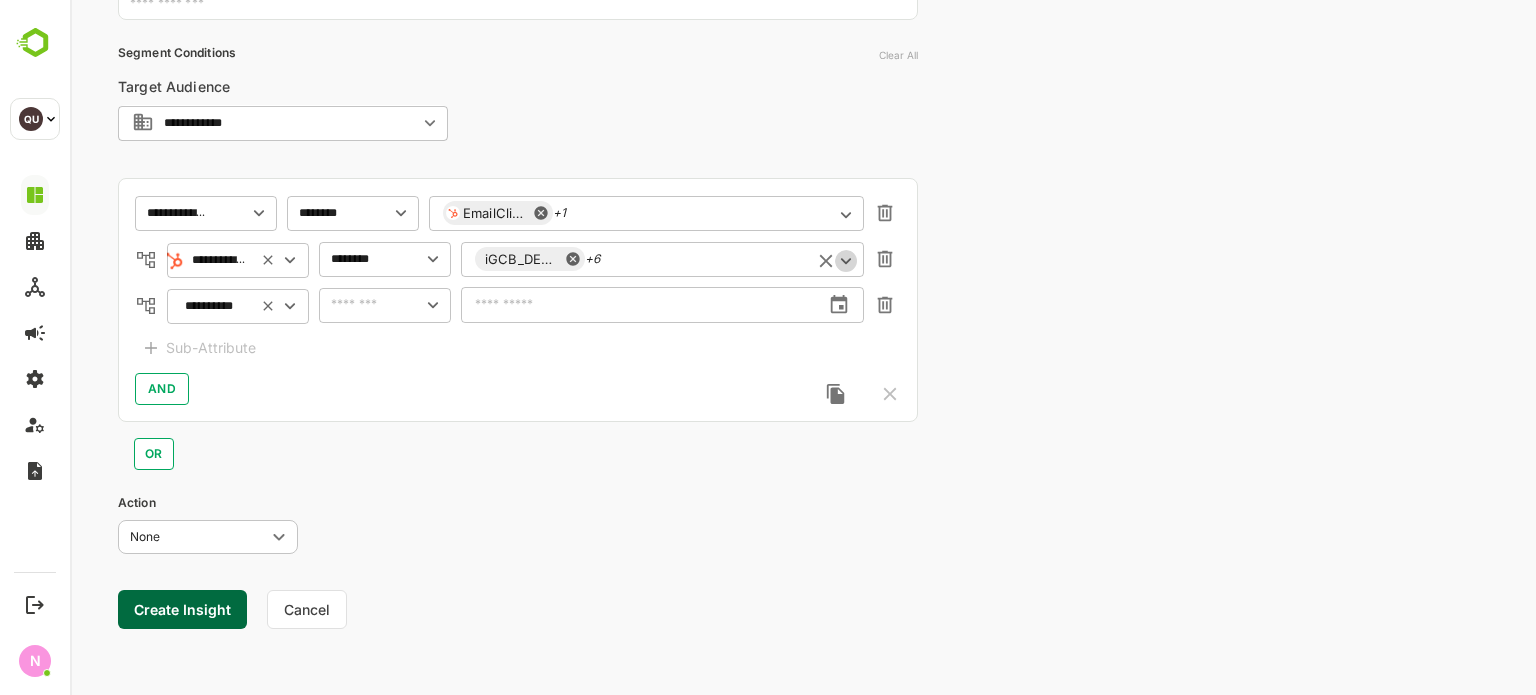 click 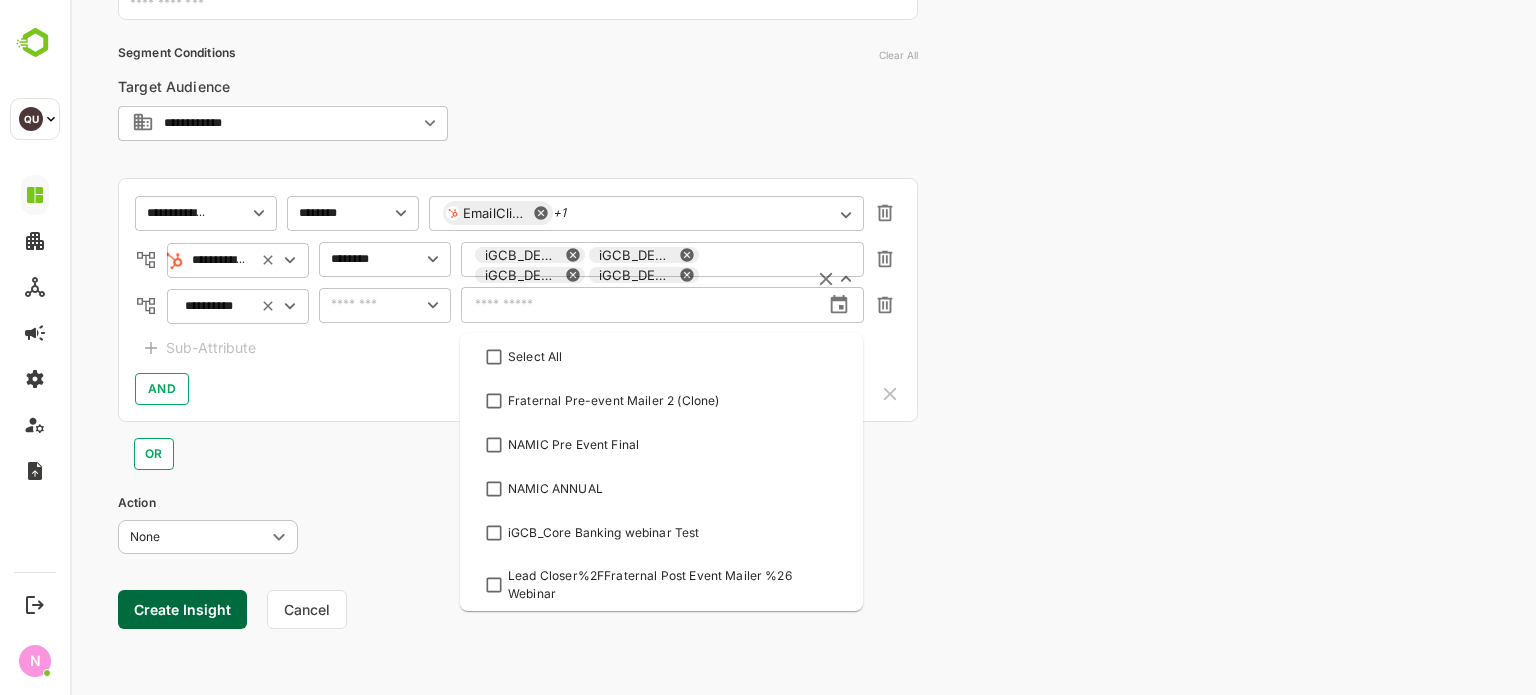 click on "iGCB_DEP_ME ABM Campaign 1 iGCB_DEP_ME ABM Campaign 2 [LAST] bank iGCB_DEP_ME ABM Campaign 2 iGCB_DEP_ME ABM Campaign 2_no opens iGCB_DEP_ME ABM Campaign 3 iGCB_DEP_ME ABM Campaign 4 iGCB_DEP_ME ABM Campaign 4 (Clone) &nbsp;" at bounding box center (662, 294) 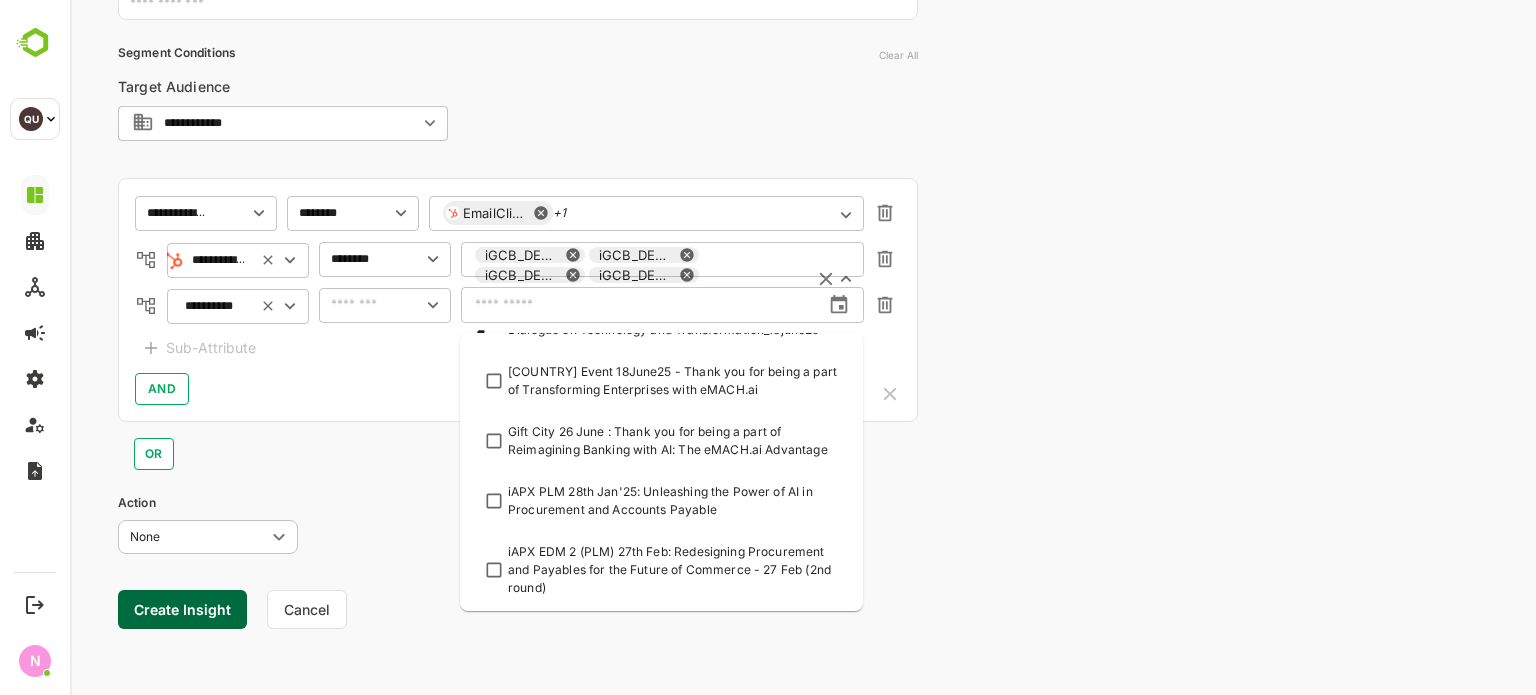 scroll, scrollTop: 0, scrollLeft: 0, axis: both 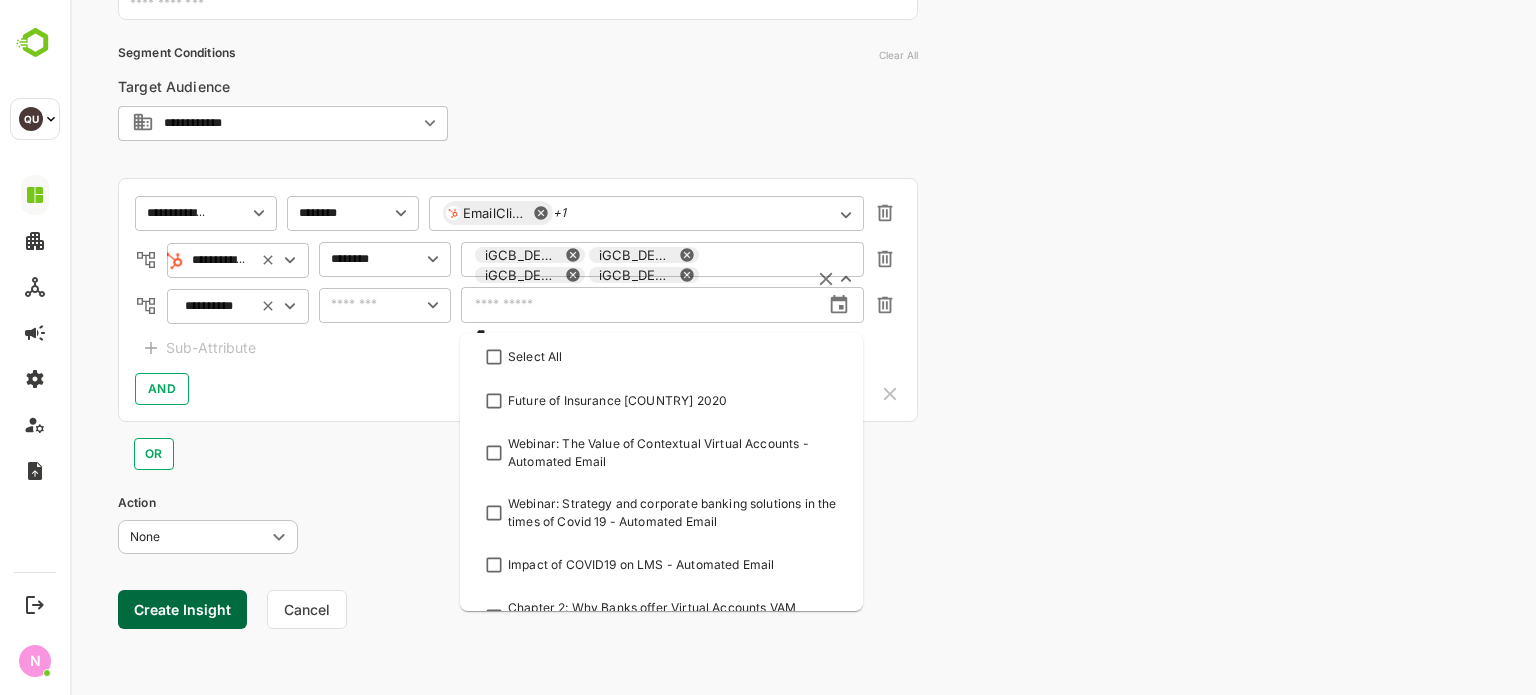 type on "*" 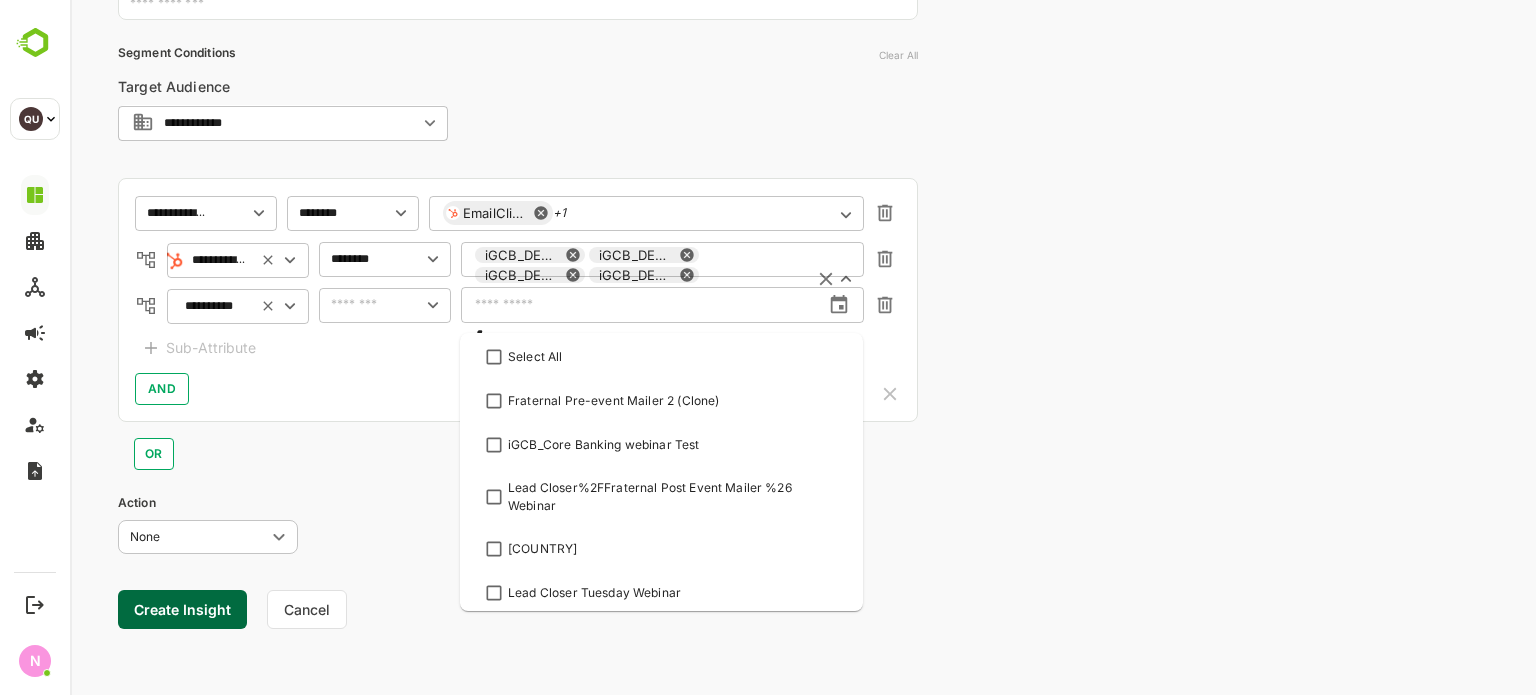 type 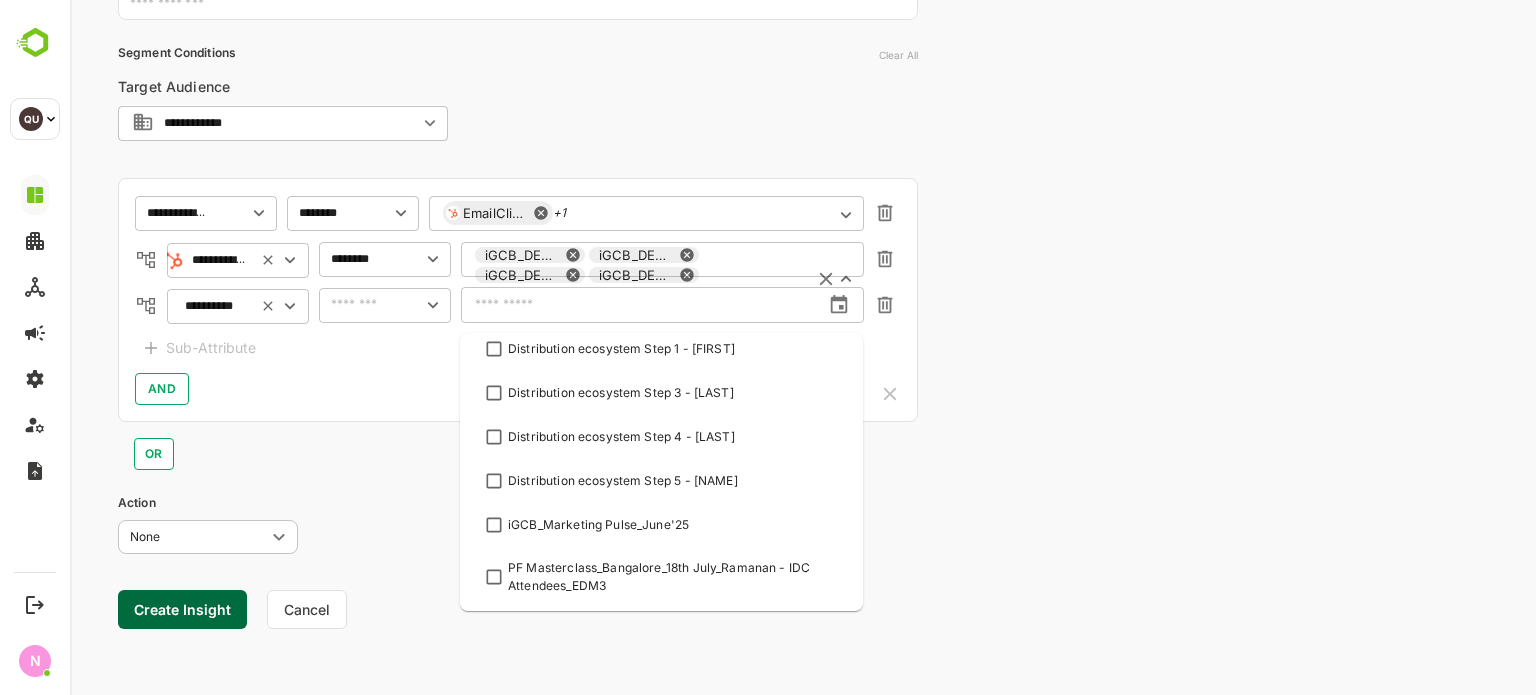 scroll, scrollTop: 133399, scrollLeft: 0, axis: vertical 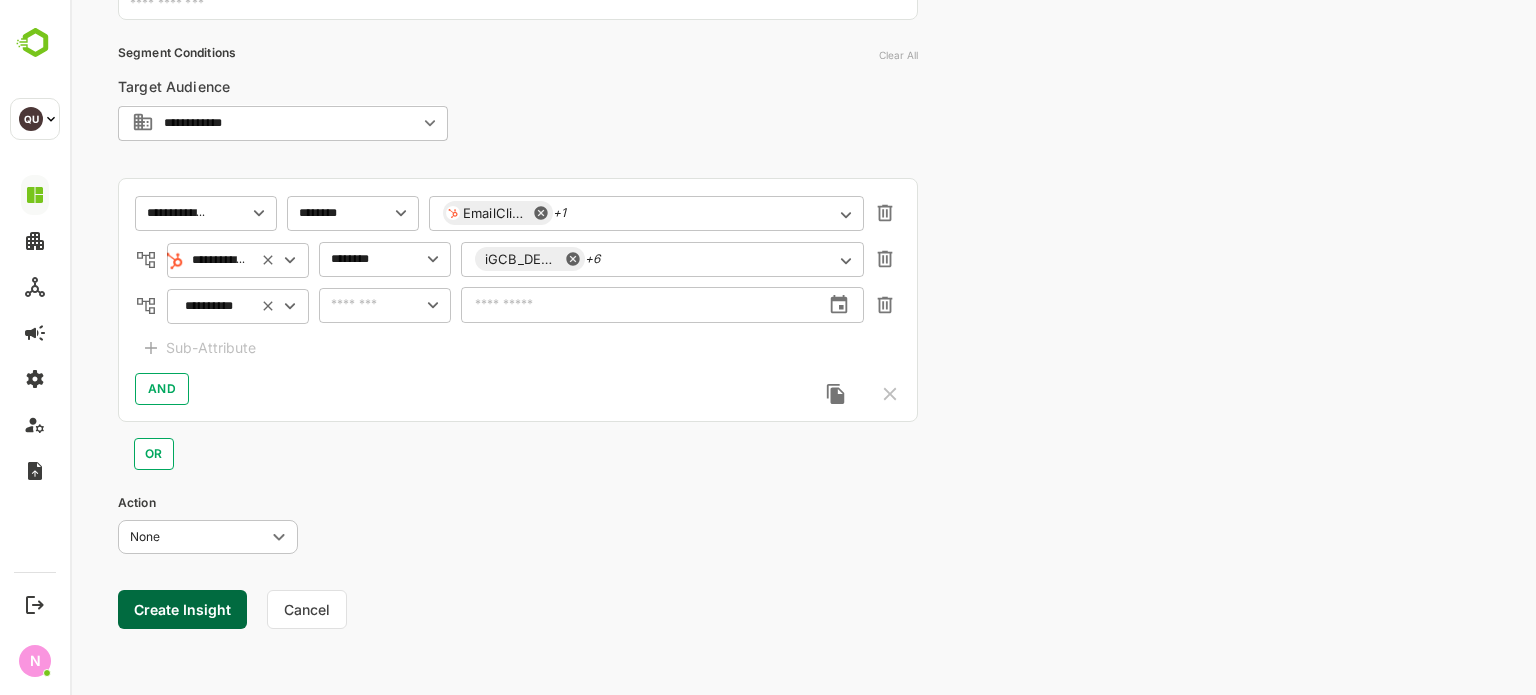 click on "**********" at bounding box center [803, 148] 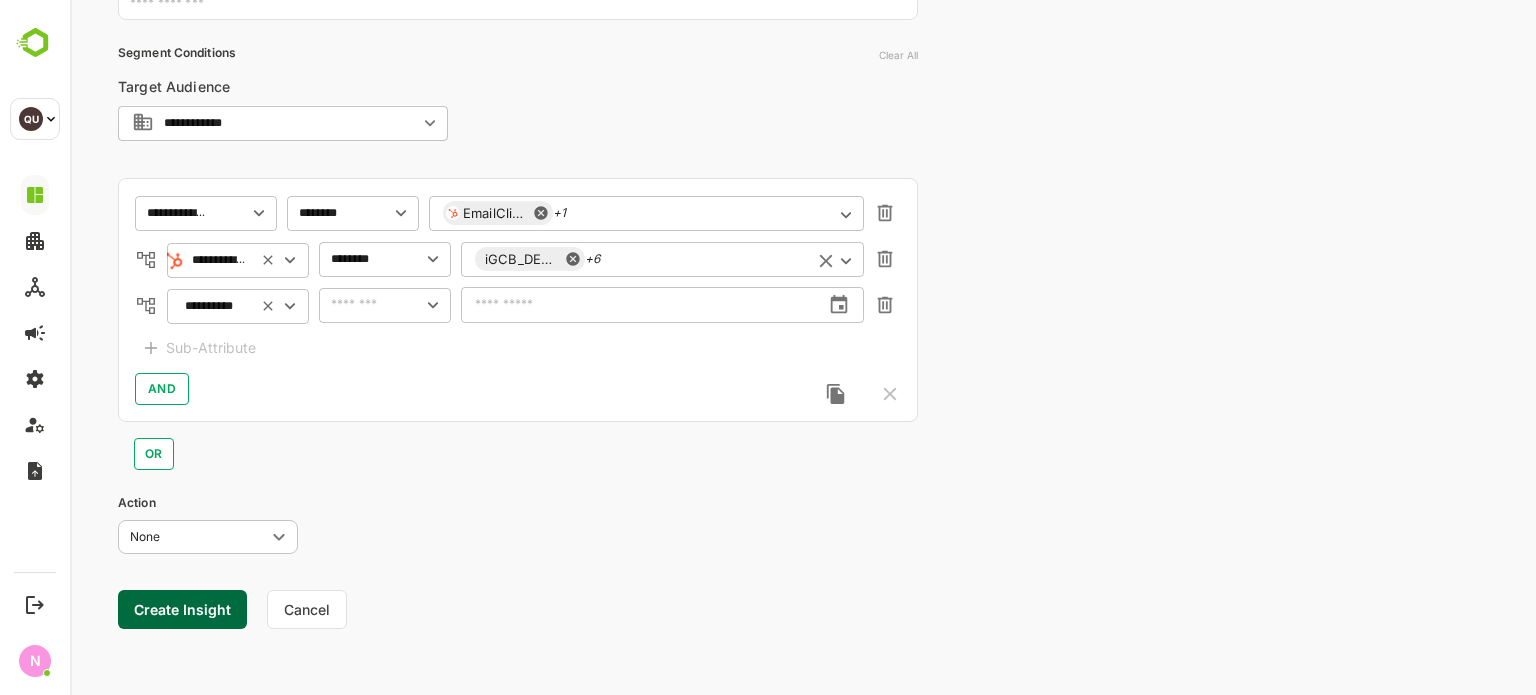 click on "iGCB_DEP_ME ABM Campaign 1 +6" at bounding box center (662, 259) 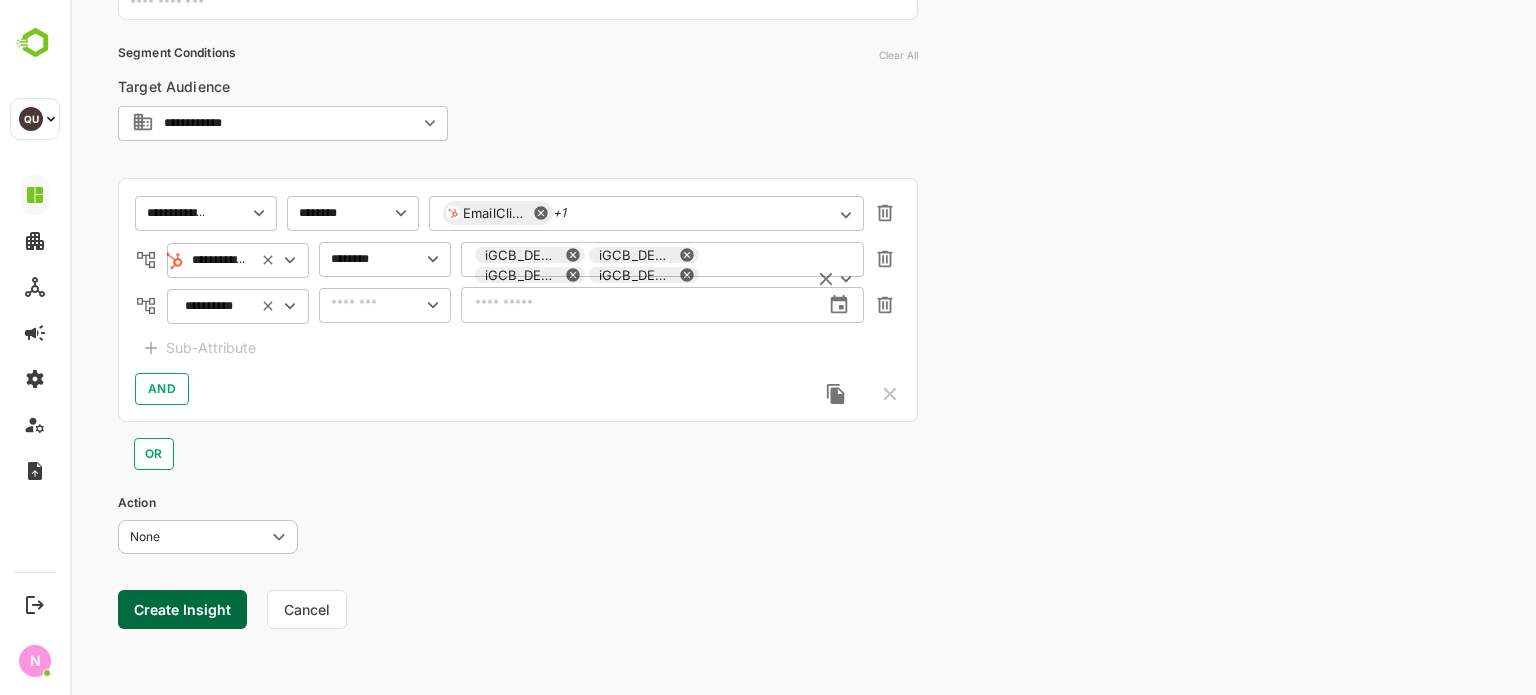 click on "iGCB_DEP_ME ABM Campaign 1 iGCB_DEP_ME ABM Campaign 2 [LAST] bank iGCB_DEP_ME ABM Campaign 2 iGCB_DEP_ME ABM Campaign 2_no opens iGCB_DEP_ME ABM Campaign 3 iGCB_DEP_ME ABM Campaign 4 iGCB_DEP_ME ABM Campaign 4 (Clone) &nbsp;" at bounding box center [662, 294] 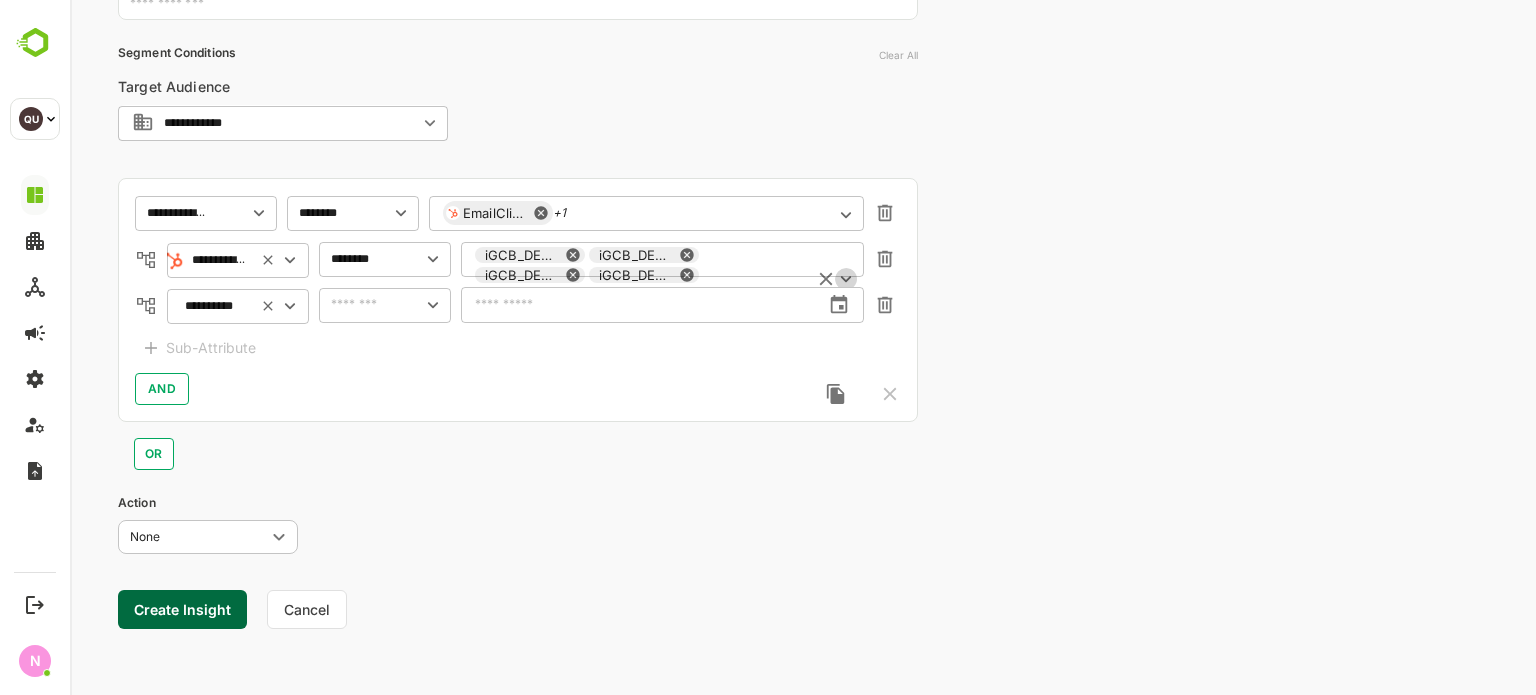 click 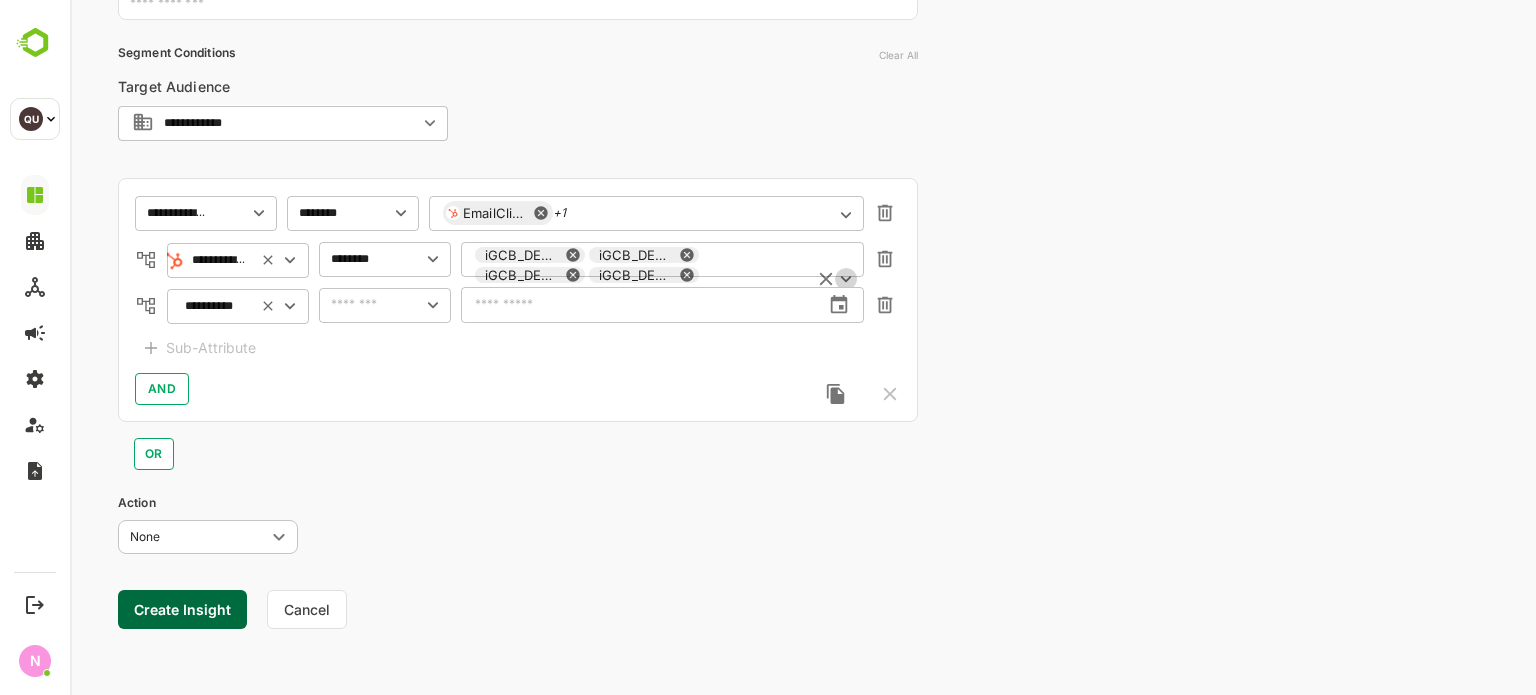 click on "iGCB_DEP_ME ABM Campaign 1 iGCB_DEP_ME ABM Campaign 2 [LAST] bank iGCB_DEP_ME ABM Campaign 2 iGCB_DEP_ME ABM Campaign 2_no opens iGCB_DEP_ME ABM Campaign 3 iGCB_DEP_ME ABM Campaign 4 iGCB_DEP_ME ABM Campaign 4 (Clone) &nbsp;" at bounding box center [662, 294] 